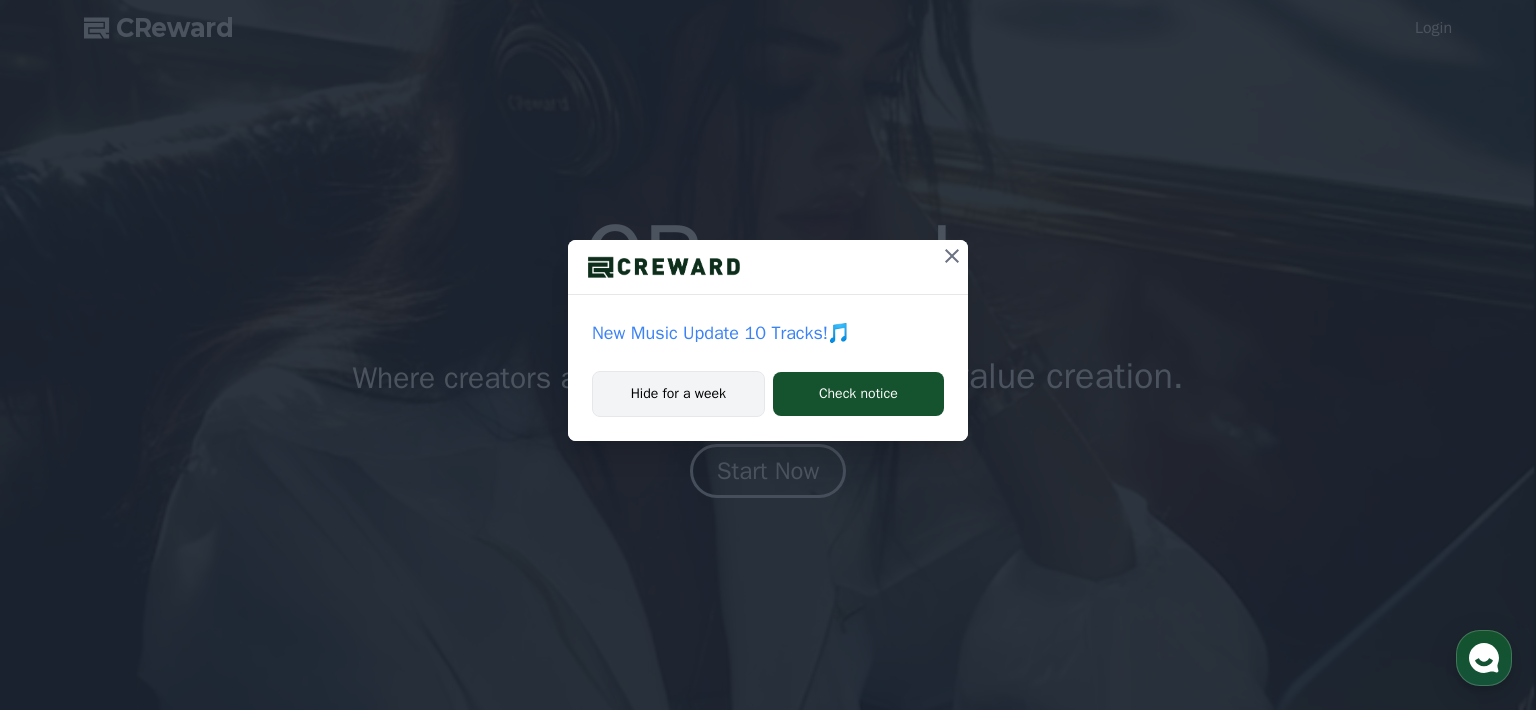 scroll, scrollTop: 0, scrollLeft: 0, axis: both 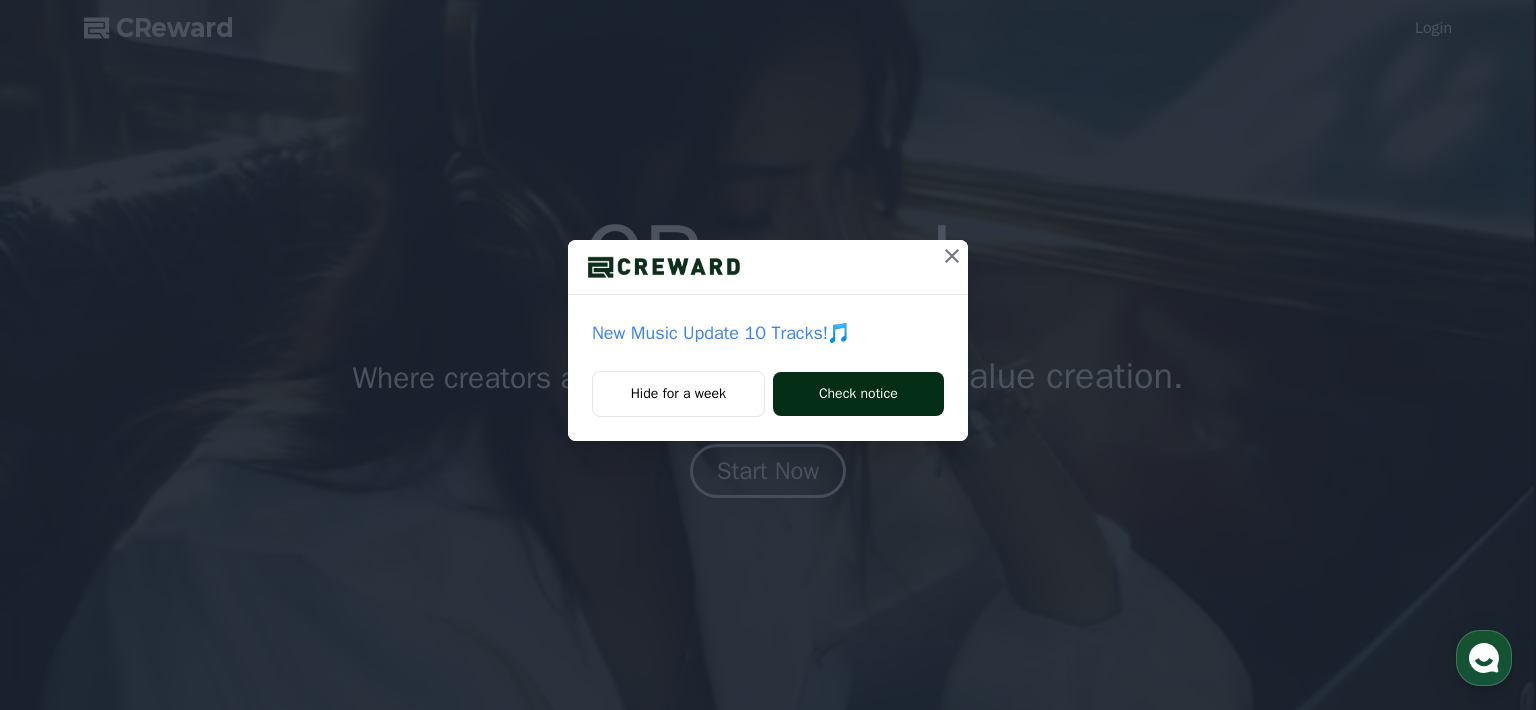 click on "Check notice" at bounding box center [858, 394] 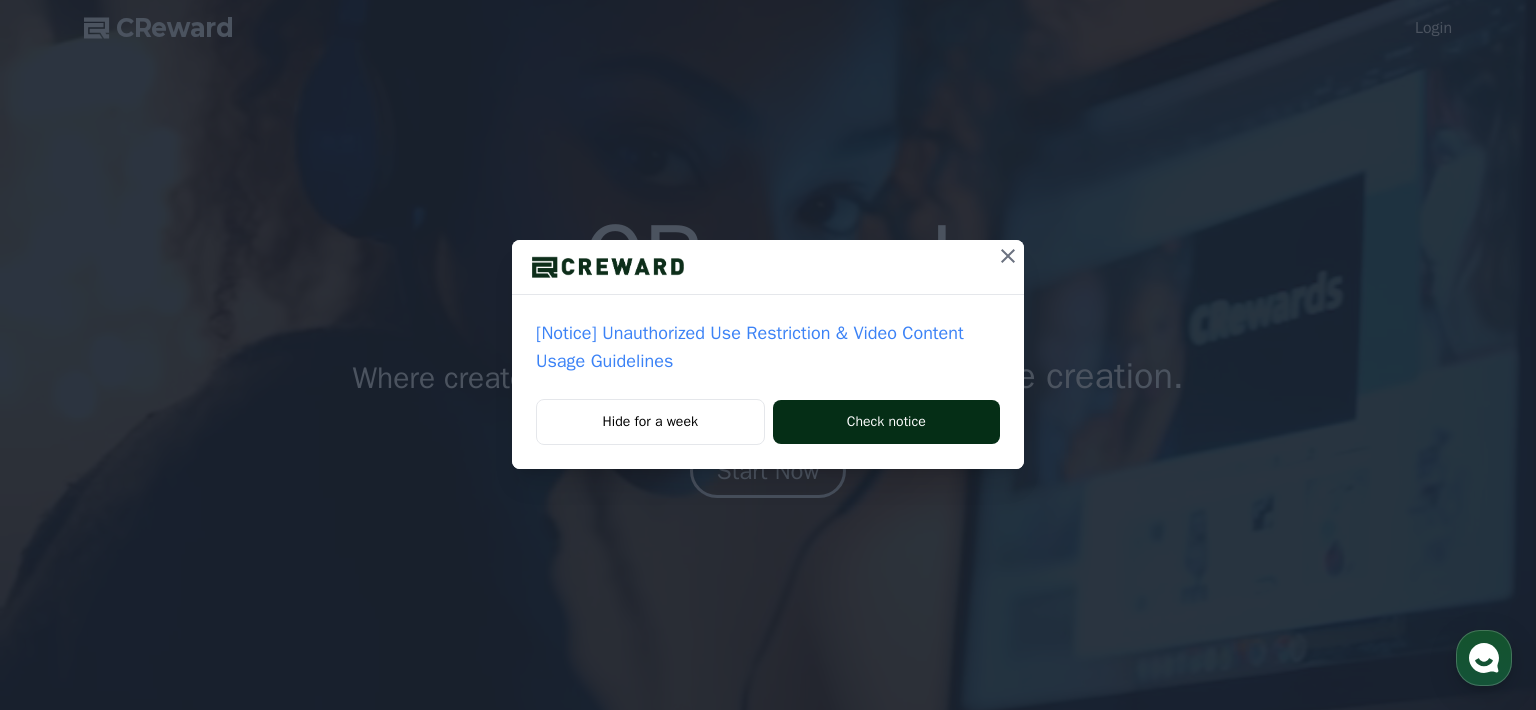 click on "[Notice] Unauthorized Use Restriction & Video Content Usage Guidelines" at bounding box center [768, 347] 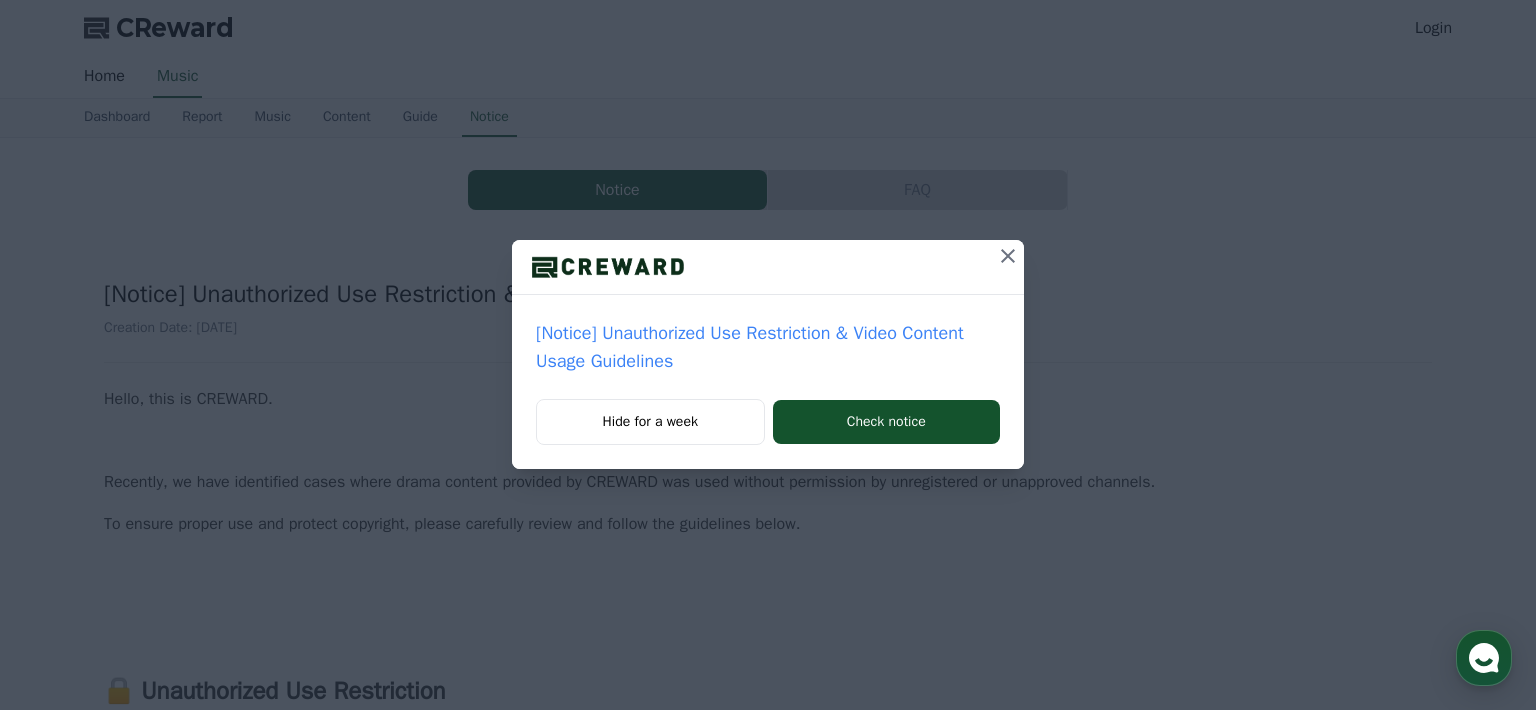 scroll, scrollTop: 0, scrollLeft: 0, axis: both 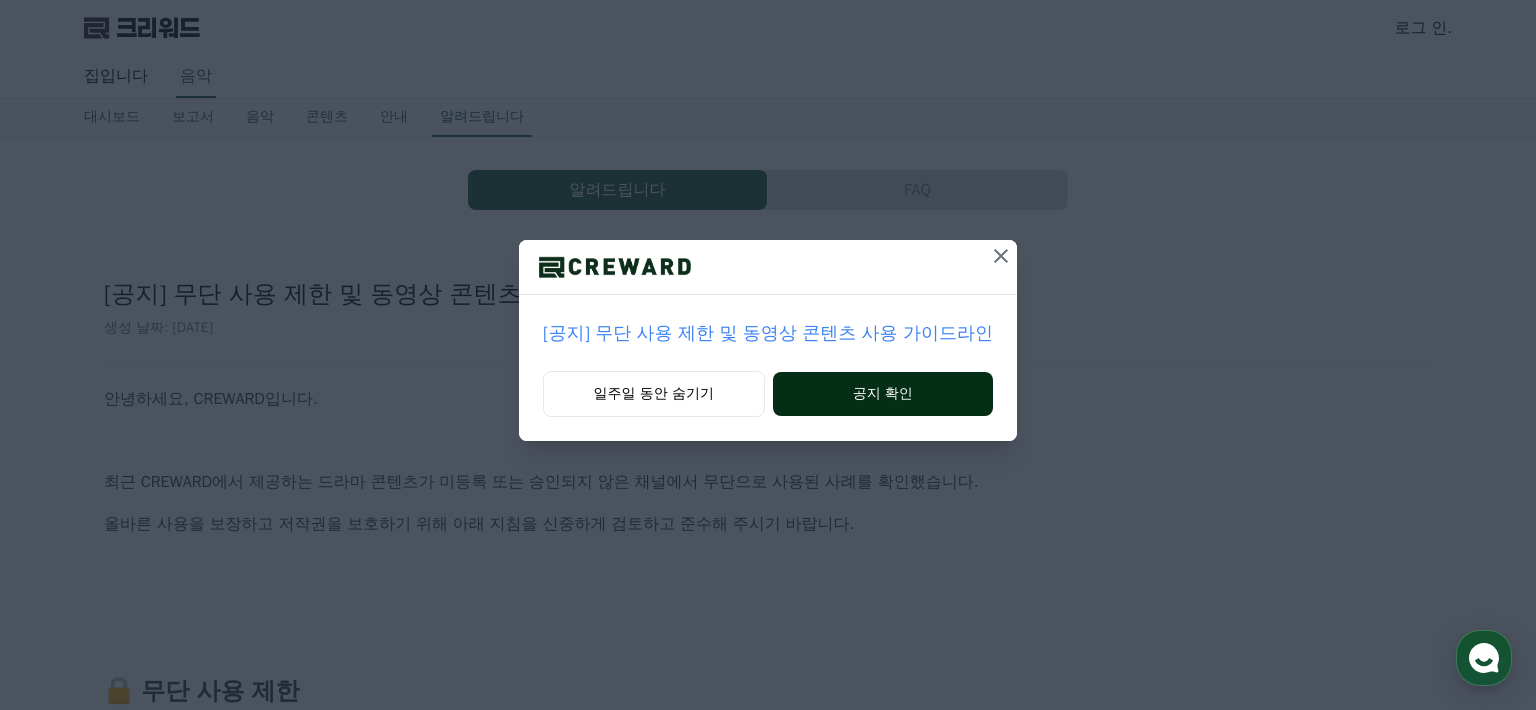 click on "공지 확인" at bounding box center (883, 394) 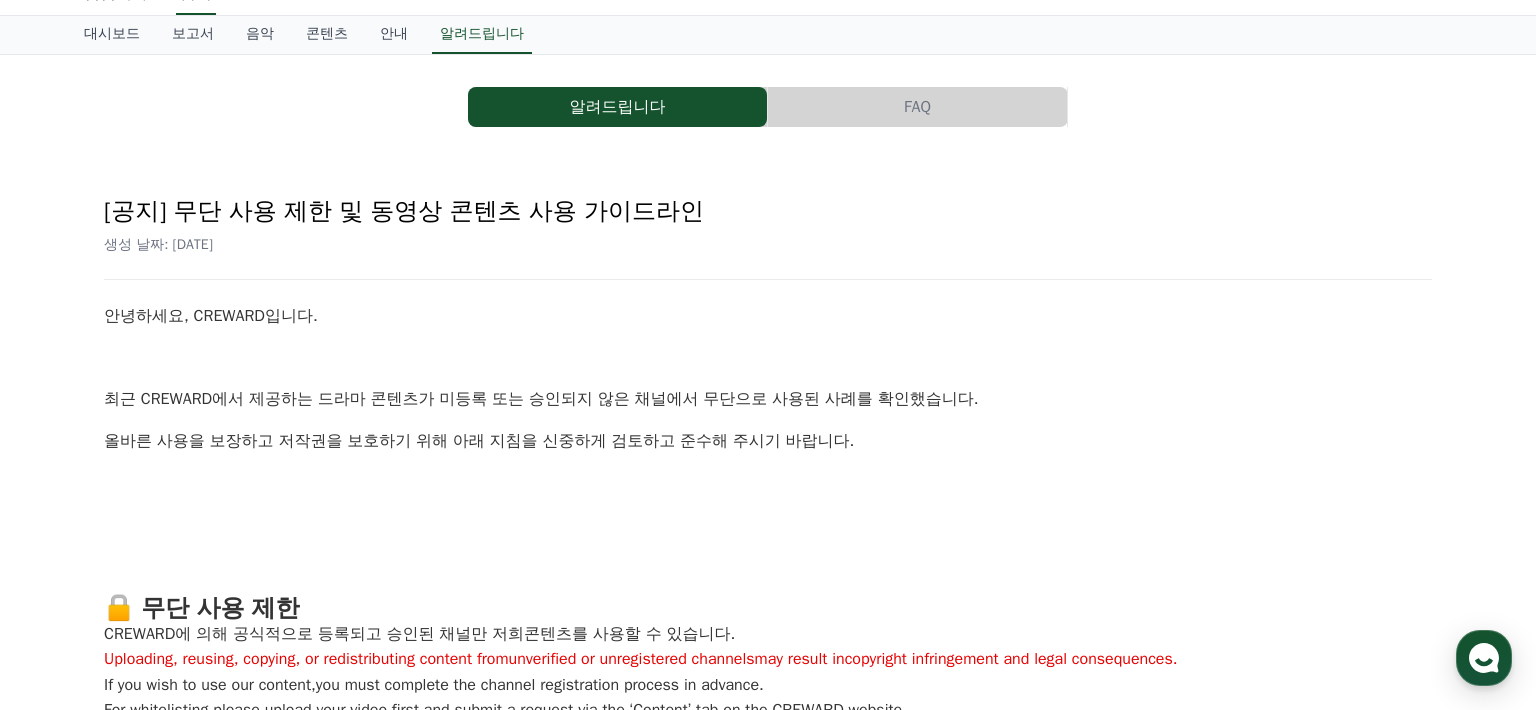scroll, scrollTop: 200, scrollLeft: 0, axis: vertical 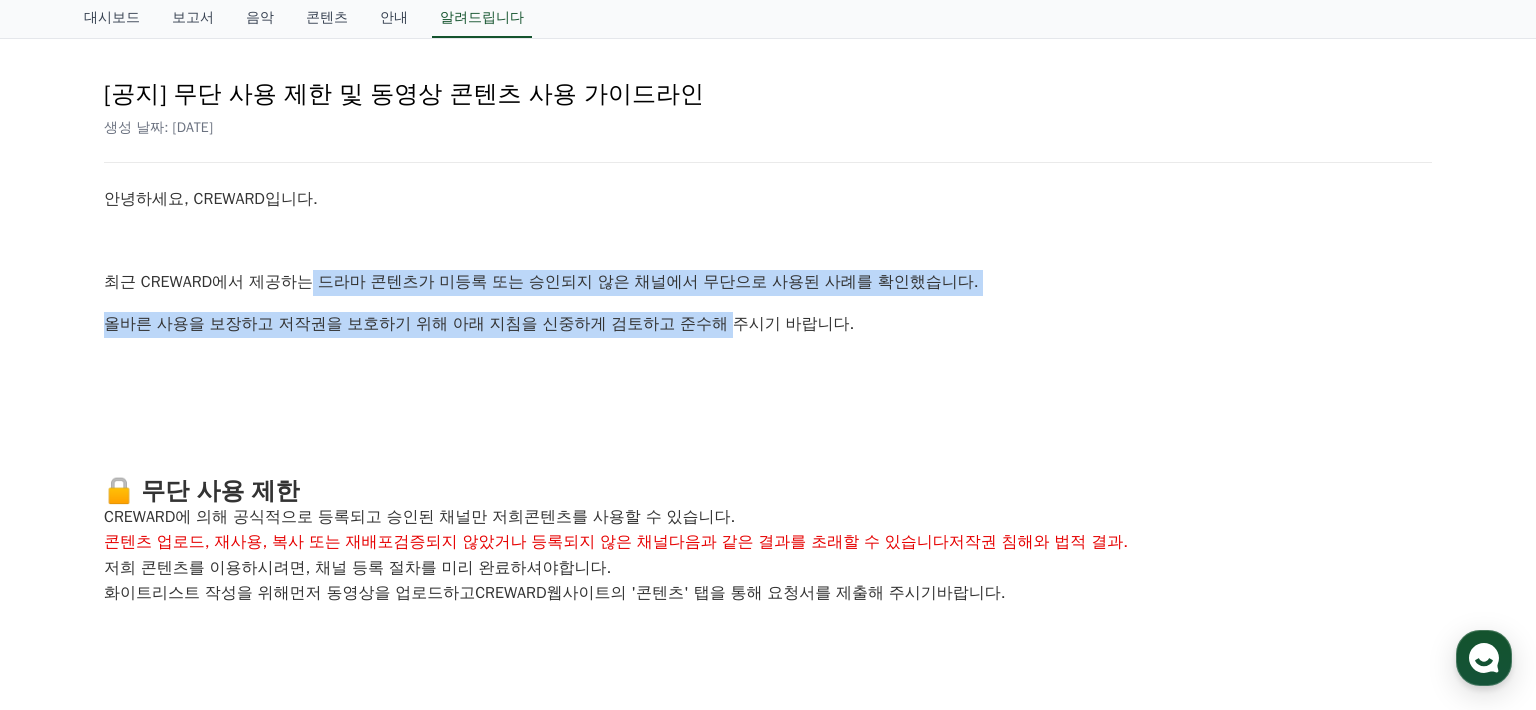 drag, startPoint x: 316, startPoint y: 265, endPoint x: 742, endPoint y: 325, distance: 430.2046 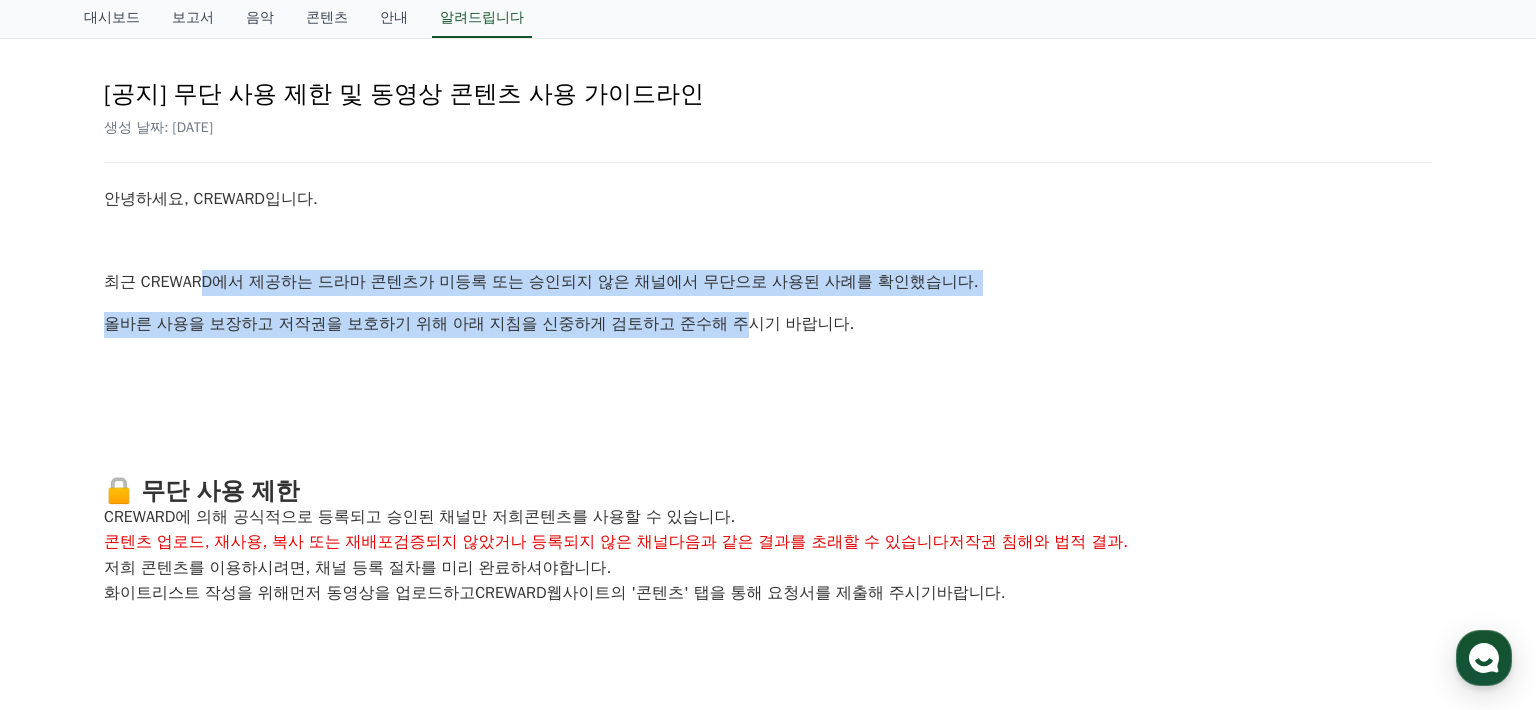 drag, startPoint x: 753, startPoint y: 328, endPoint x: 201, endPoint y: 283, distance: 553.8312 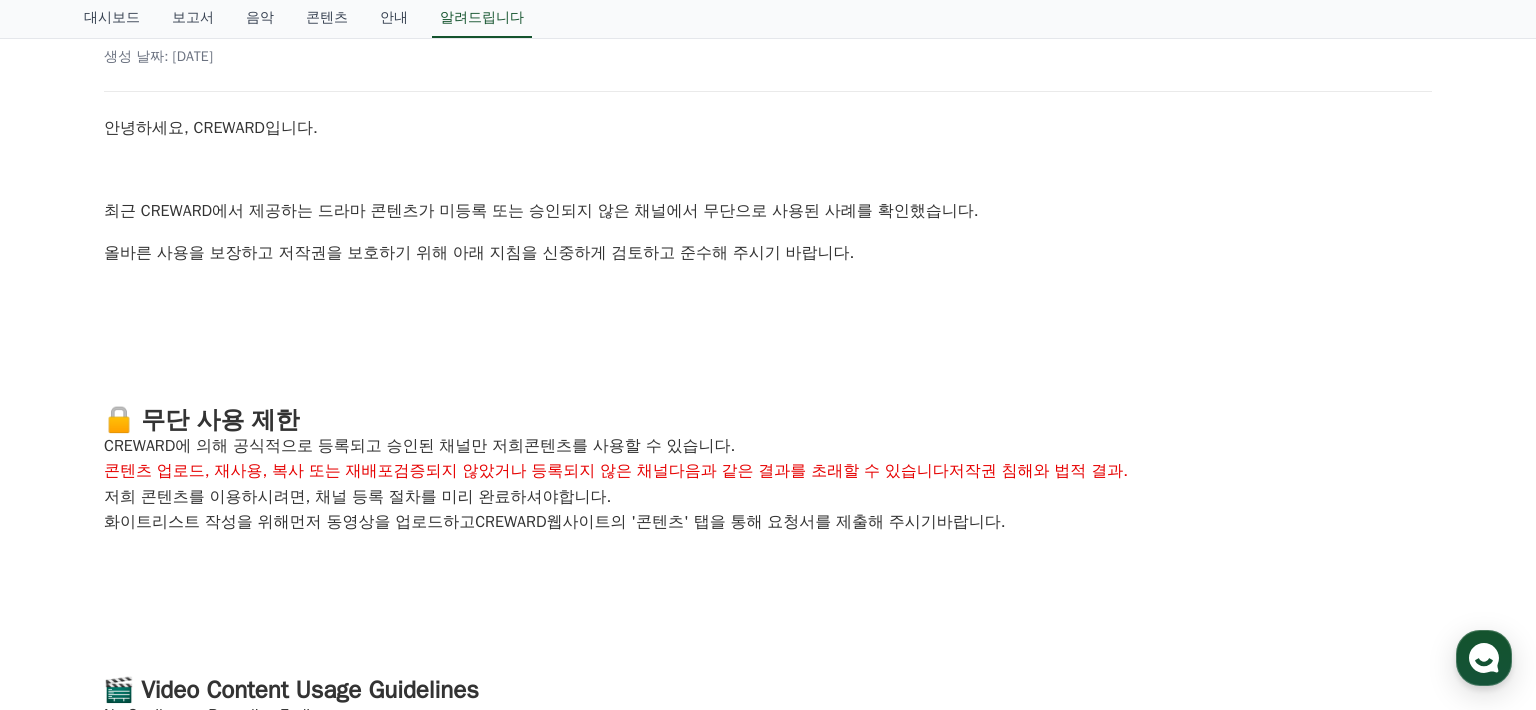 scroll, scrollTop: 300, scrollLeft: 0, axis: vertical 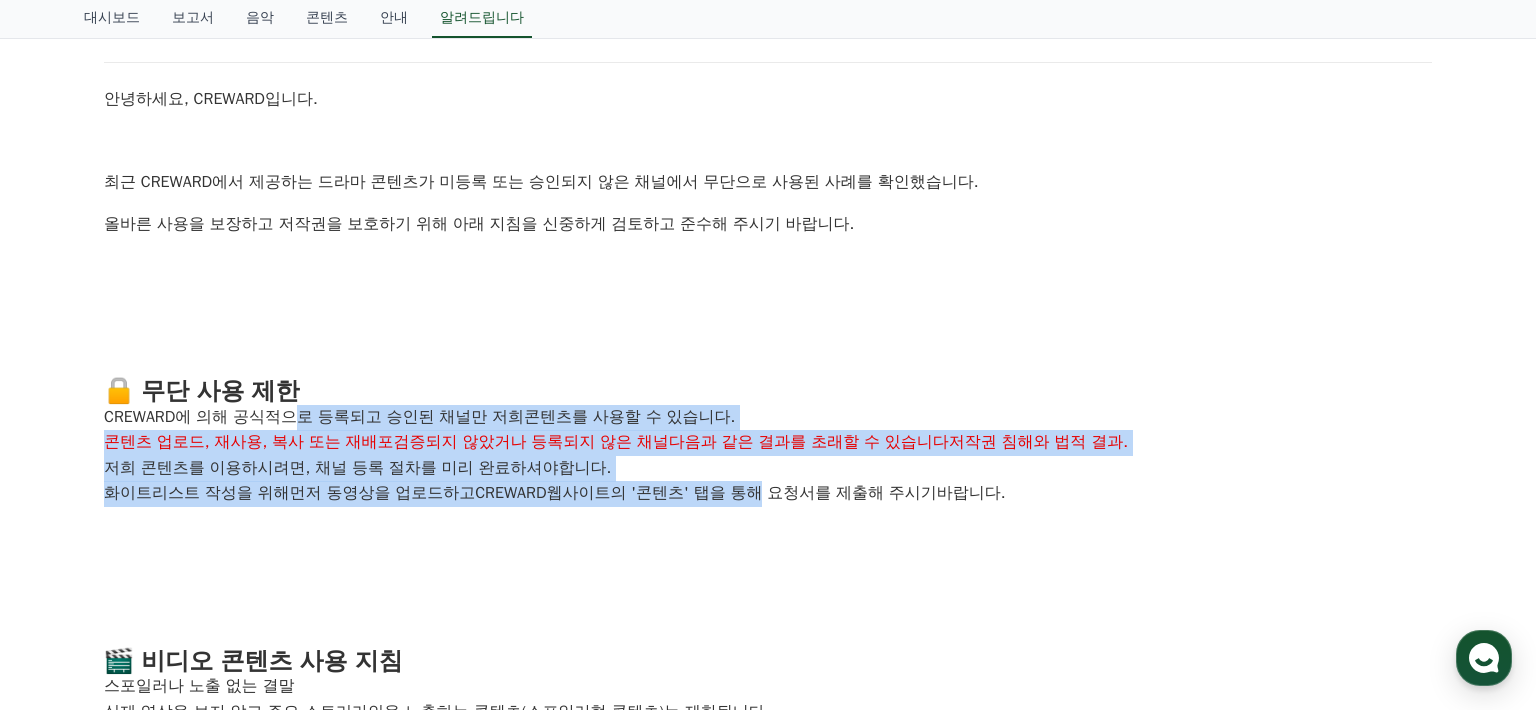 drag, startPoint x: 325, startPoint y: 428, endPoint x: 778, endPoint y: 485, distance: 456.57202 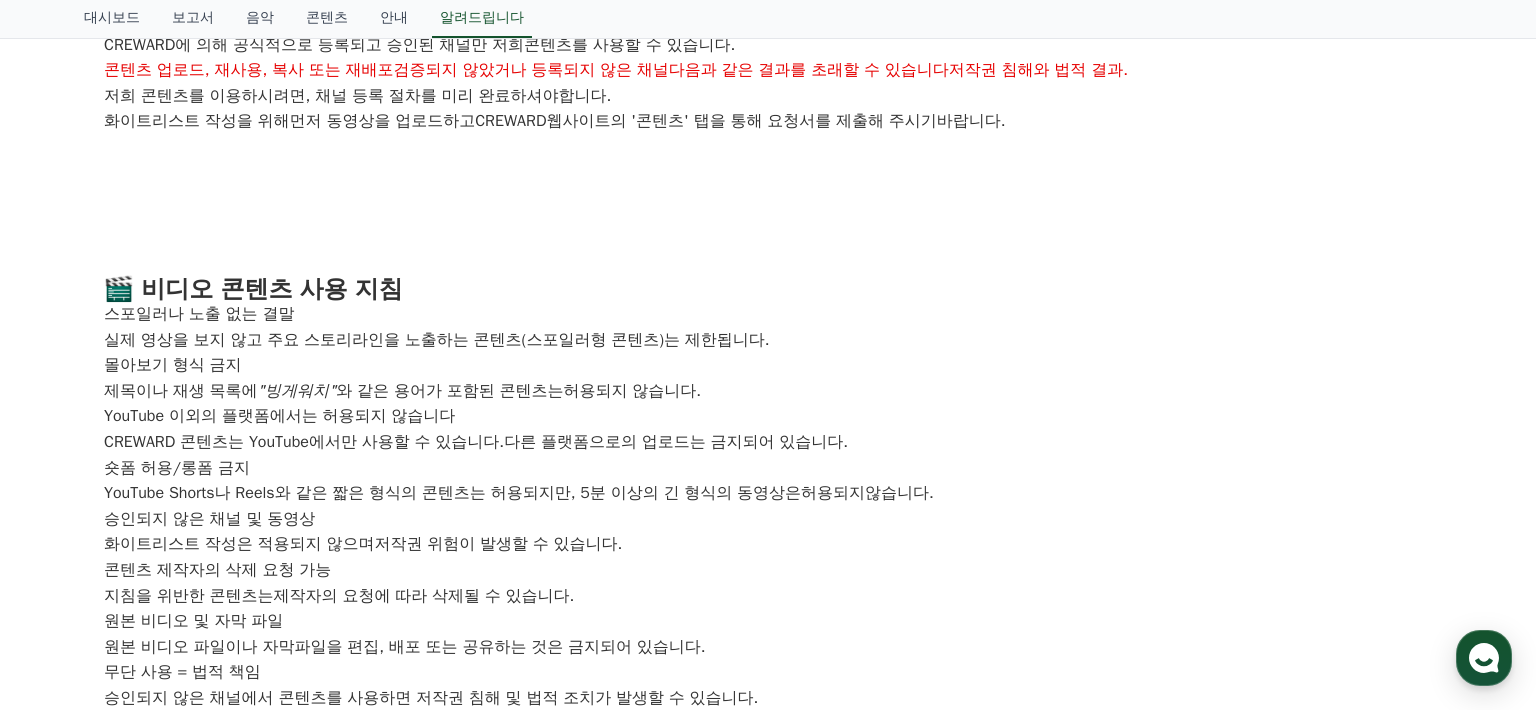 scroll, scrollTop: 800, scrollLeft: 0, axis: vertical 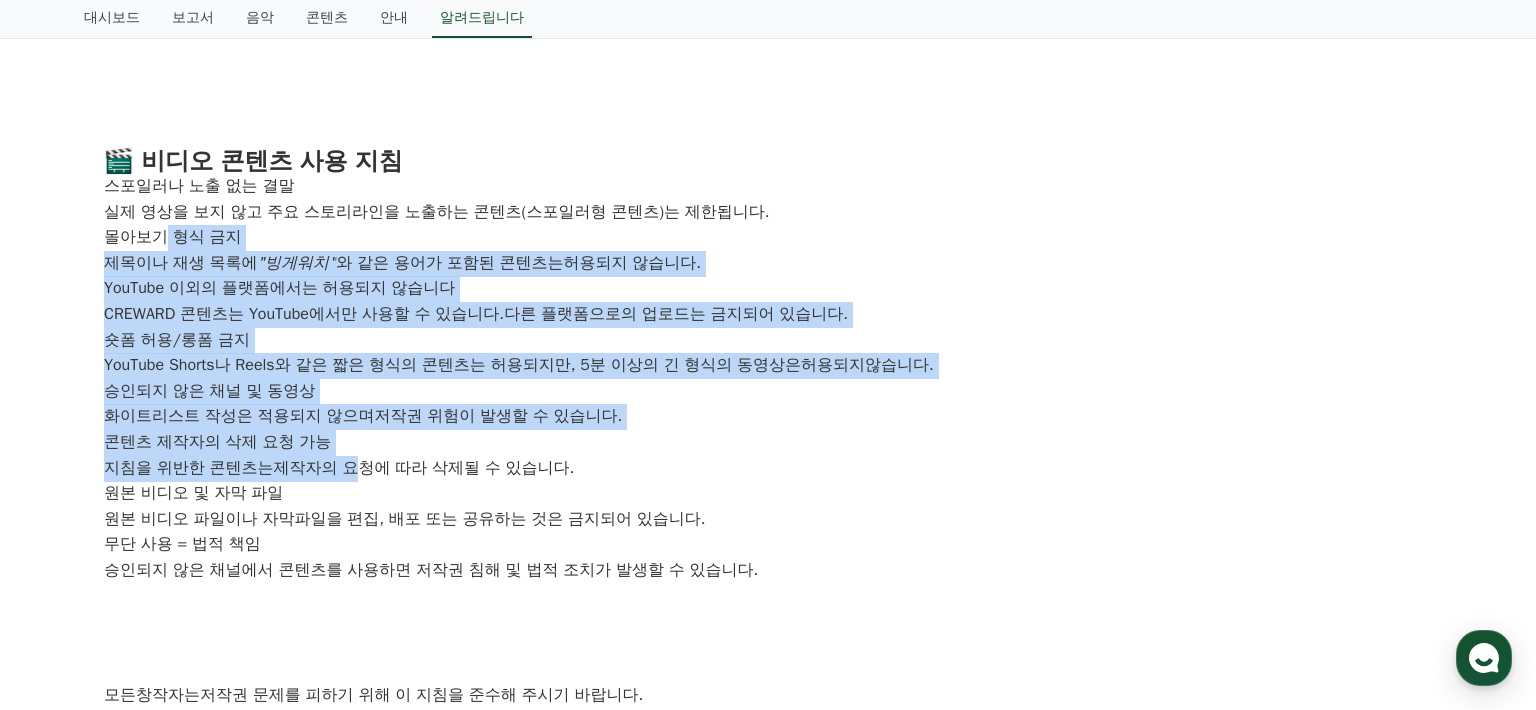 drag, startPoint x: 169, startPoint y: 233, endPoint x: 361, endPoint y: 473, distance: 307.34998 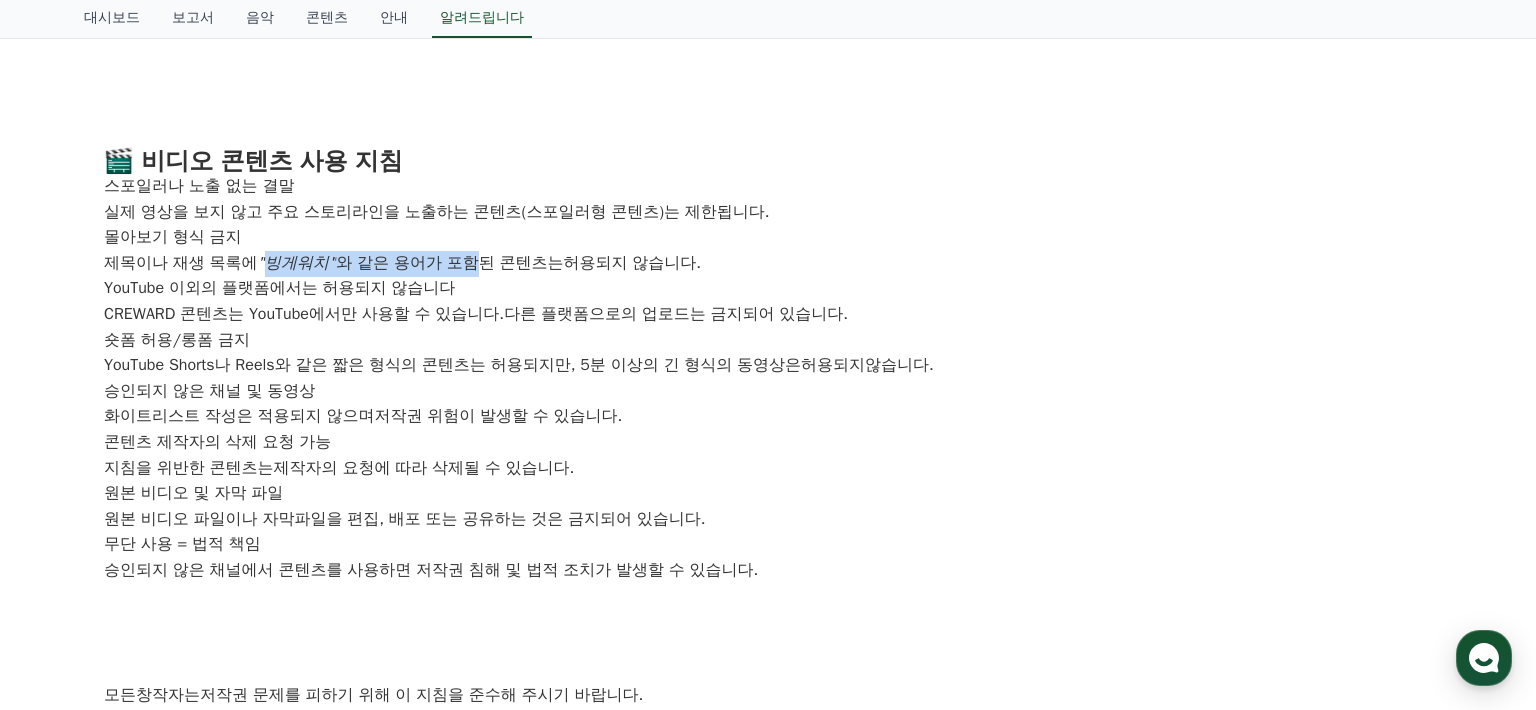 drag, startPoint x: 267, startPoint y: 257, endPoint x: 492, endPoint y: 256, distance: 225.00223 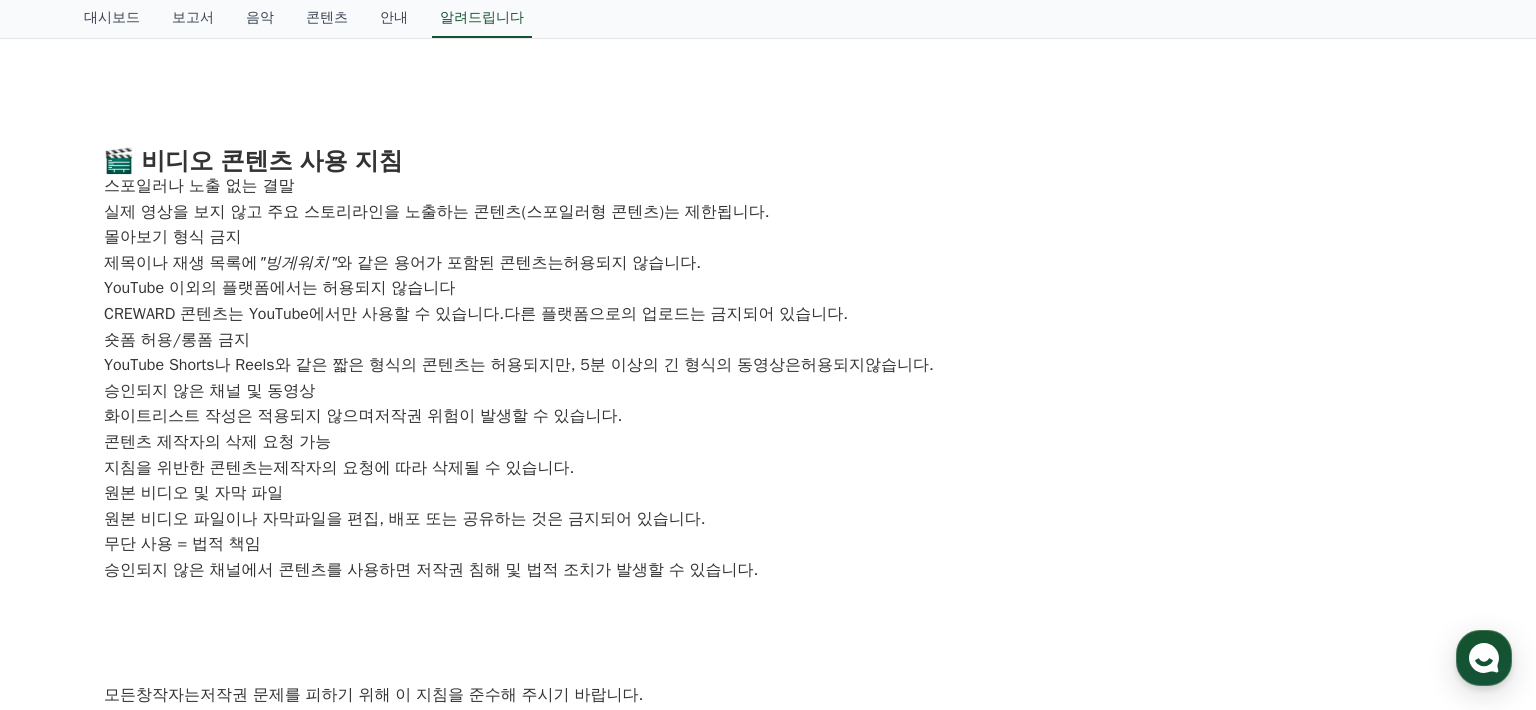 click on "YouTube 이외의 플랫폼에서는 허용되지 않습니다" at bounding box center (279, 288) 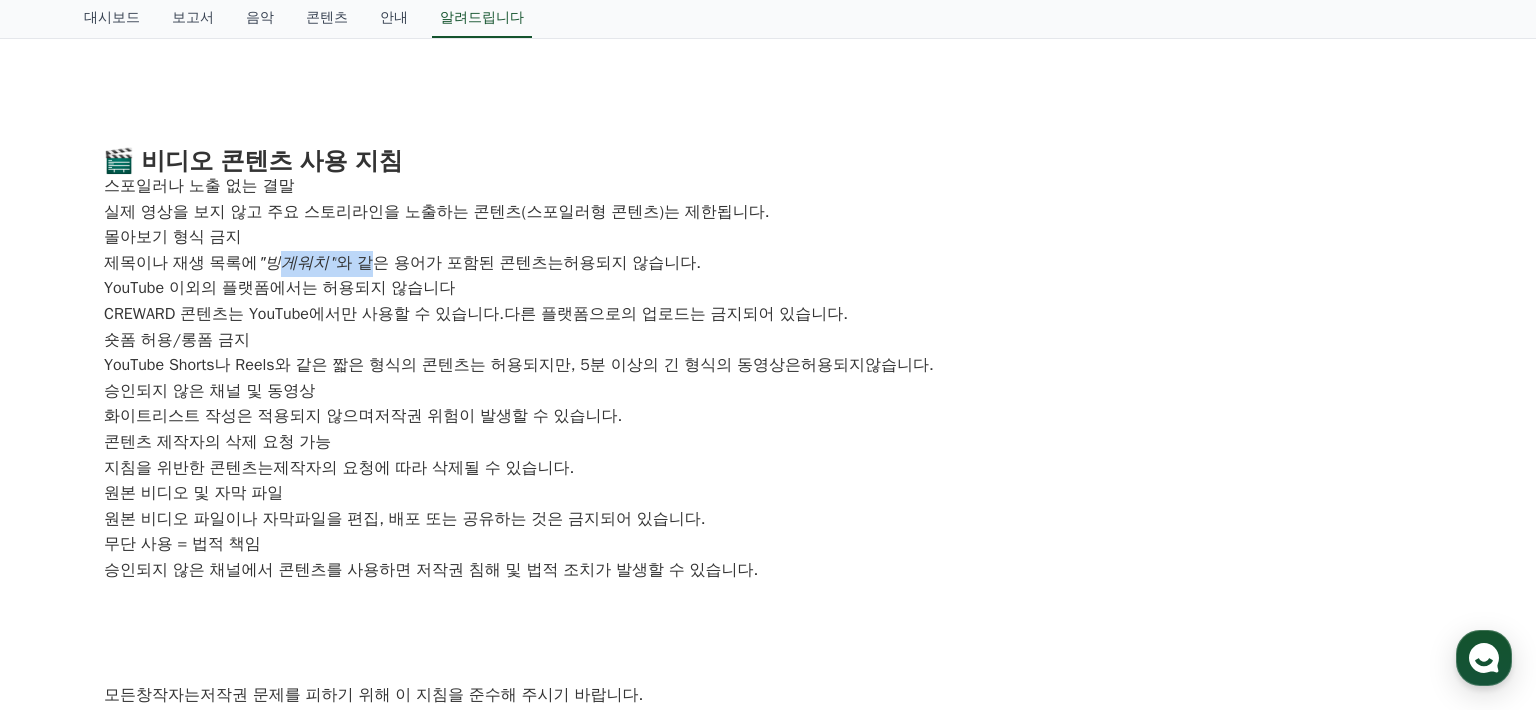 drag, startPoint x: 274, startPoint y: 253, endPoint x: 380, endPoint y: 272, distance: 107.68937 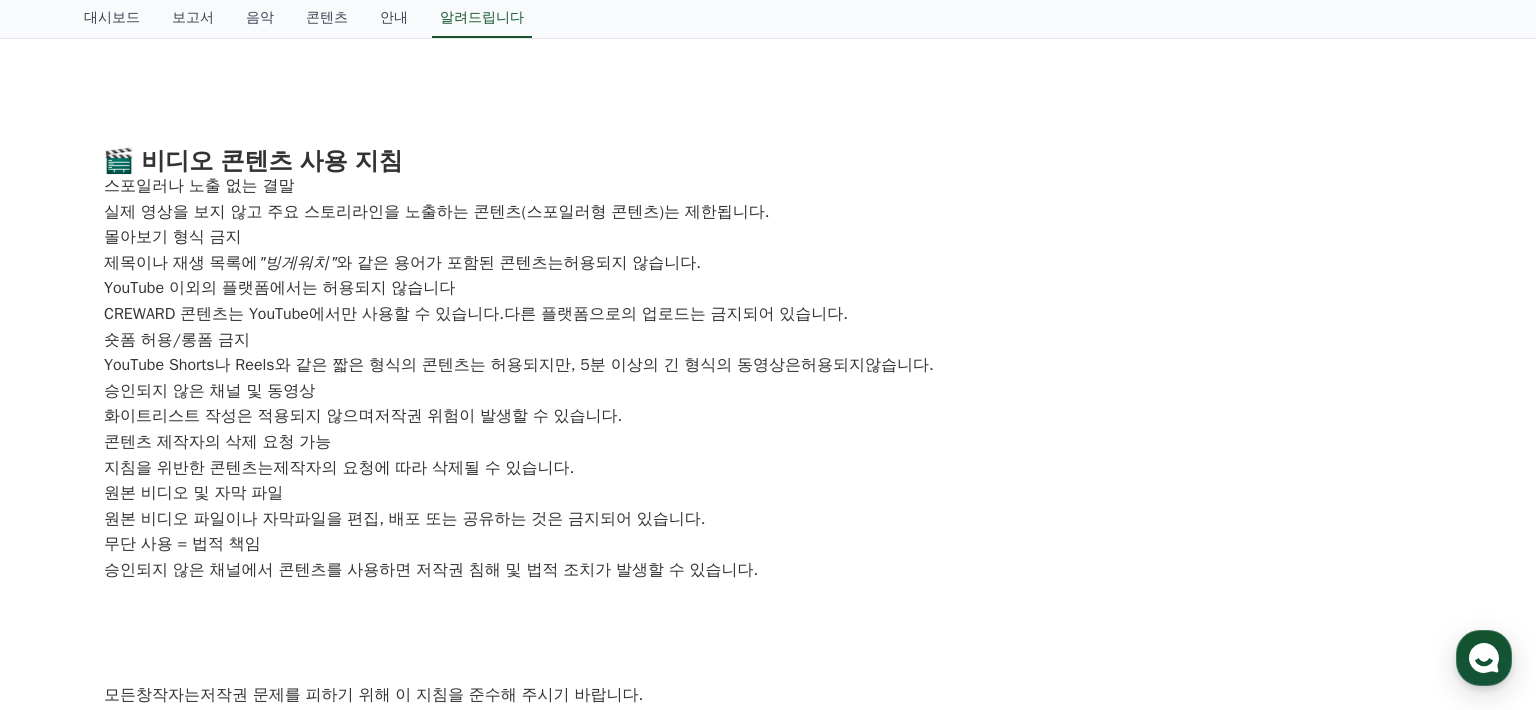 click on "Tube에서만 사용" at bounding box center (334, 314) 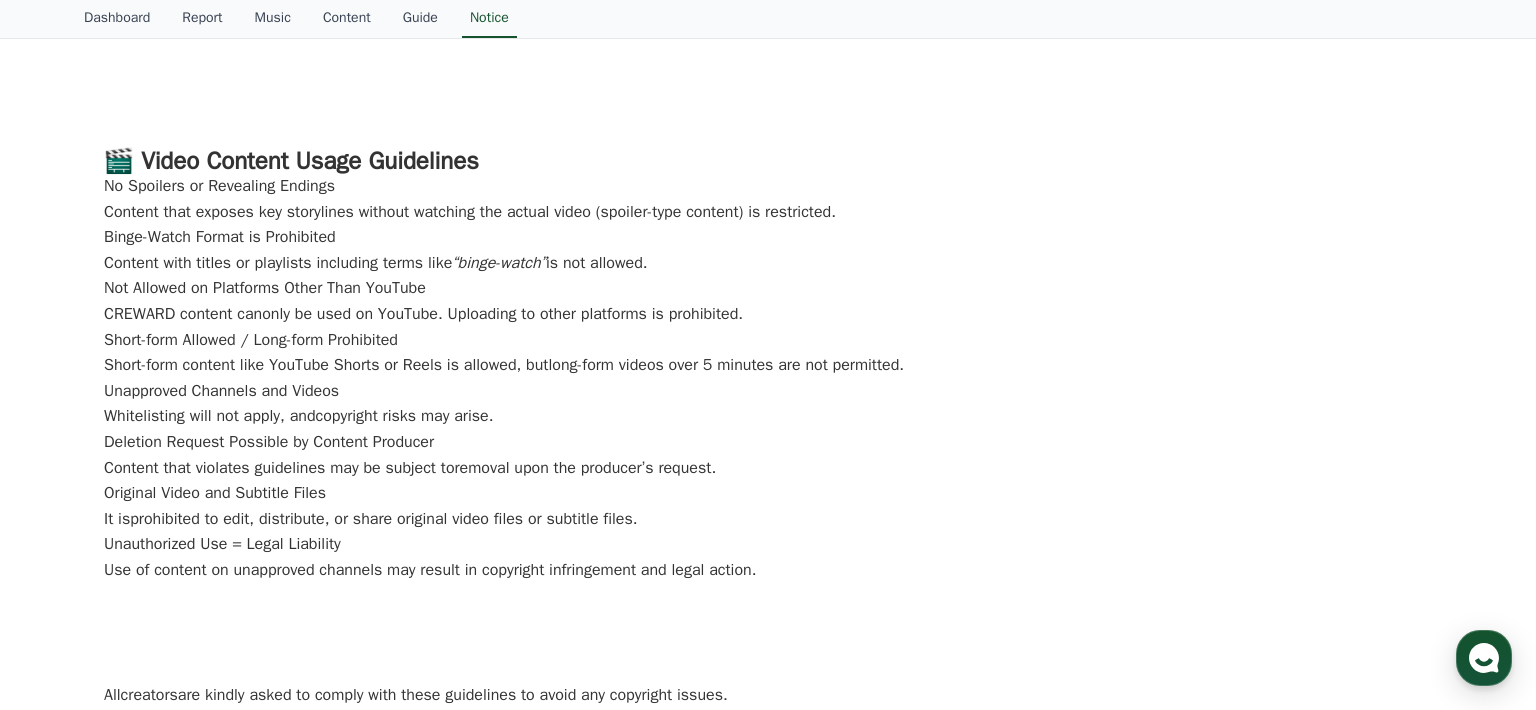 drag, startPoint x: 521, startPoint y: 333, endPoint x: 409, endPoint y: 361, distance: 115.44696 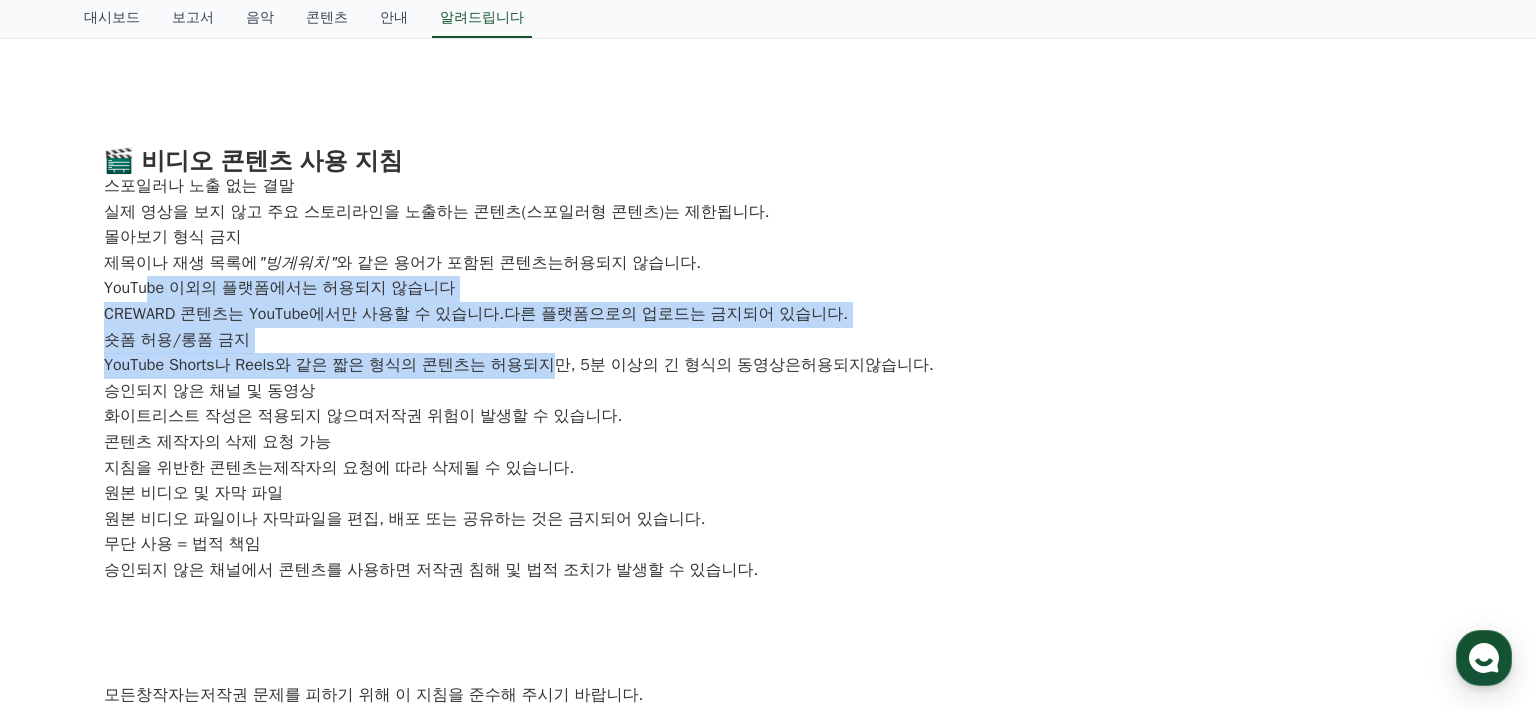 drag, startPoint x: 151, startPoint y: 295, endPoint x: 573, endPoint y: 358, distance: 426.6767 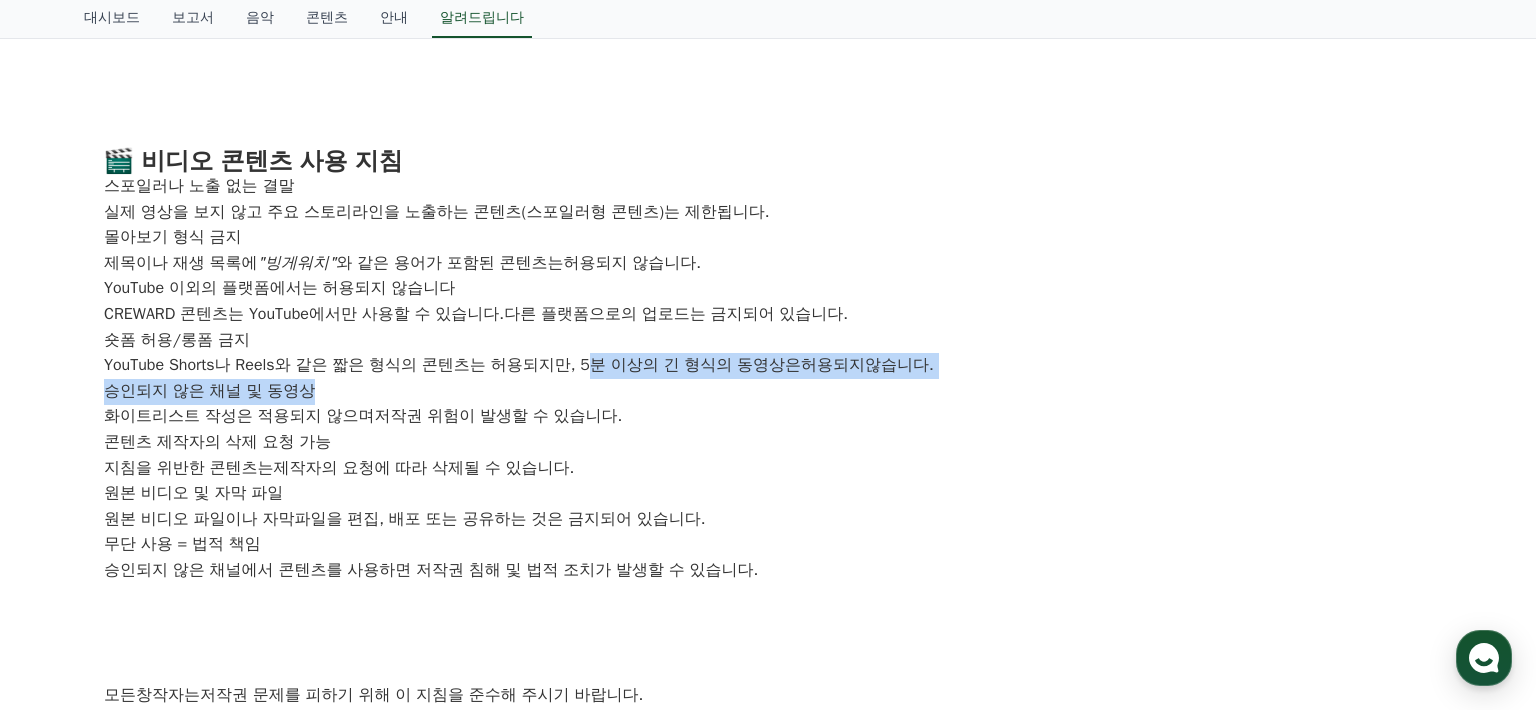 drag, startPoint x: 604, startPoint y: 363, endPoint x: 610, endPoint y: 388, distance: 25.70992 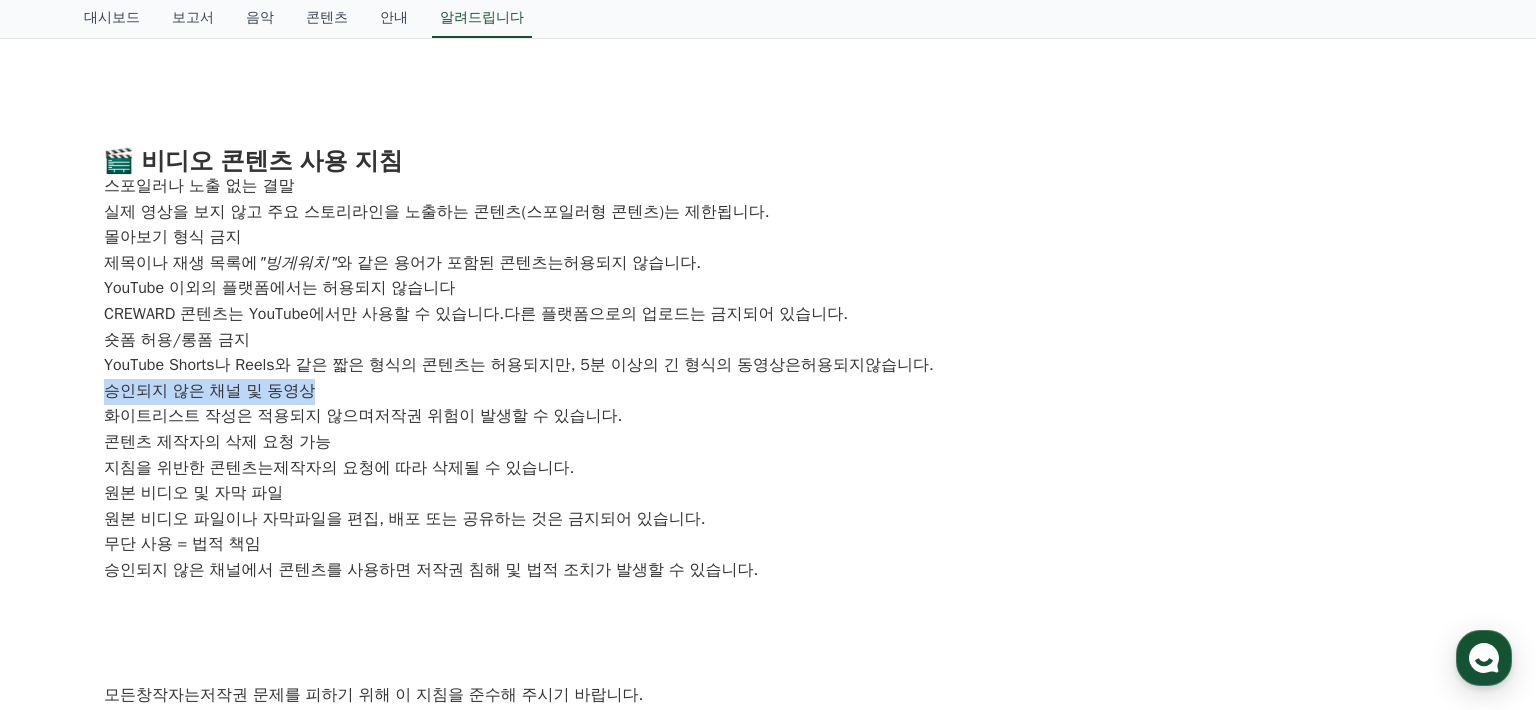 drag, startPoint x: 390, startPoint y: 395, endPoint x: 69, endPoint y: 403, distance: 321.09967 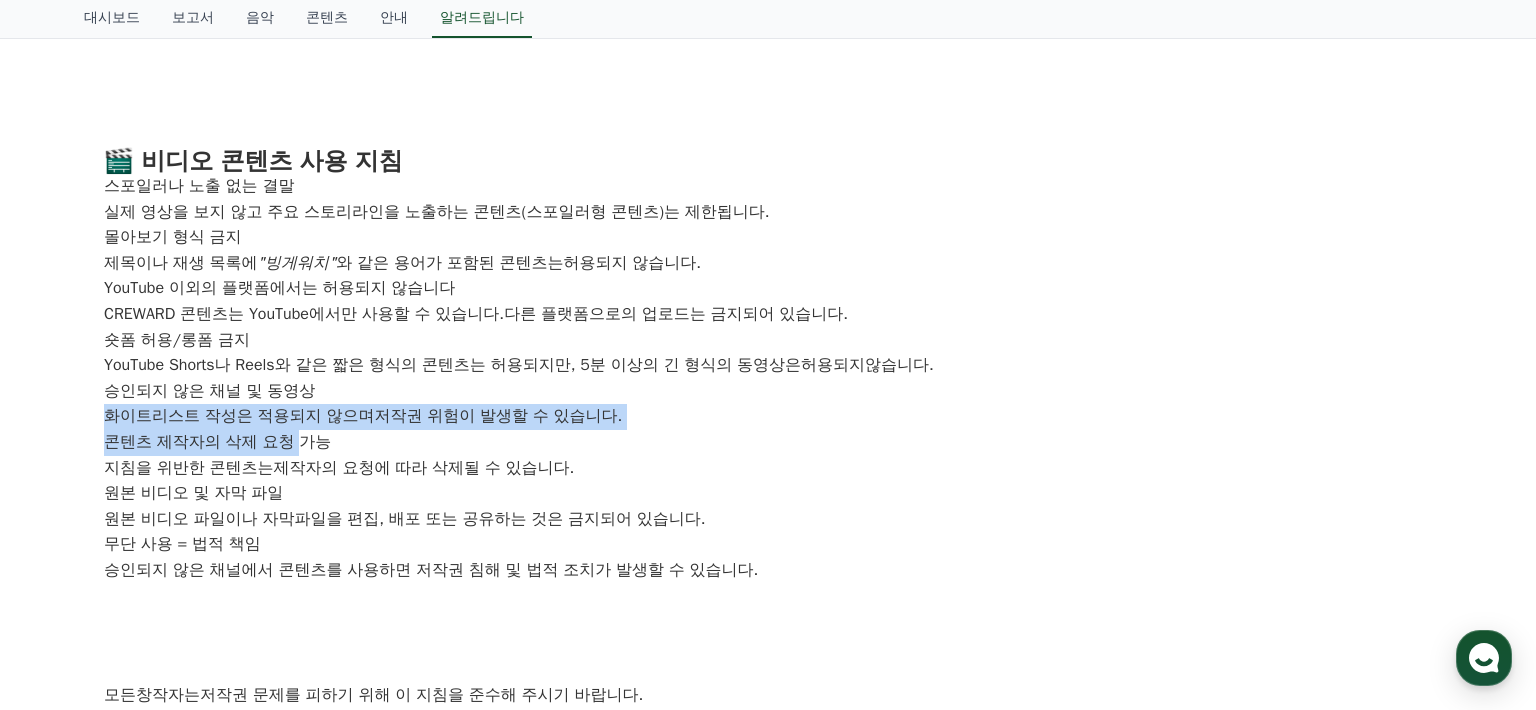 drag, startPoint x: 88, startPoint y: 418, endPoint x: 304, endPoint y: 429, distance: 216.2799 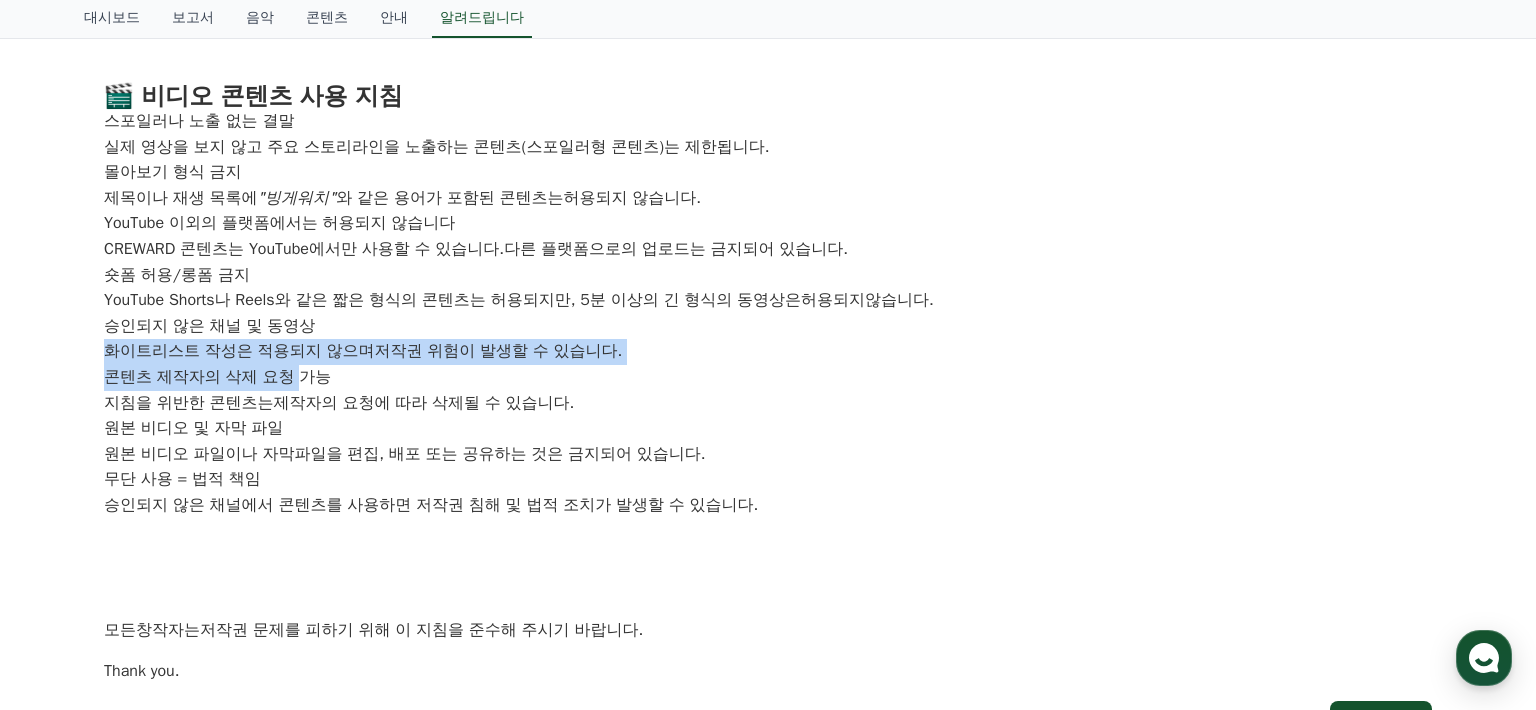 scroll, scrollTop: 900, scrollLeft: 0, axis: vertical 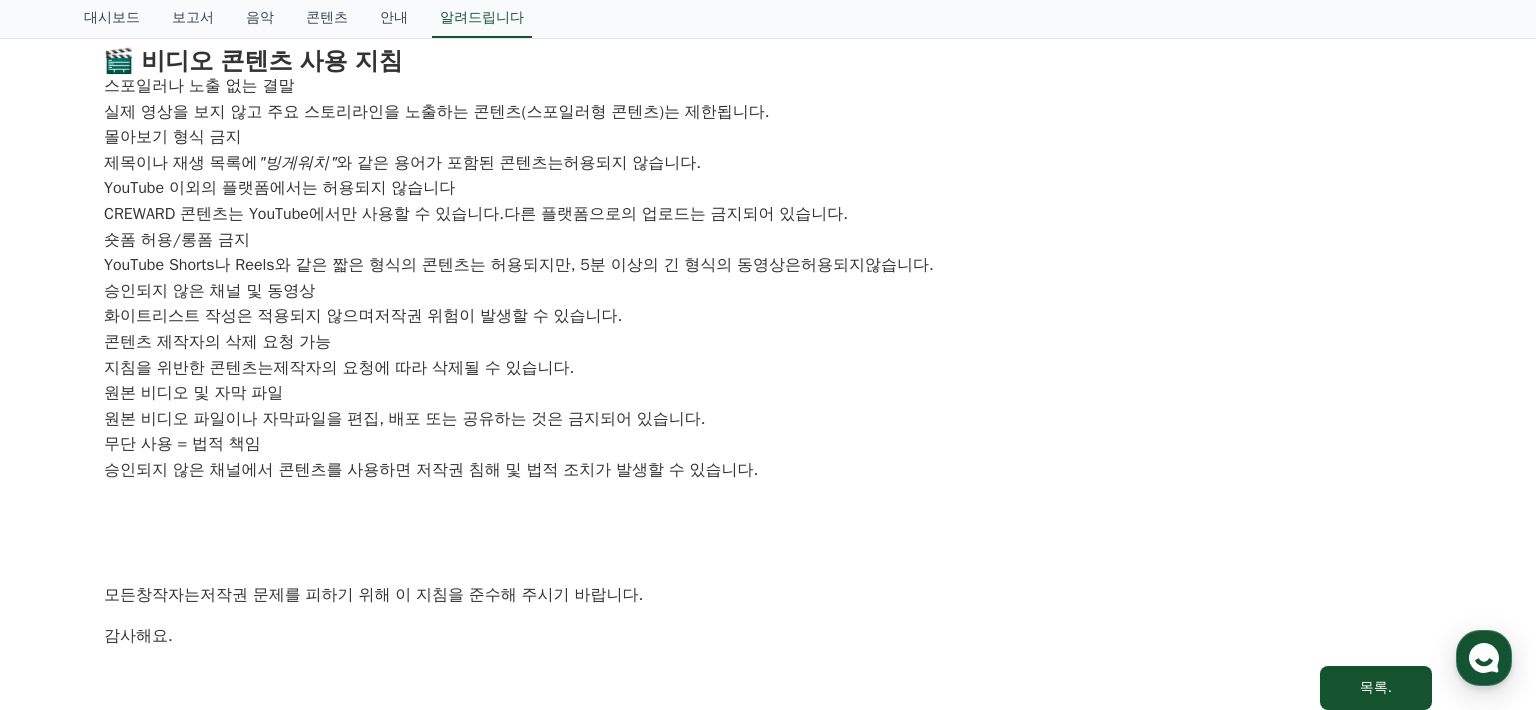click on "파일을 편집, 배포 또는 공유하는 것은 금지" at bounding box center [447, 419] 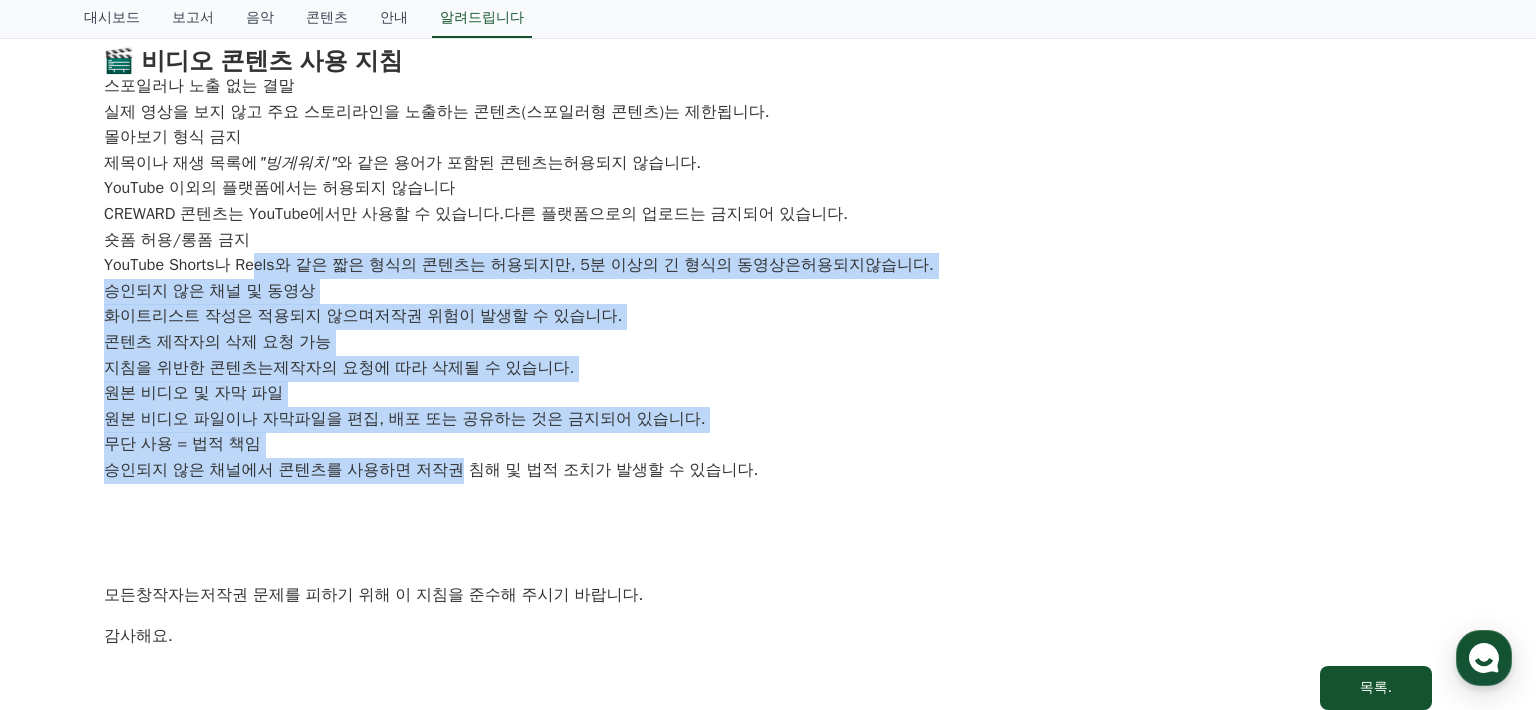 drag, startPoint x: 465, startPoint y: 475, endPoint x: 263, endPoint y: 266, distance: 290.66302 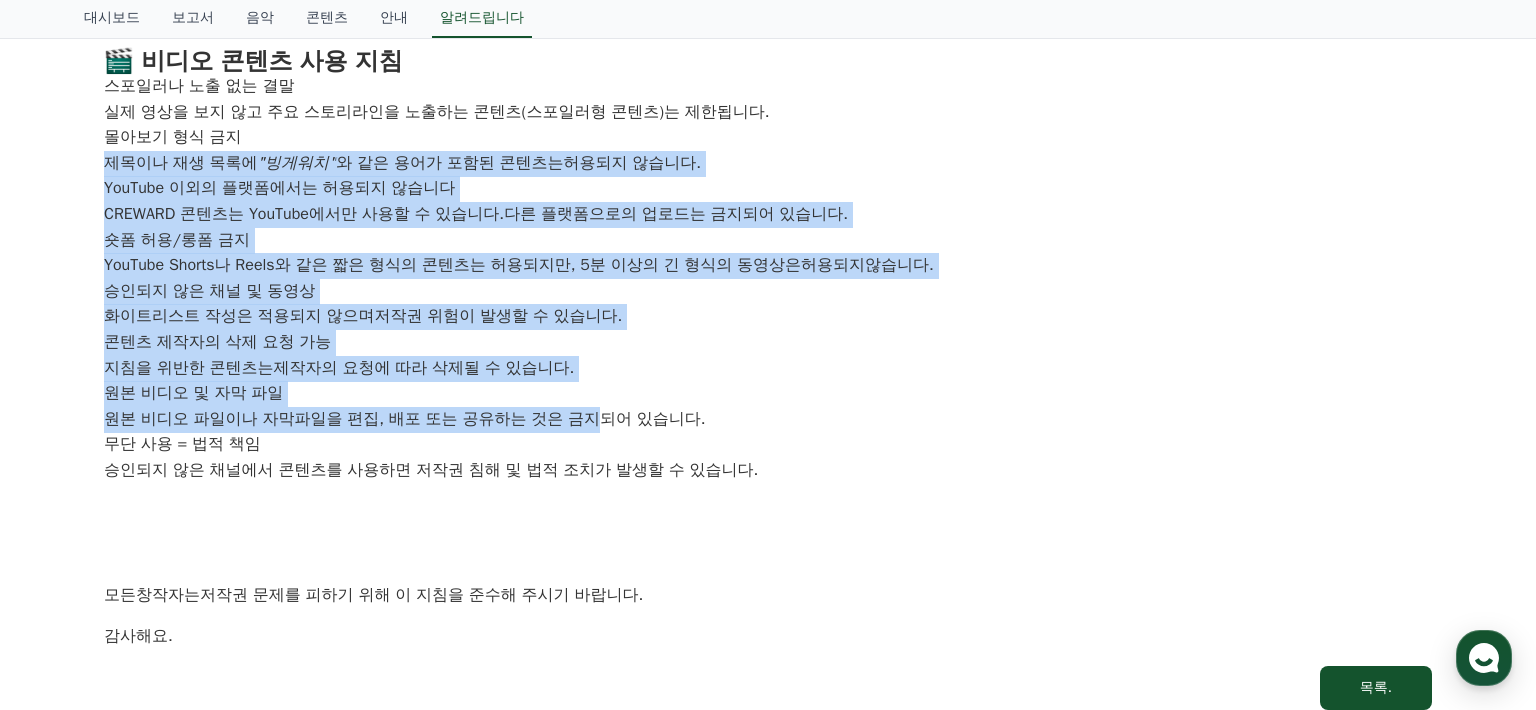 drag, startPoint x: 603, startPoint y: 419, endPoint x: 304, endPoint y: 135, distance: 412.37967 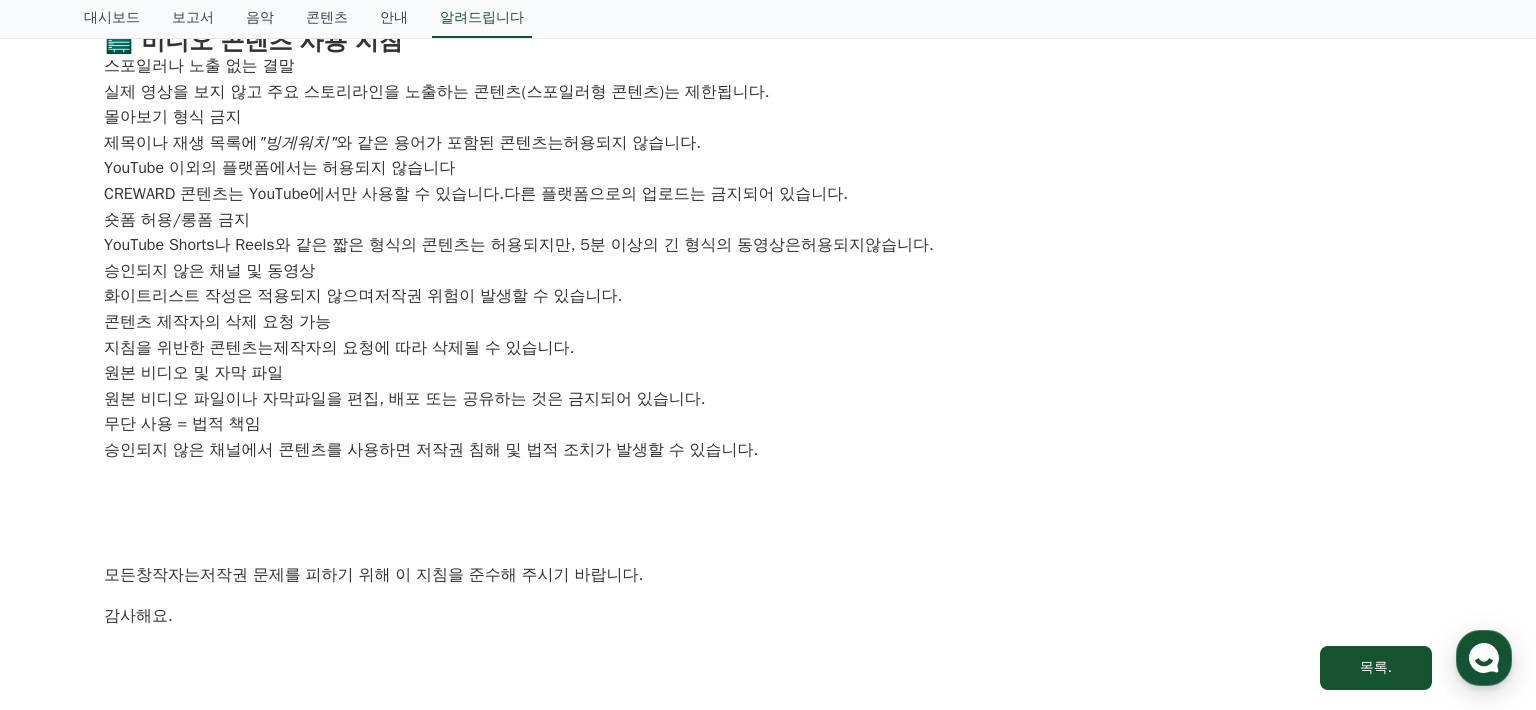 scroll, scrollTop: 700, scrollLeft: 0, axis: vertical 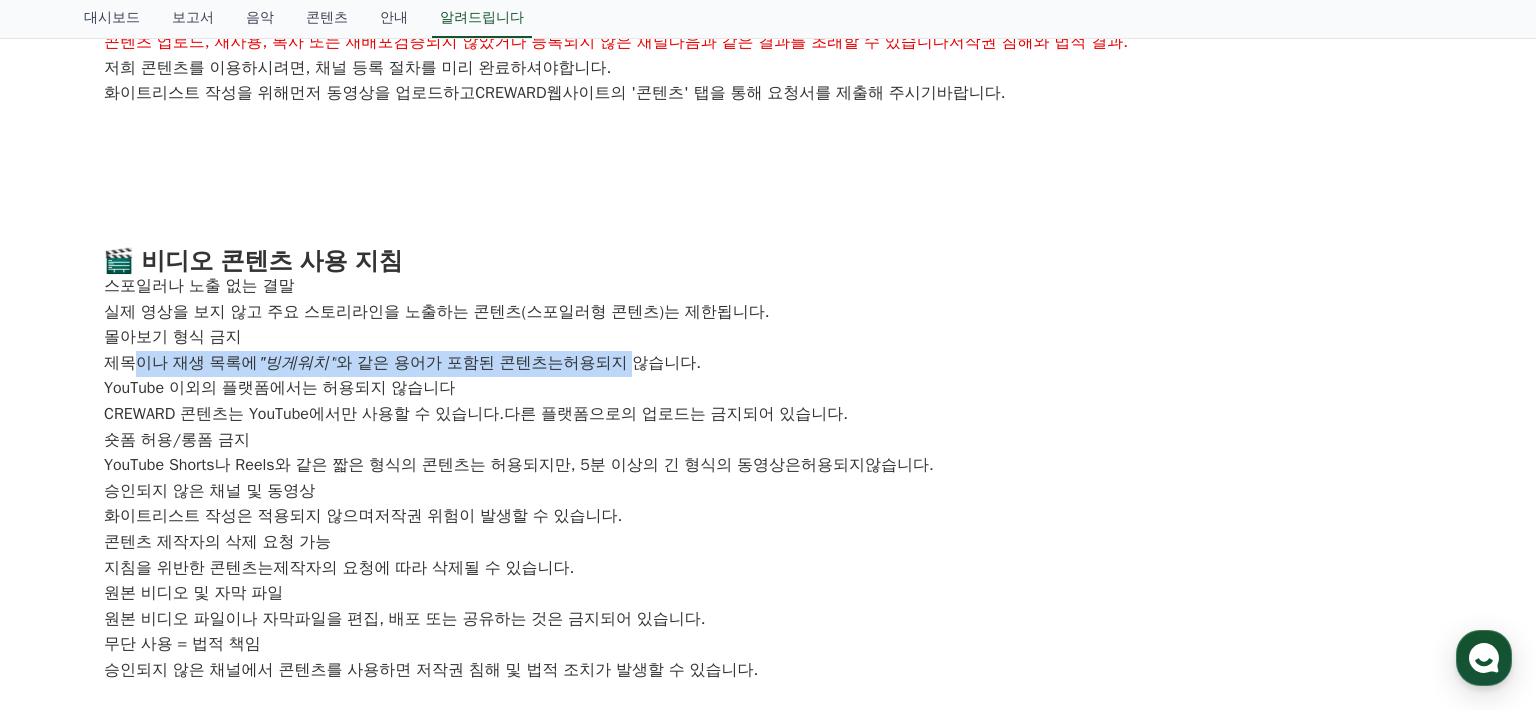 drag, startPoint x: 136, startPoint y: 359, endPoint x: 641, endPoint y: 368, distance: 505.0802 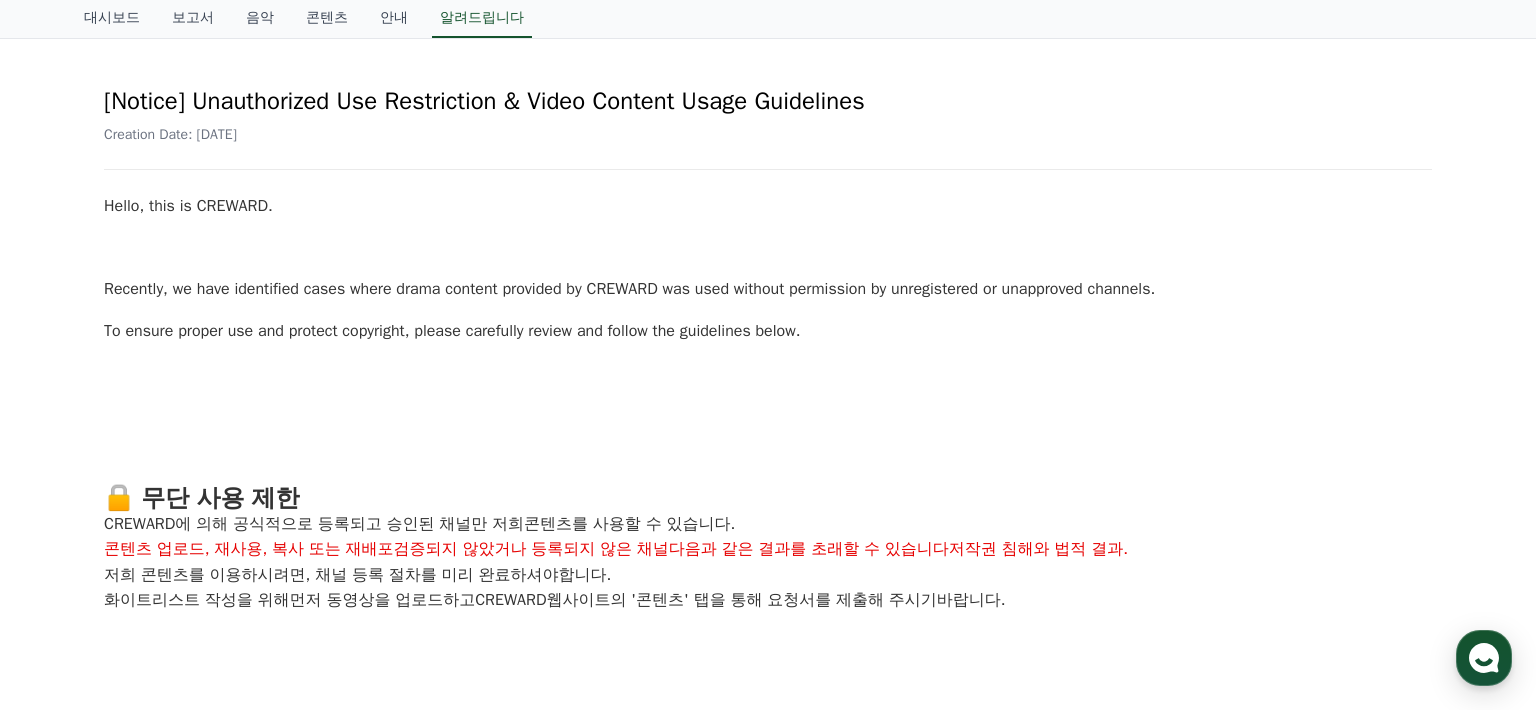 scroll, scrollTop: 0, scrollLeft: 0, axis: both 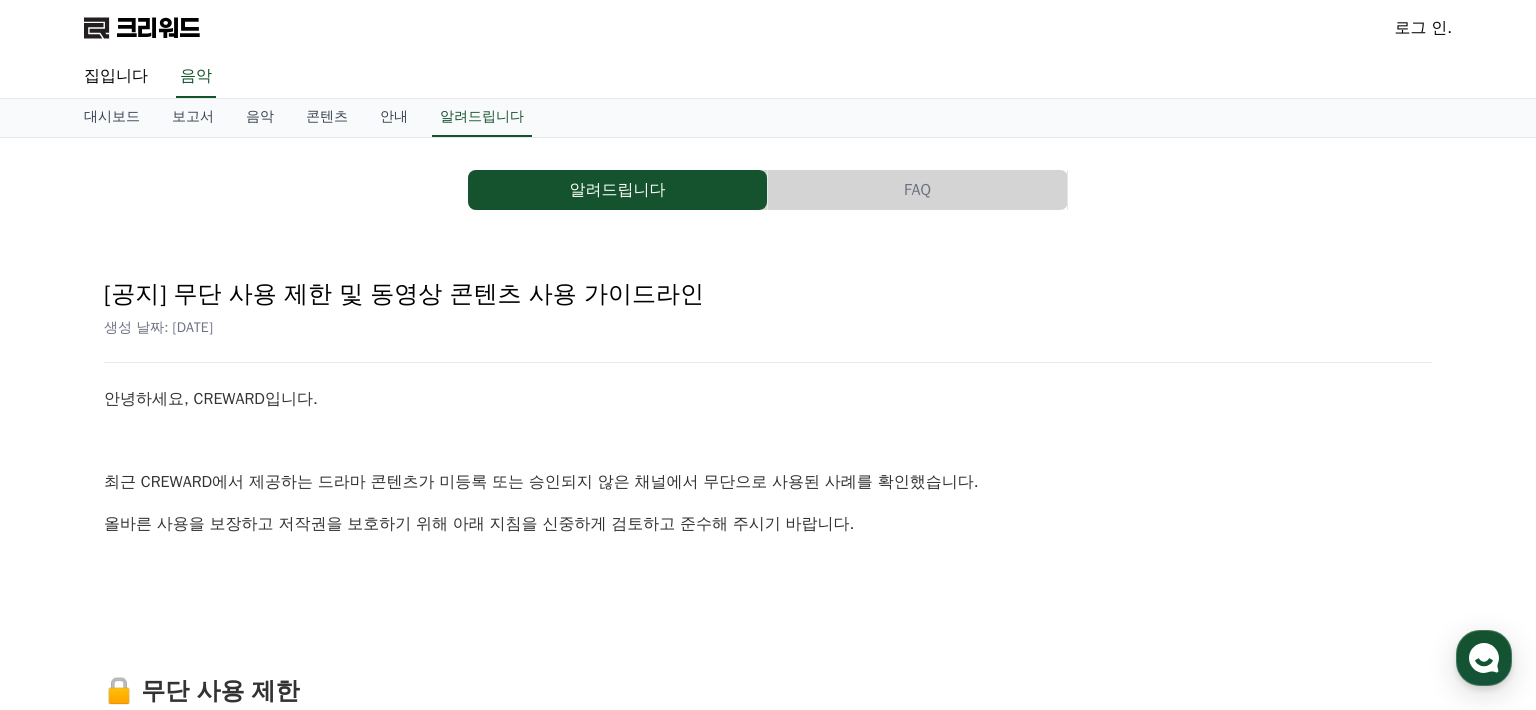 click on "FAQ" at bounding box center (917, 190) 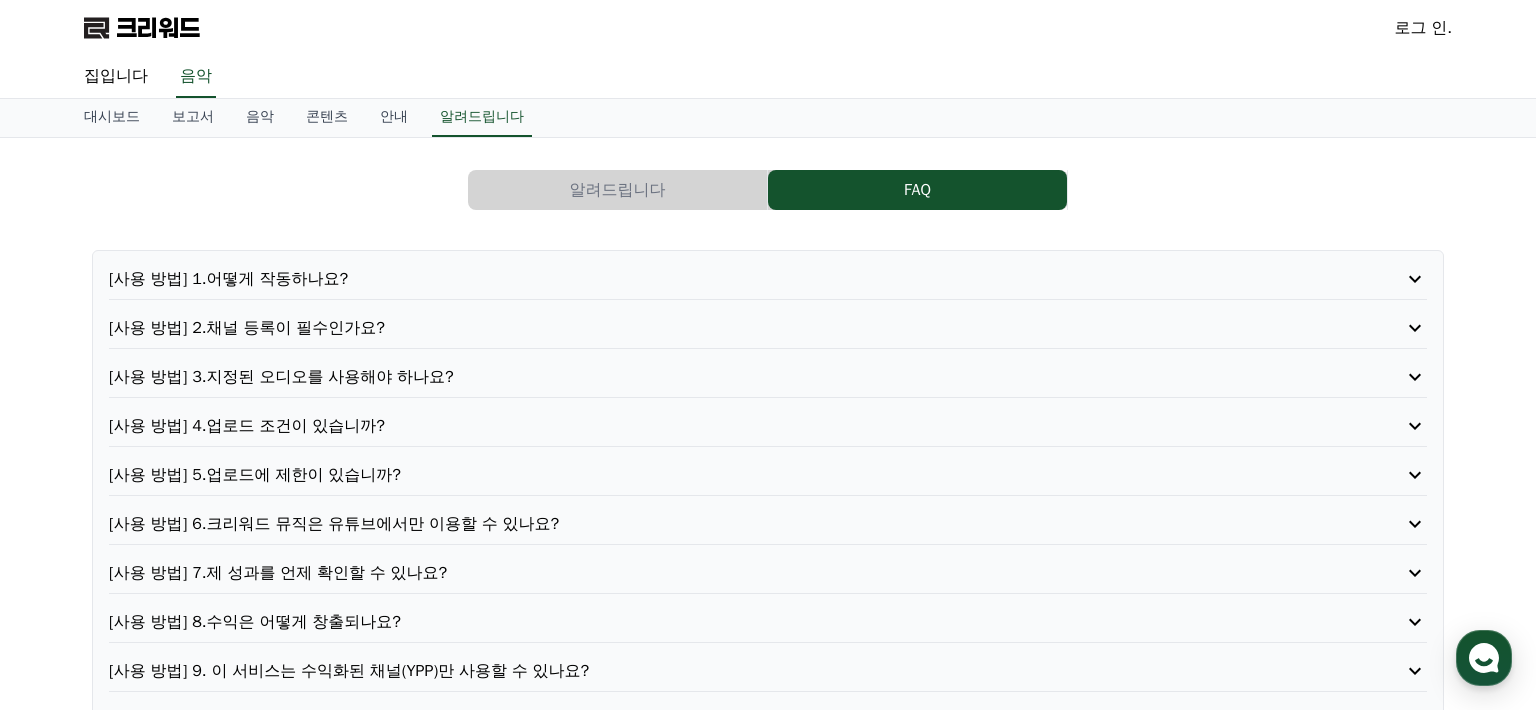 click on "로그 인." at bounding box center [1423, 28] 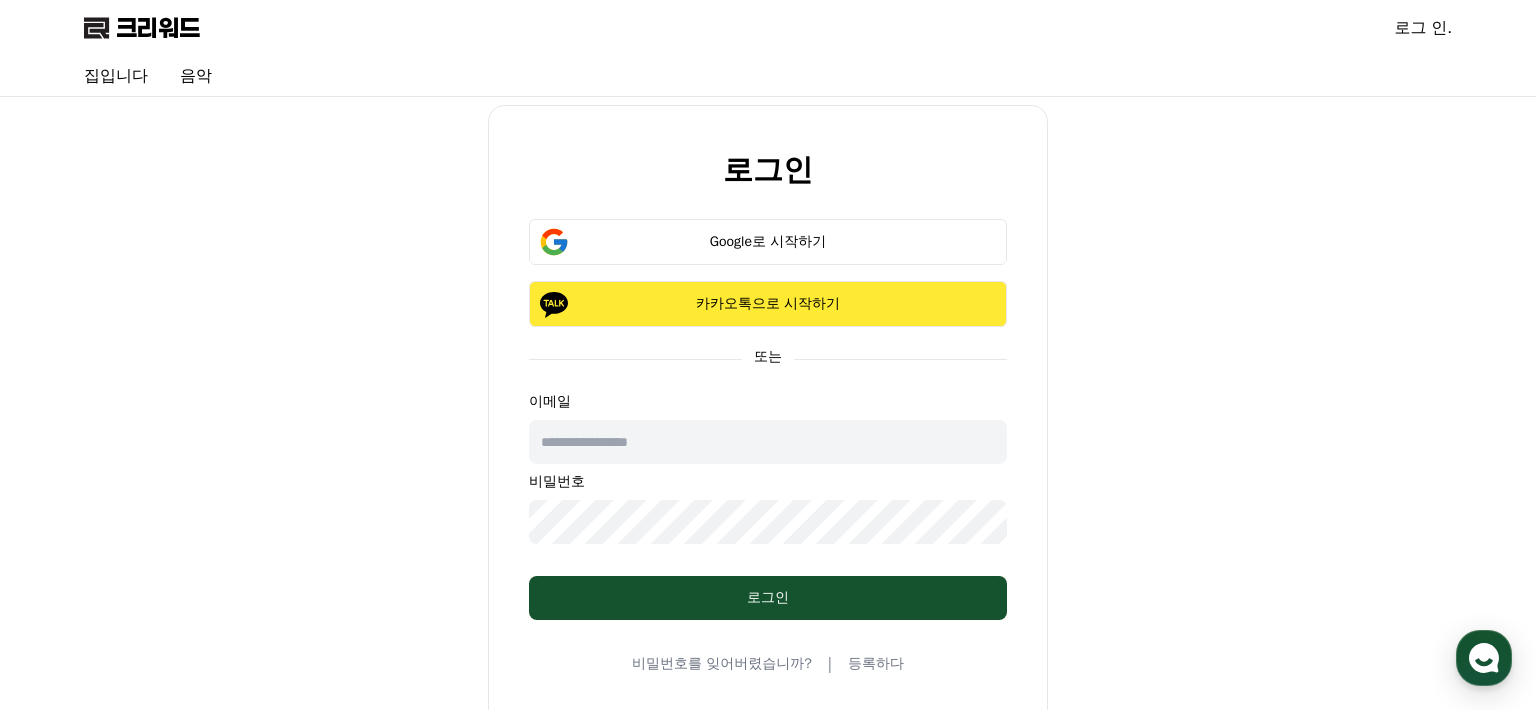 click on "카카오톡으로 시작하기" at bounding box center (768, 303) 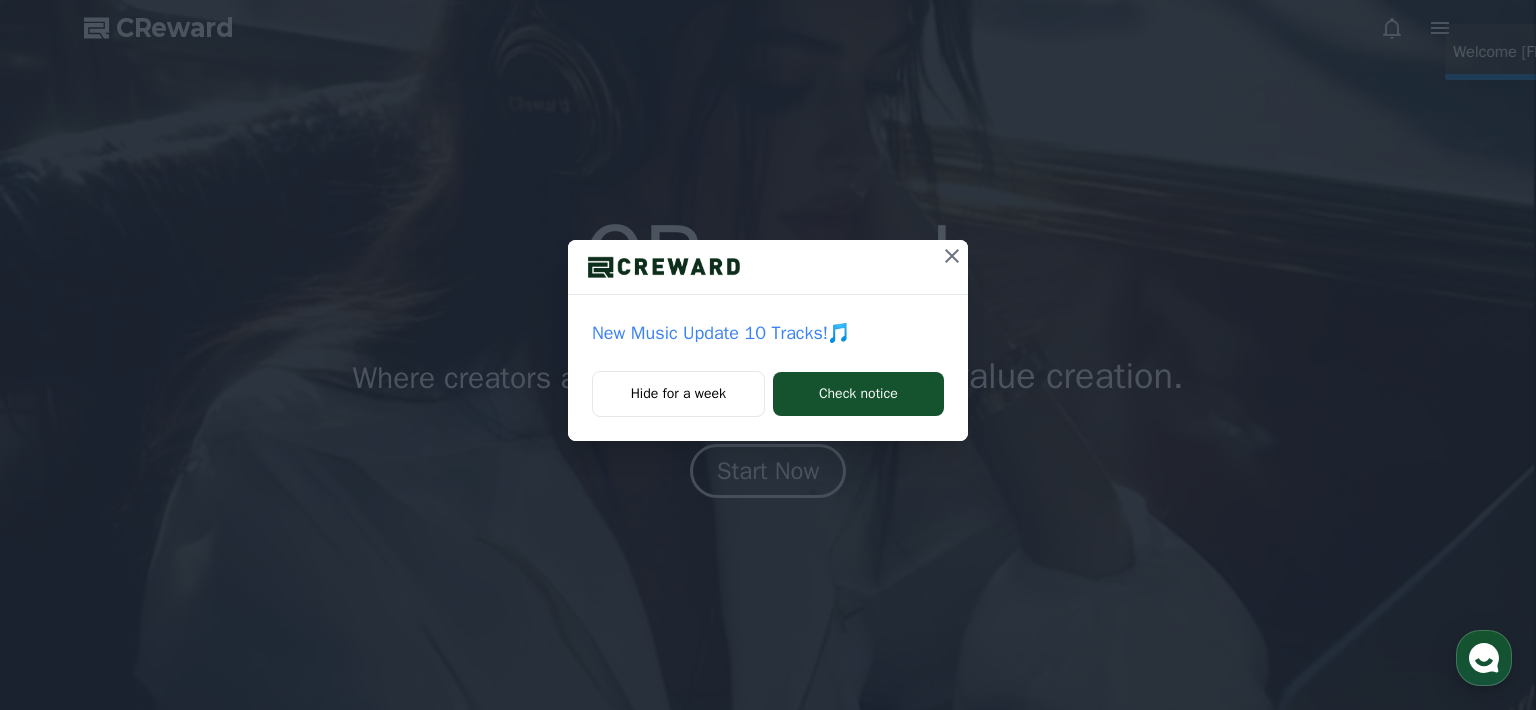 scroll, scrollTop: 0, scrollLeft: 0, axis: both 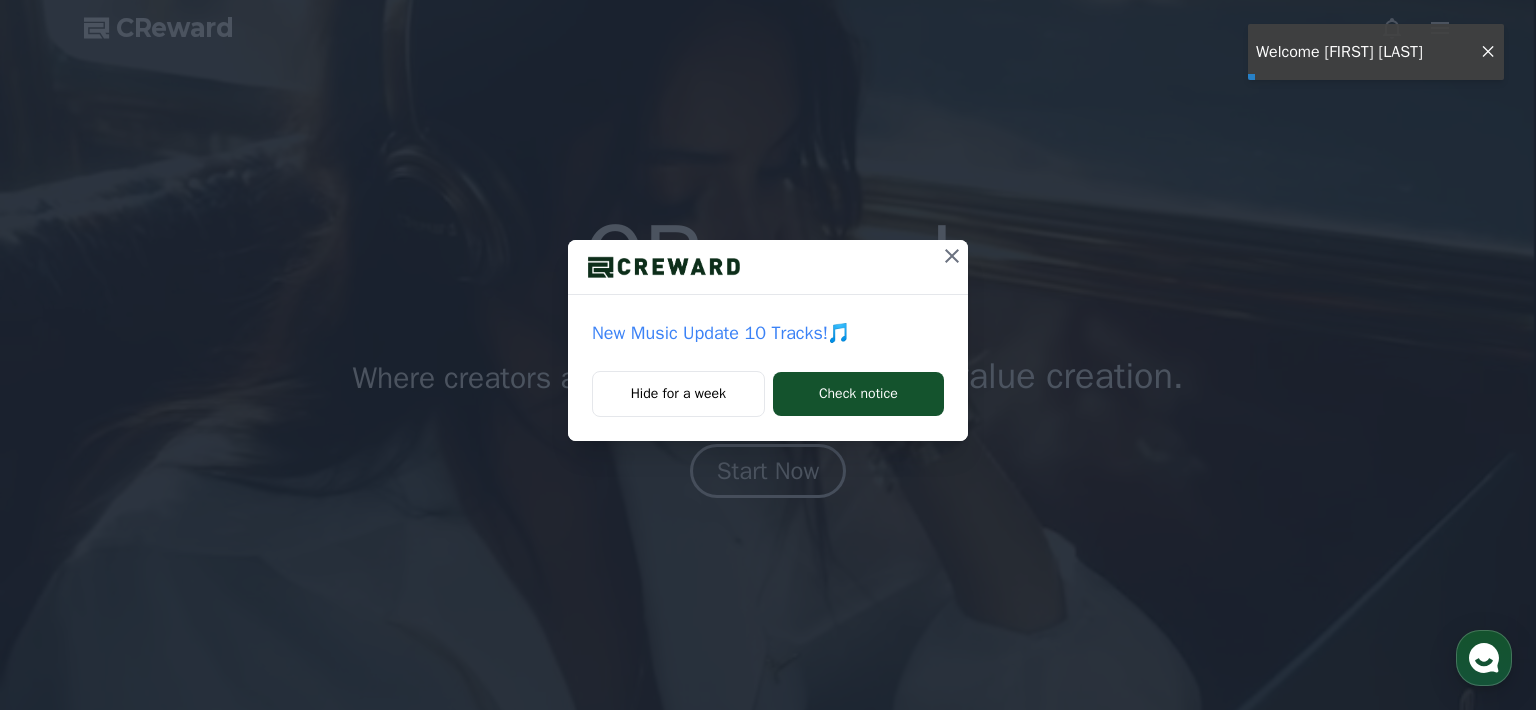click 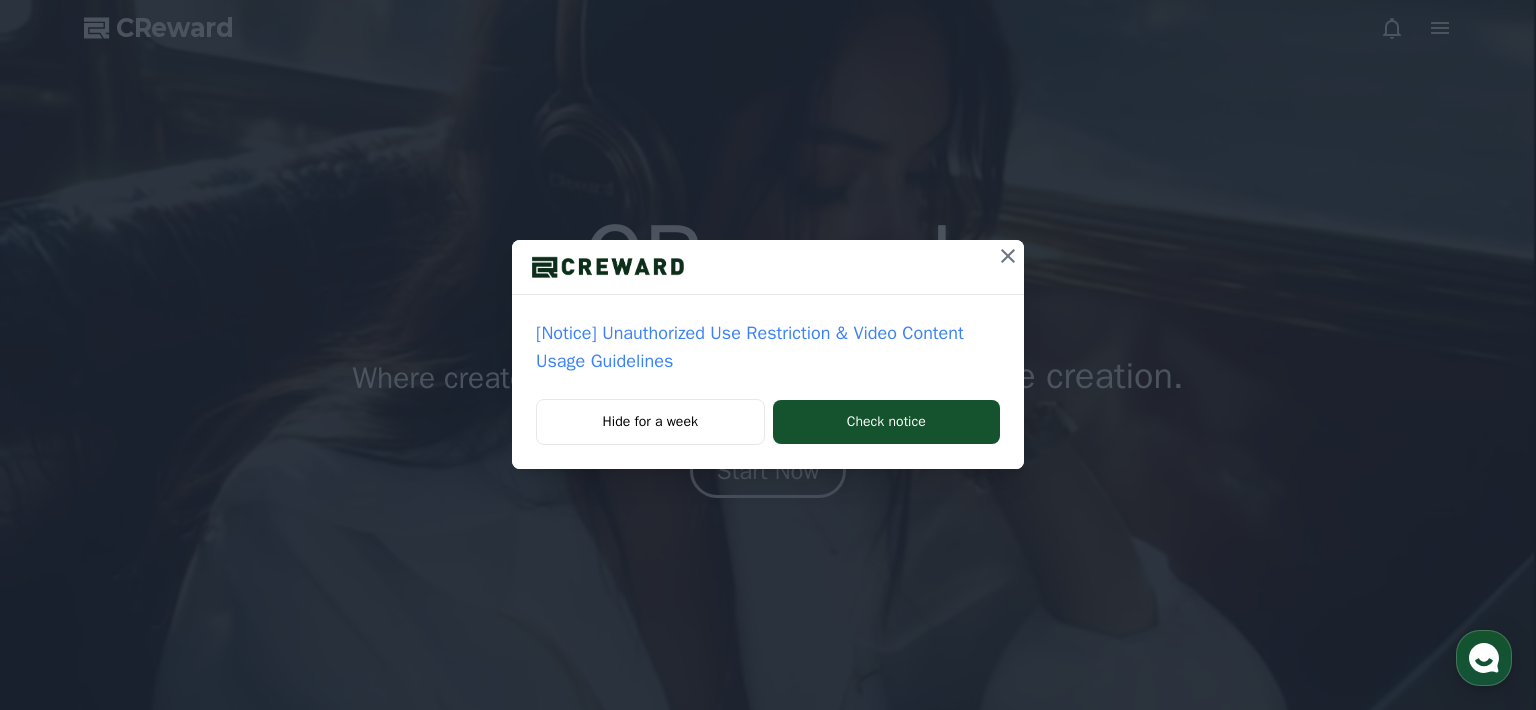 click 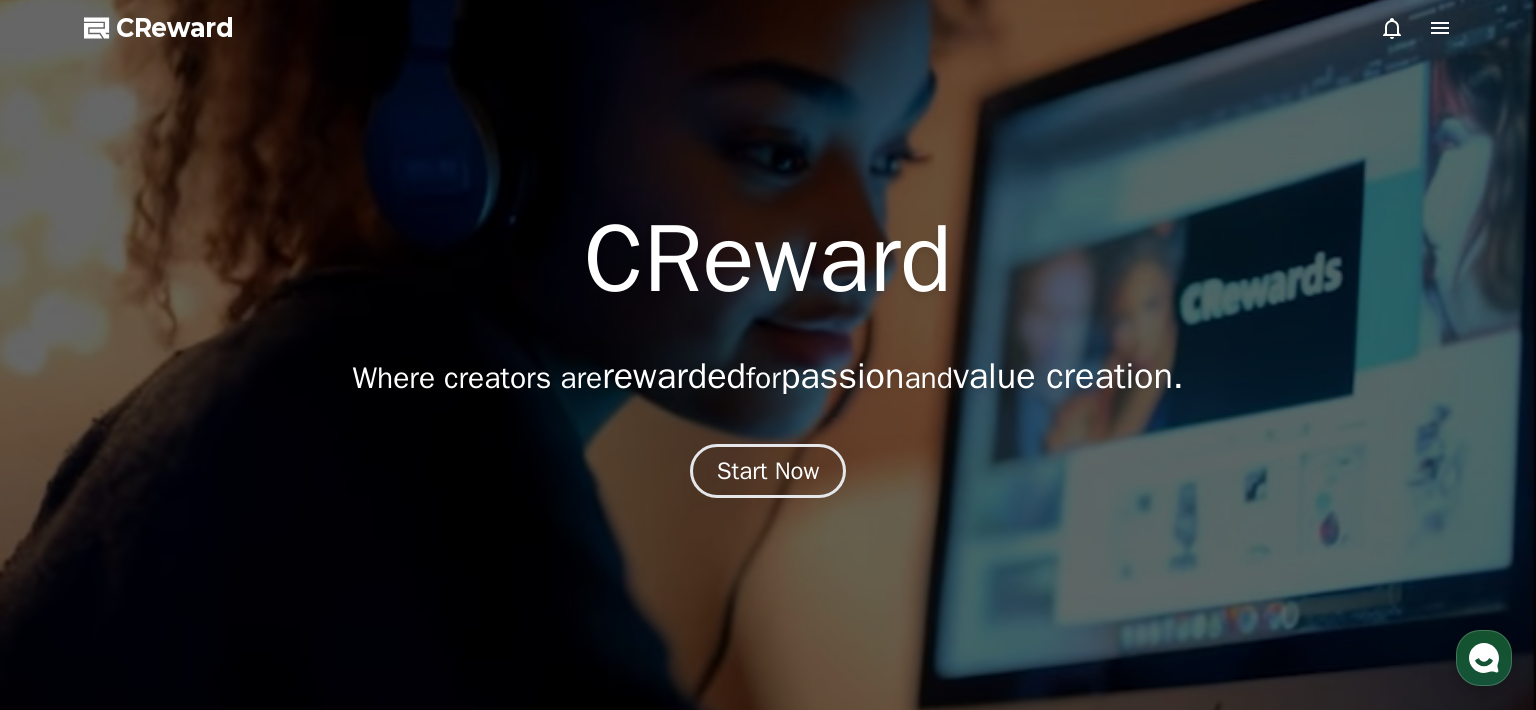 click 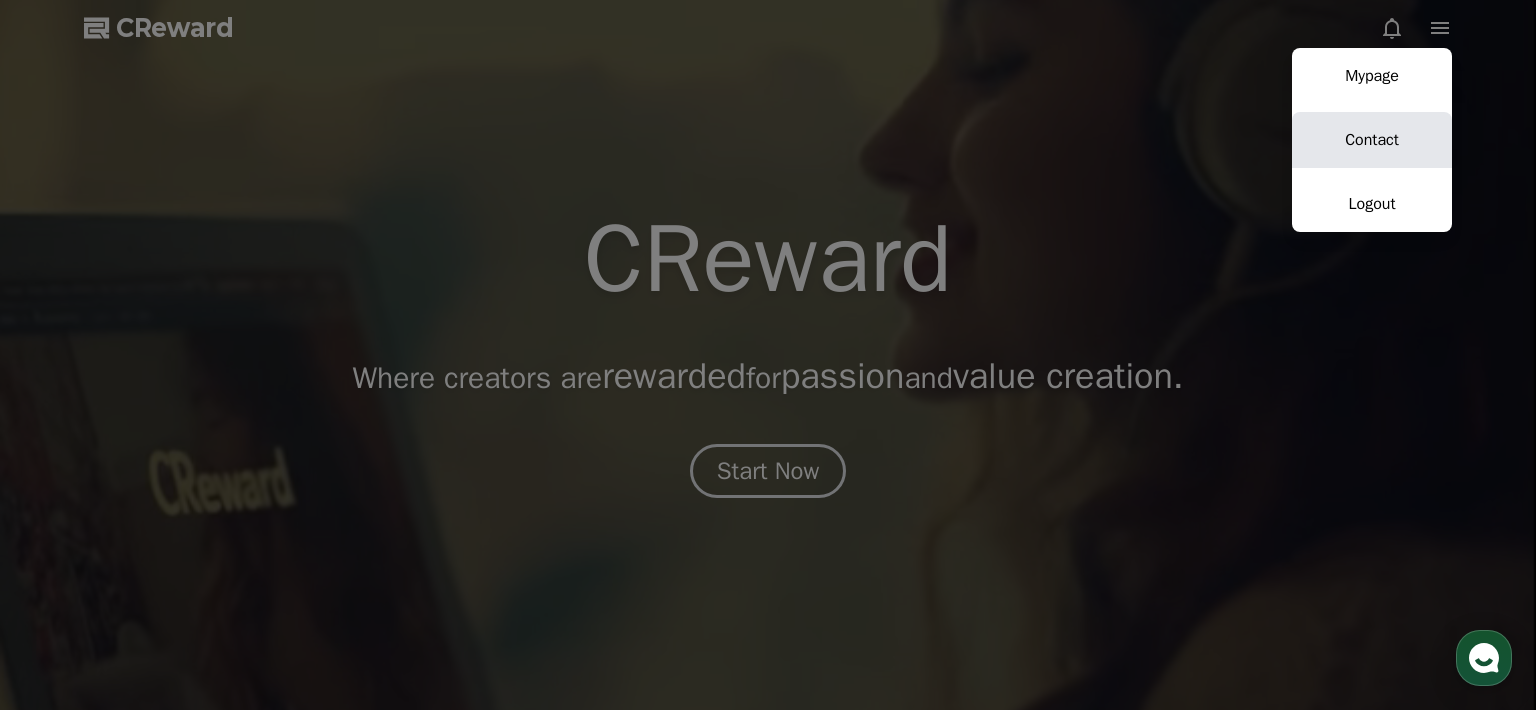 click on "Contact" at bounding box center (1372, 140) 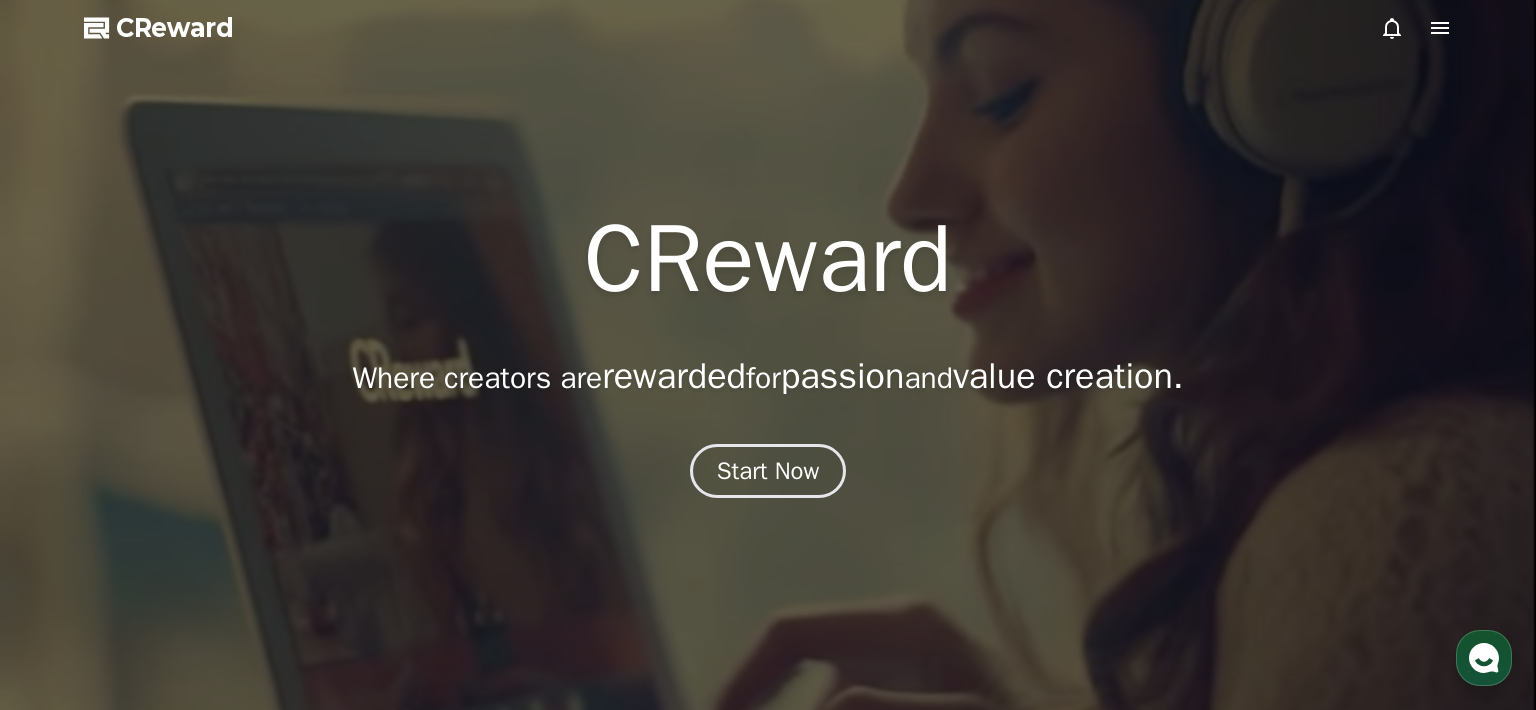 click on "CReward" at bounding box center (175, 28) 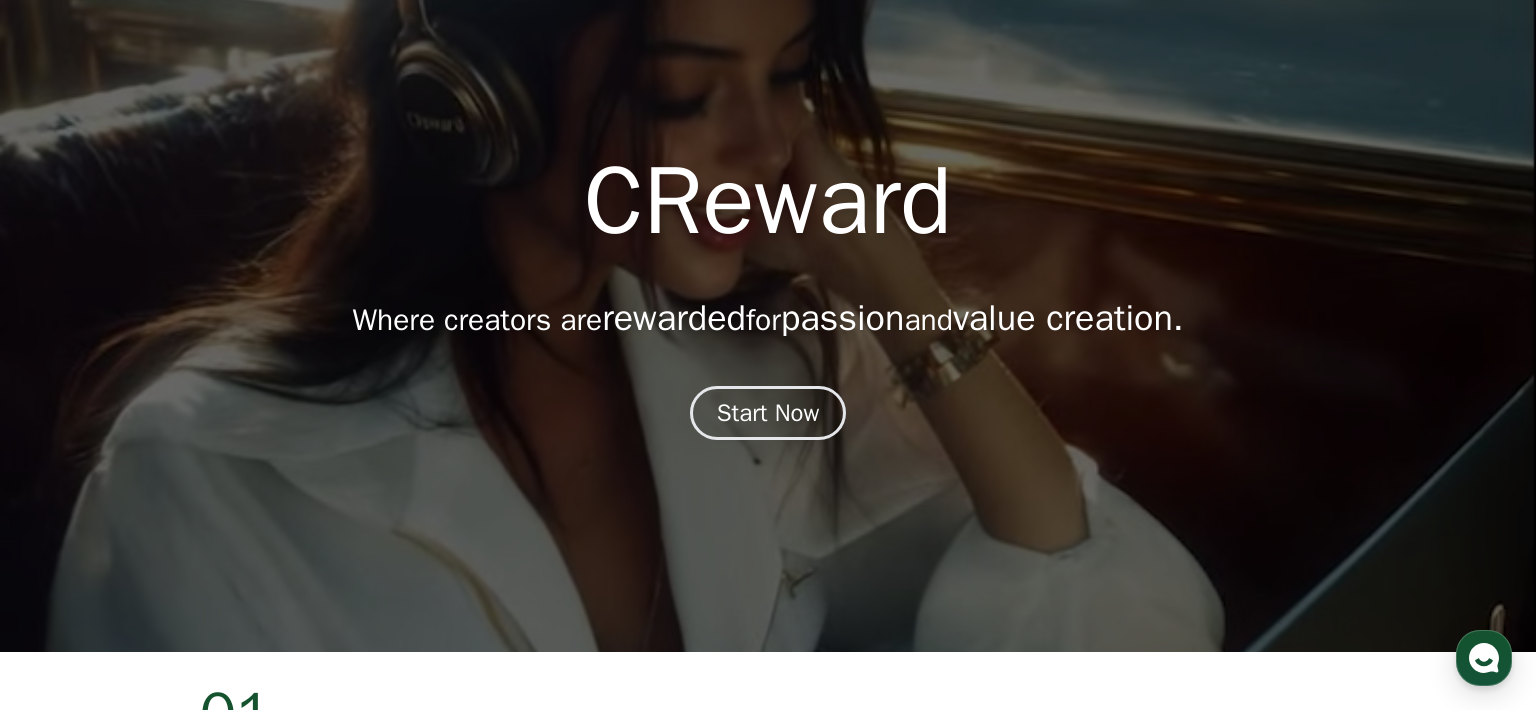 scroll, scrollTop: 160, scrollLeft: 0, axis: vertical 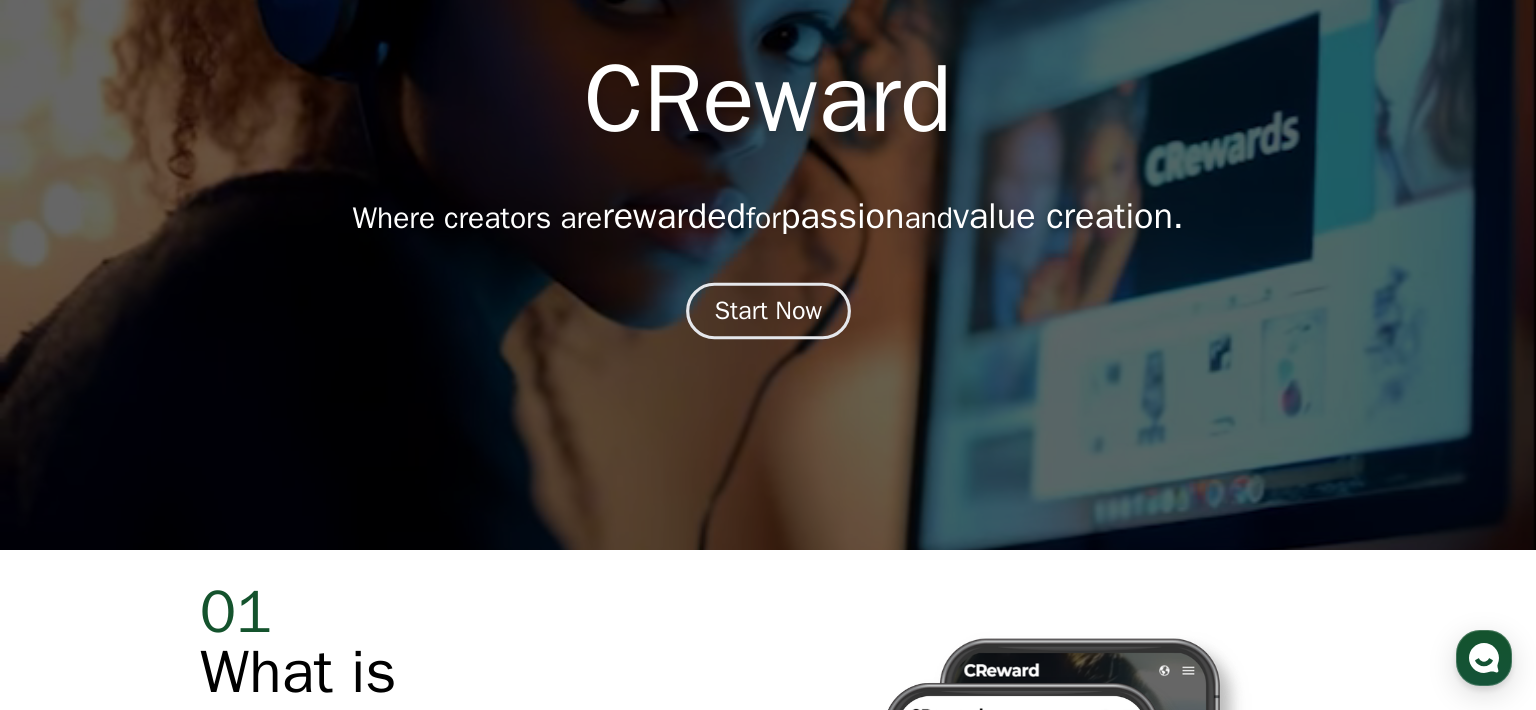 click on "Start Now" at bounding box center (768, 311) 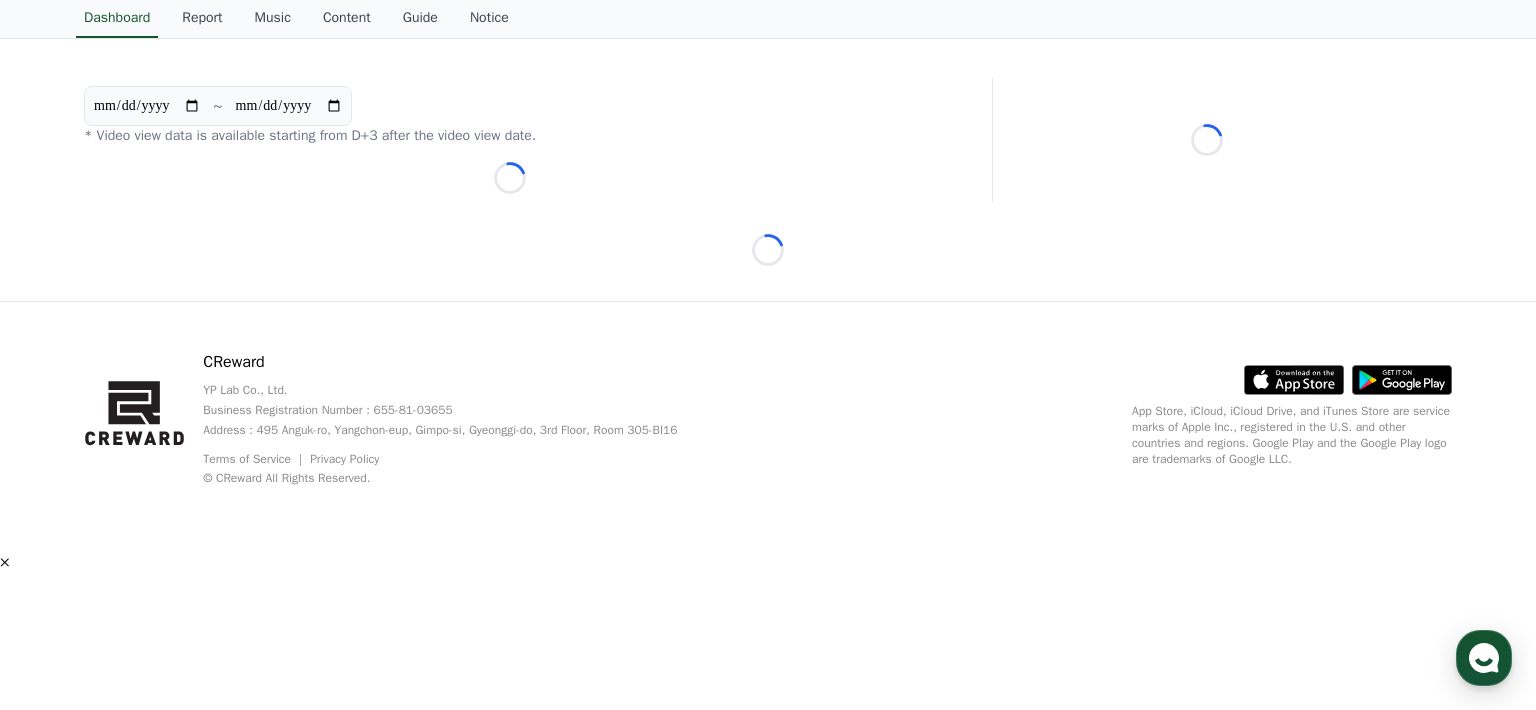 scroll, scrollTop: 0, scrollLeft: 0, axis: both 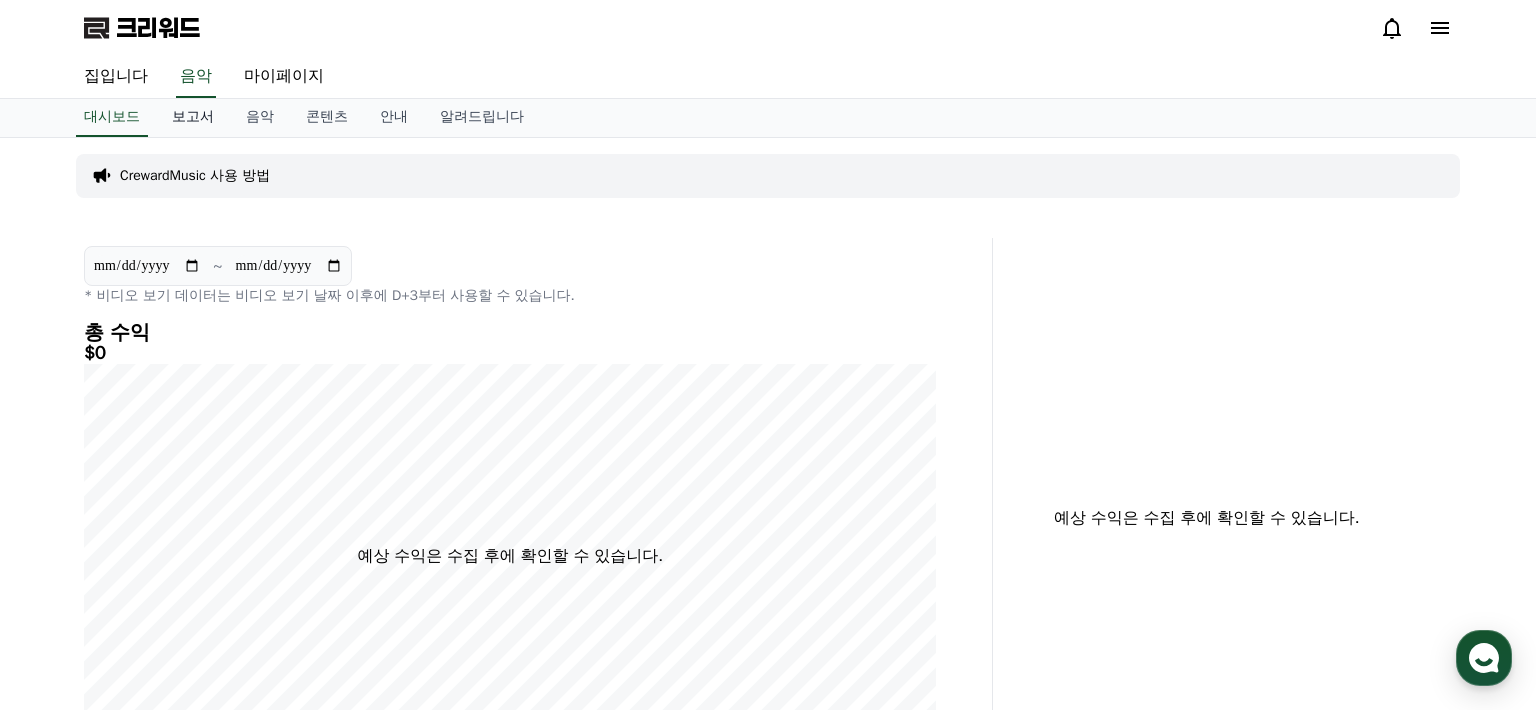 click on "보고서" at bounding box center [193, 116] 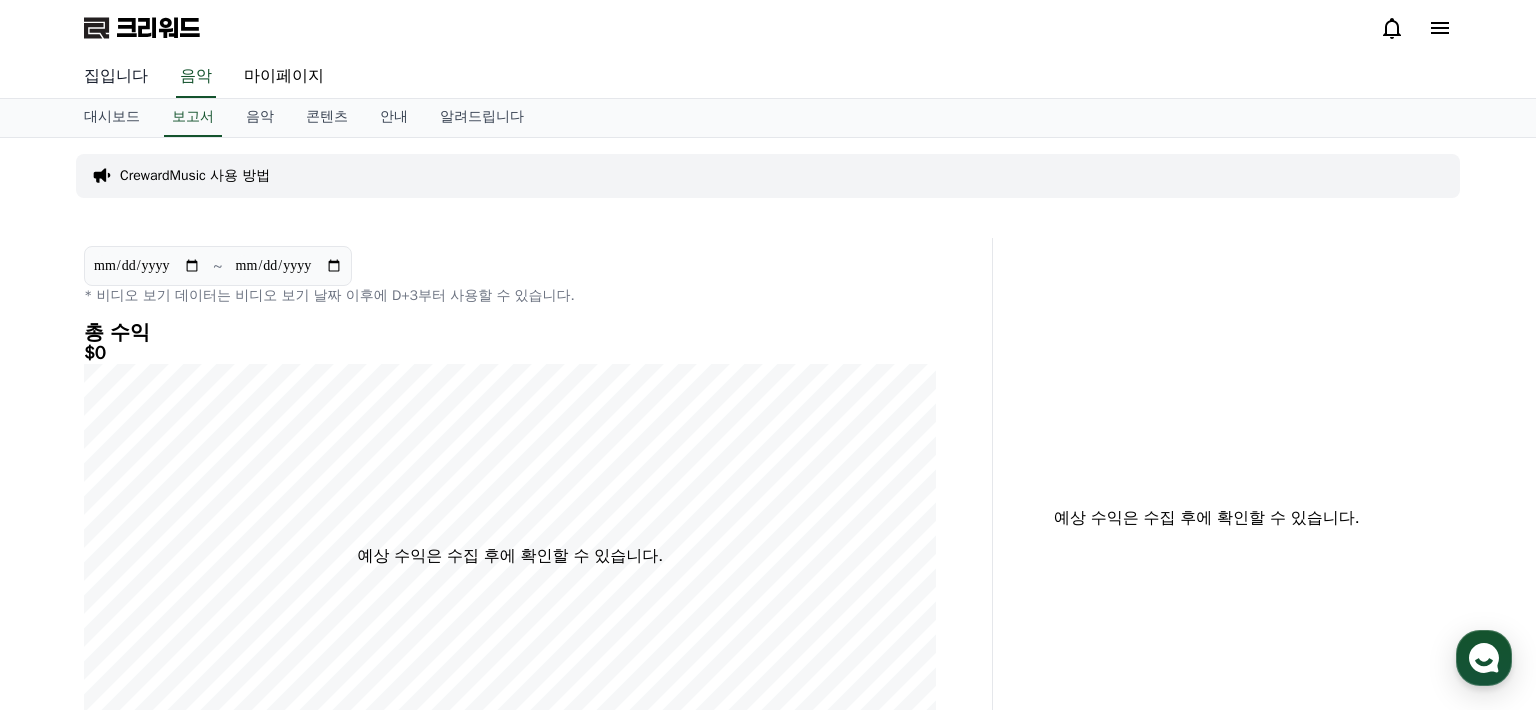 click on "집입니다" at bounding box center (116, 76) 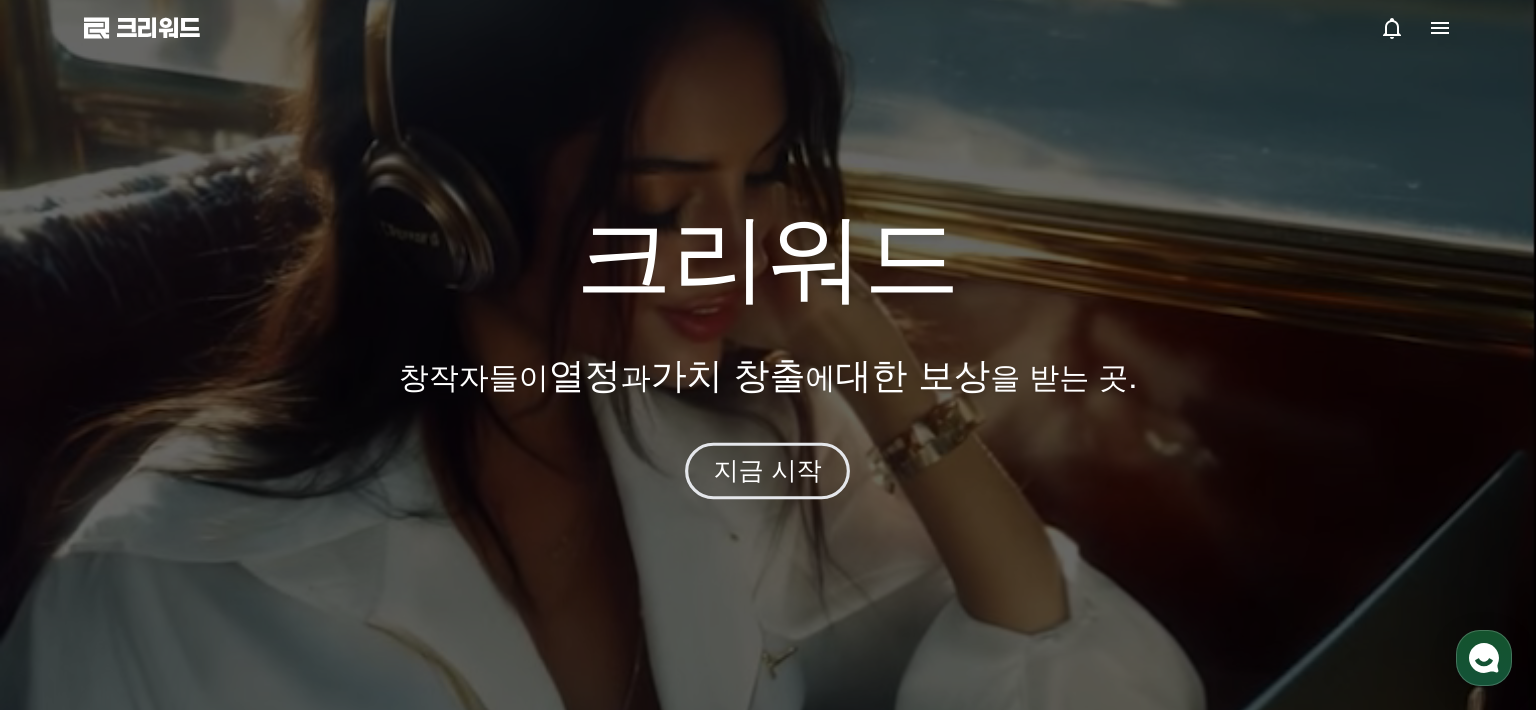 click on "지금 시작" at bounding box center [768, 471] 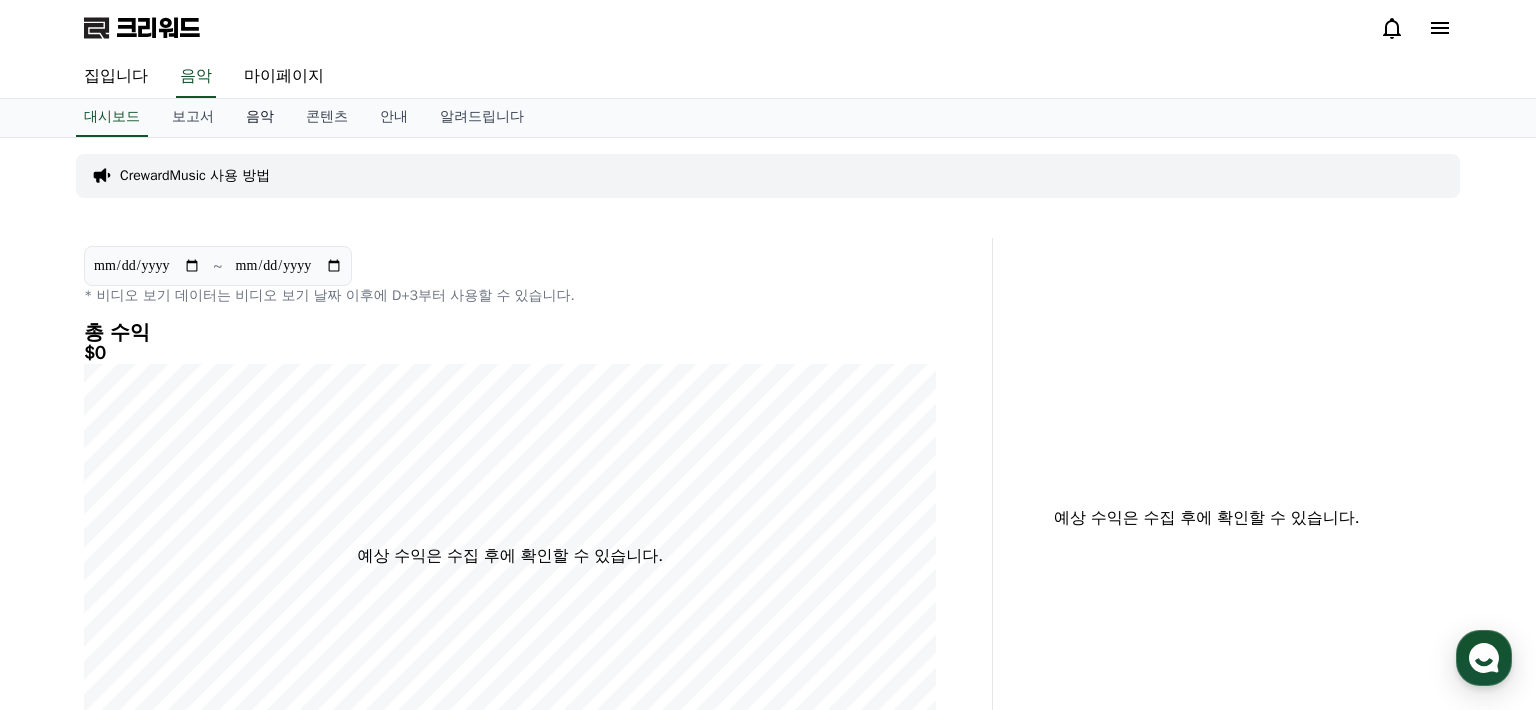 click on "음악" at bounding box center (260, 116) 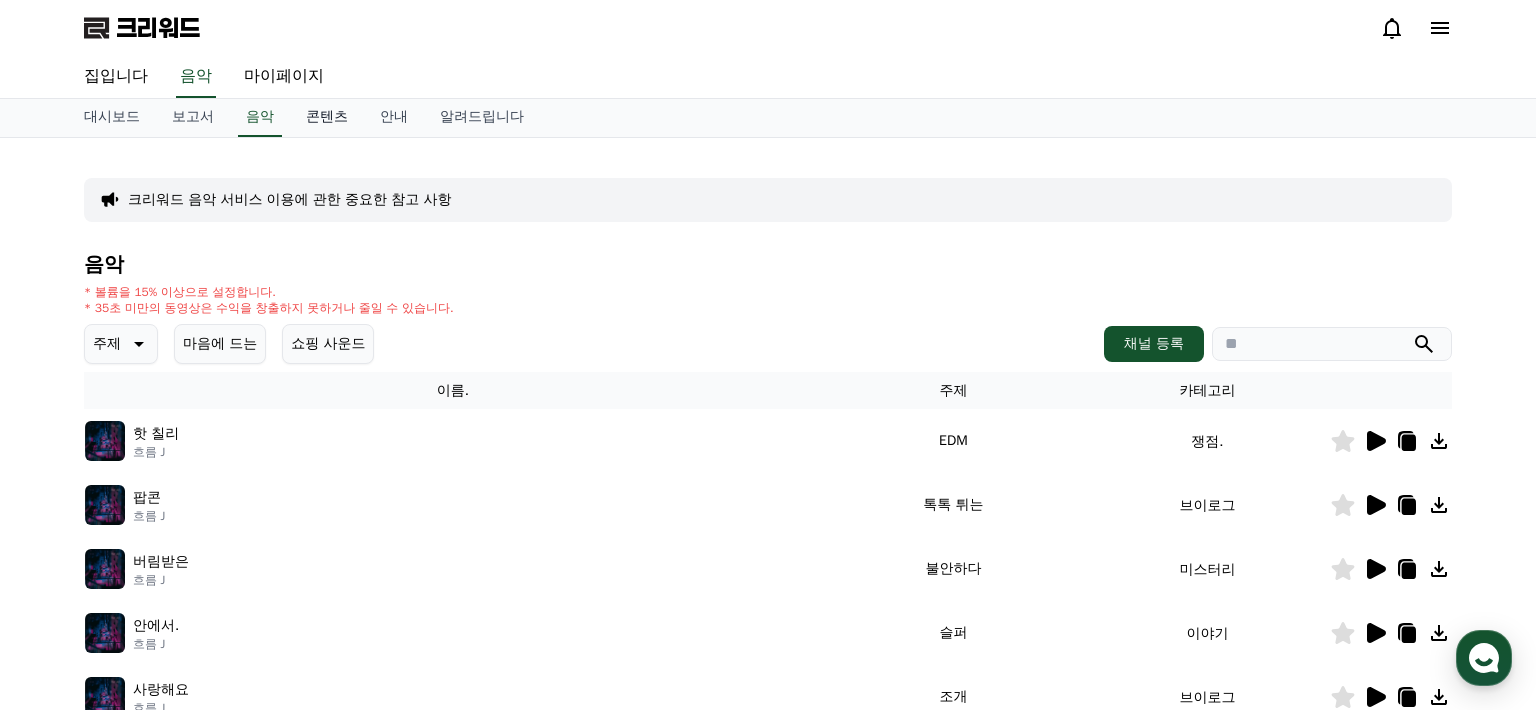 click on "콘텐츠" at bounding box center [327, 116] 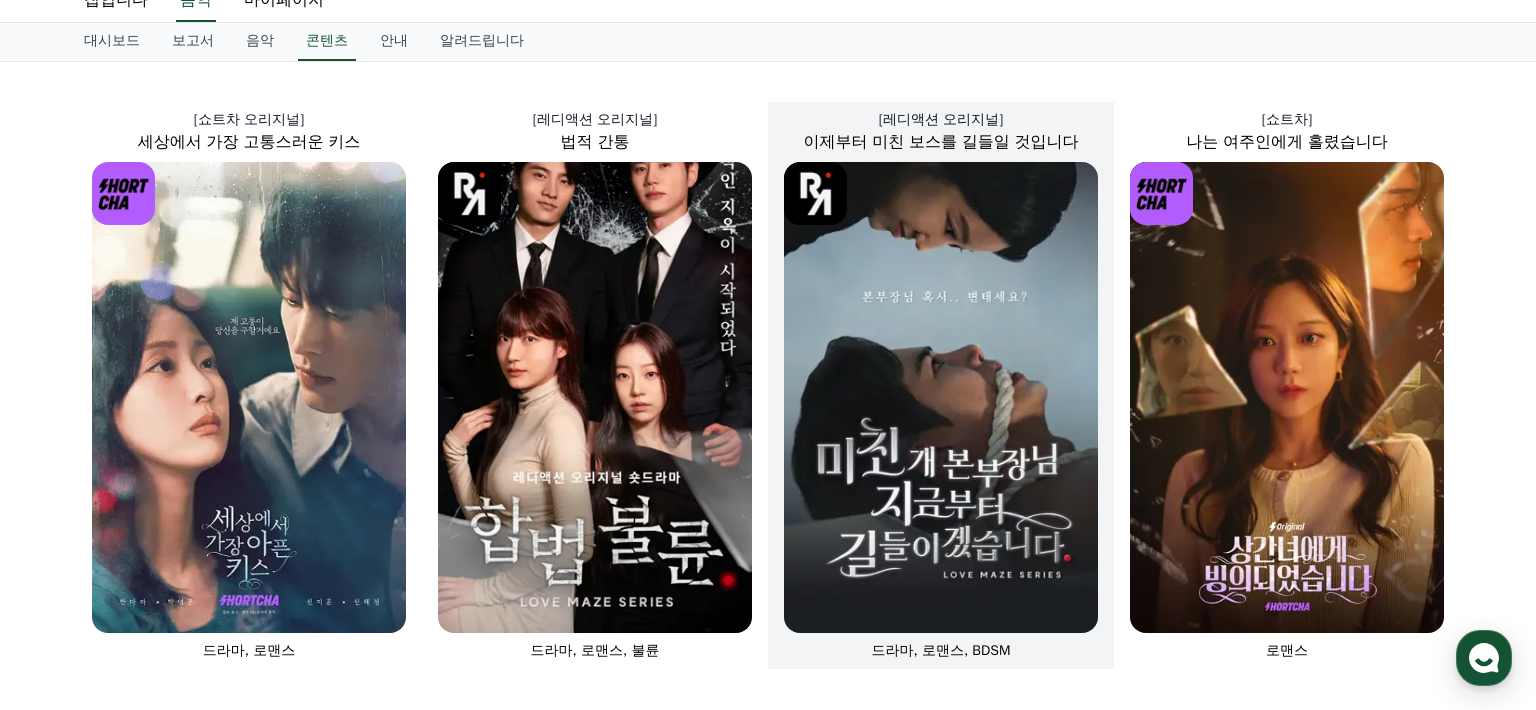 scroll, scrollTop: 0, scrollLeft: 0, axis: both 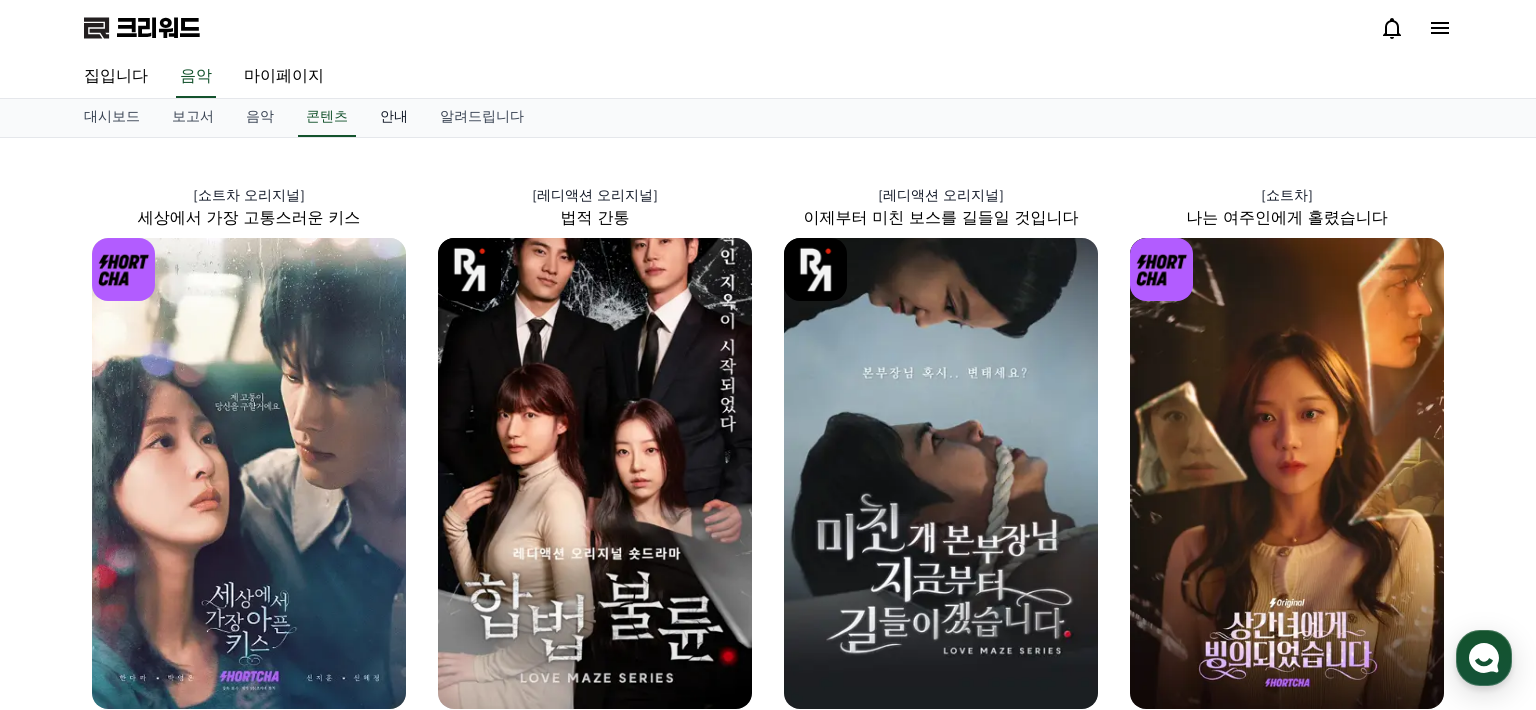 click on "안내" at bounding box center (394, 116) 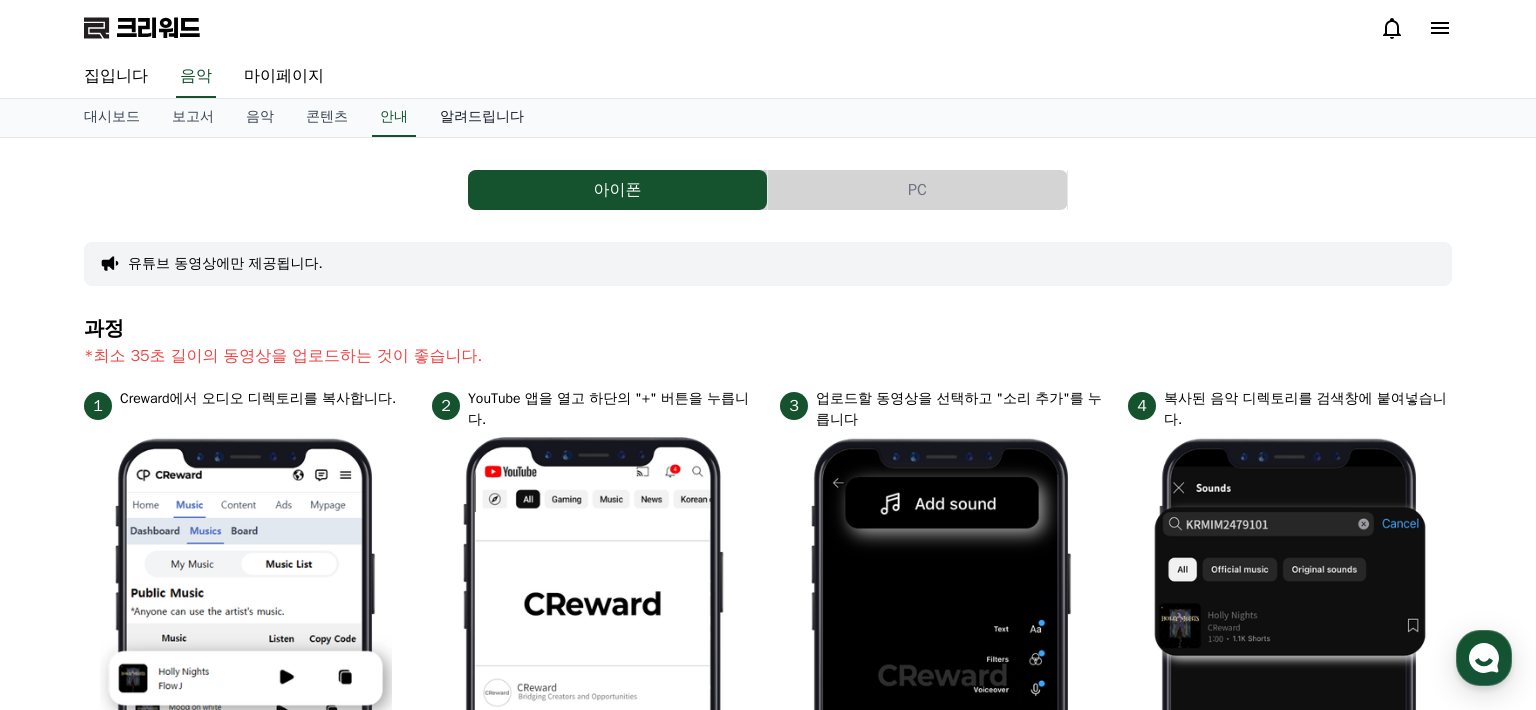 click on "알려드립니다" at bounding box center [482, 116] 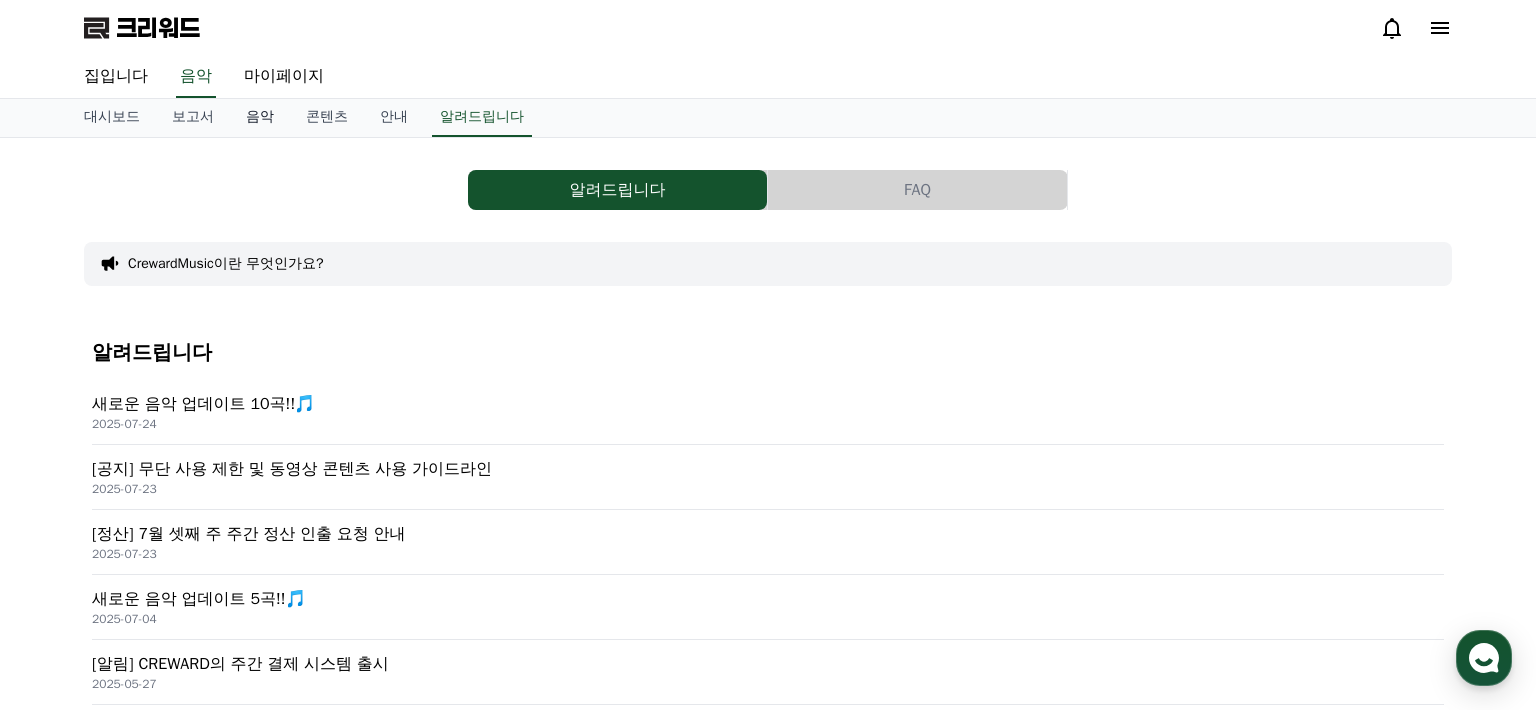 click on "음악" at bounding box center (260, 116) 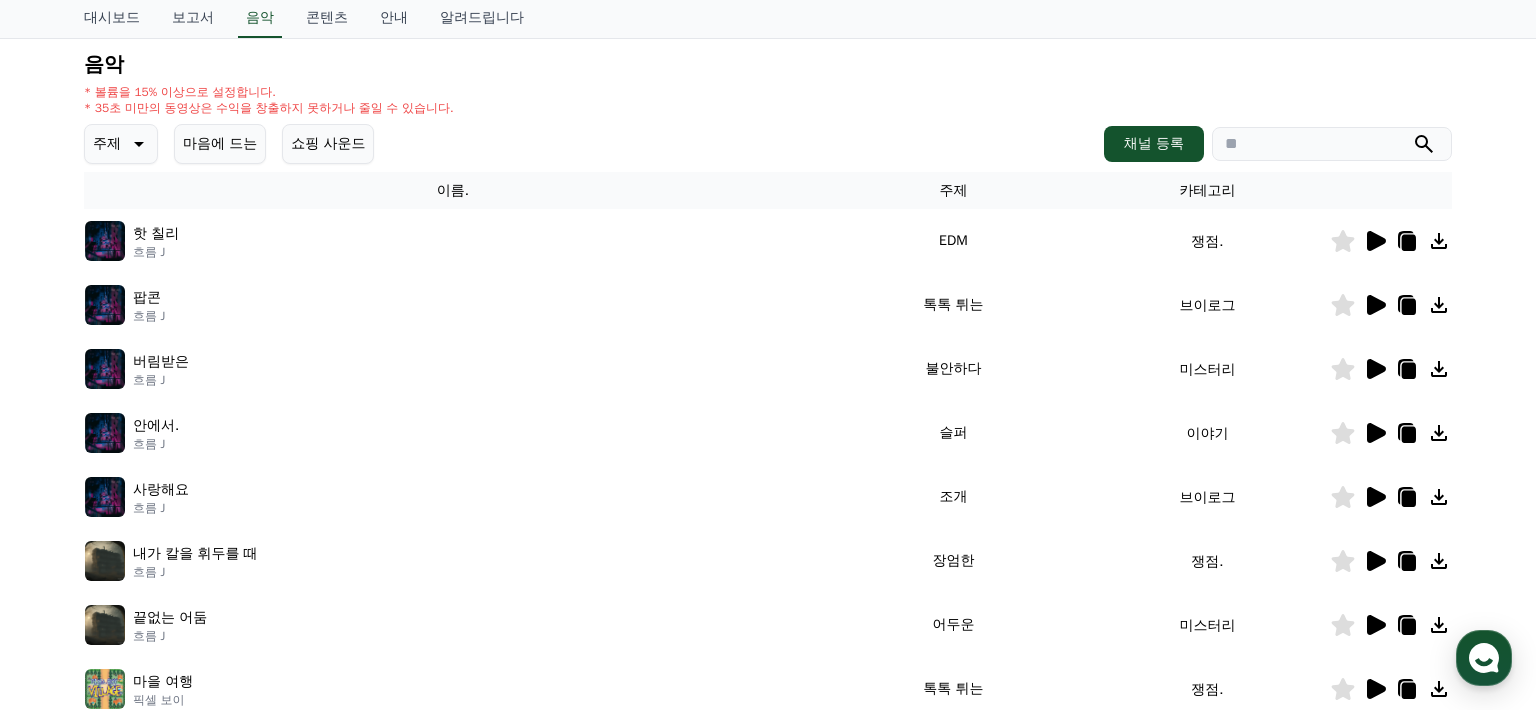 scroll, scrollTop: 0, scrollLeft: 0, axis: both 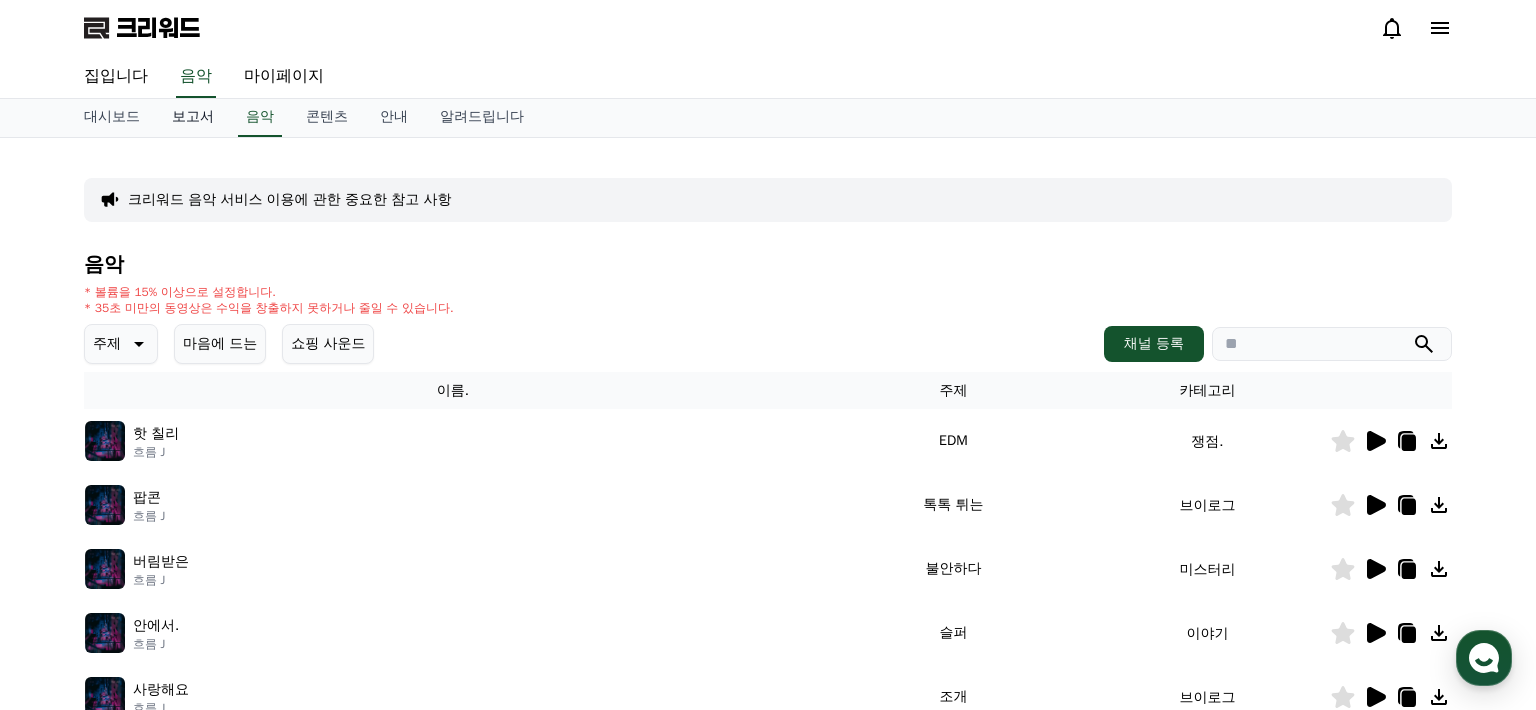 click on "보고서" at bounding box center (193, 116) 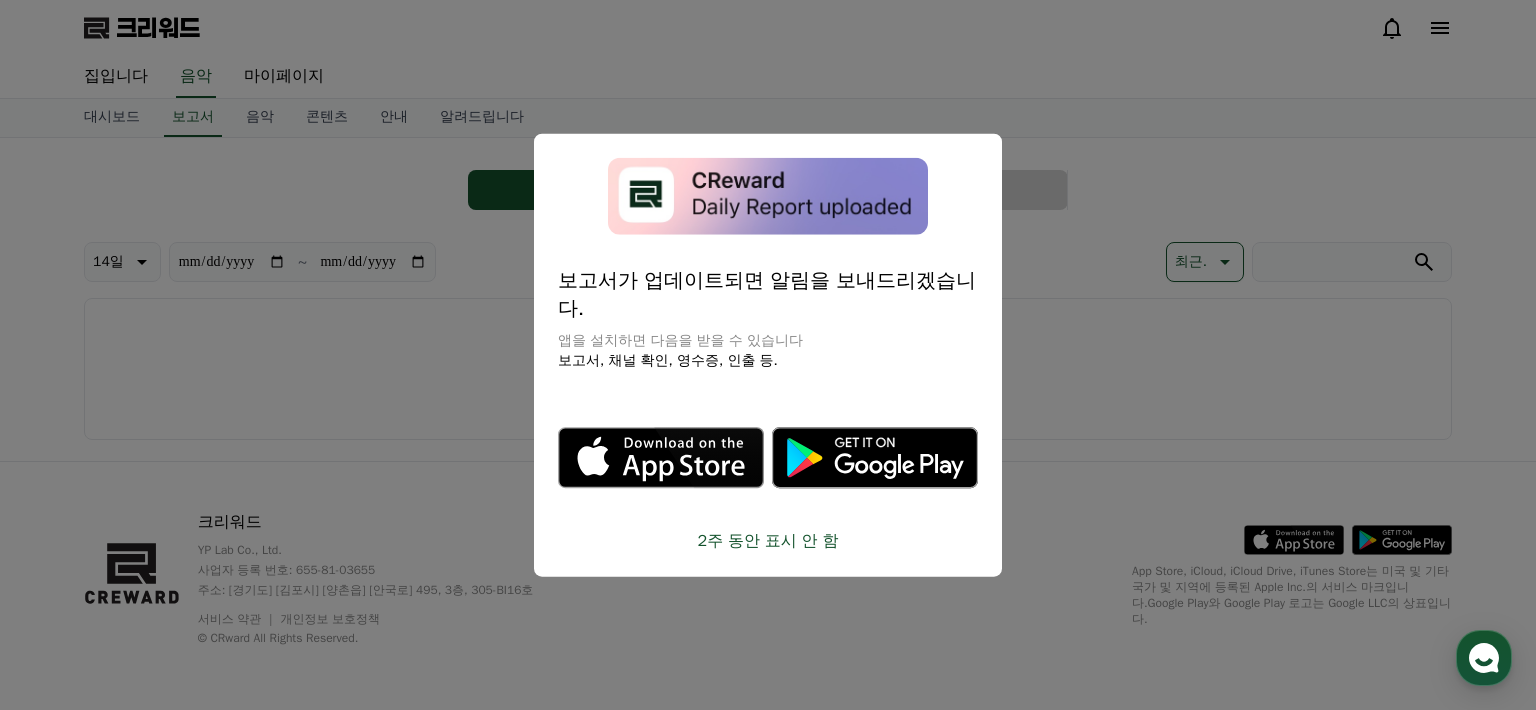 click on "2주 동안 표시 안 함" at bounding box center [768, 540] 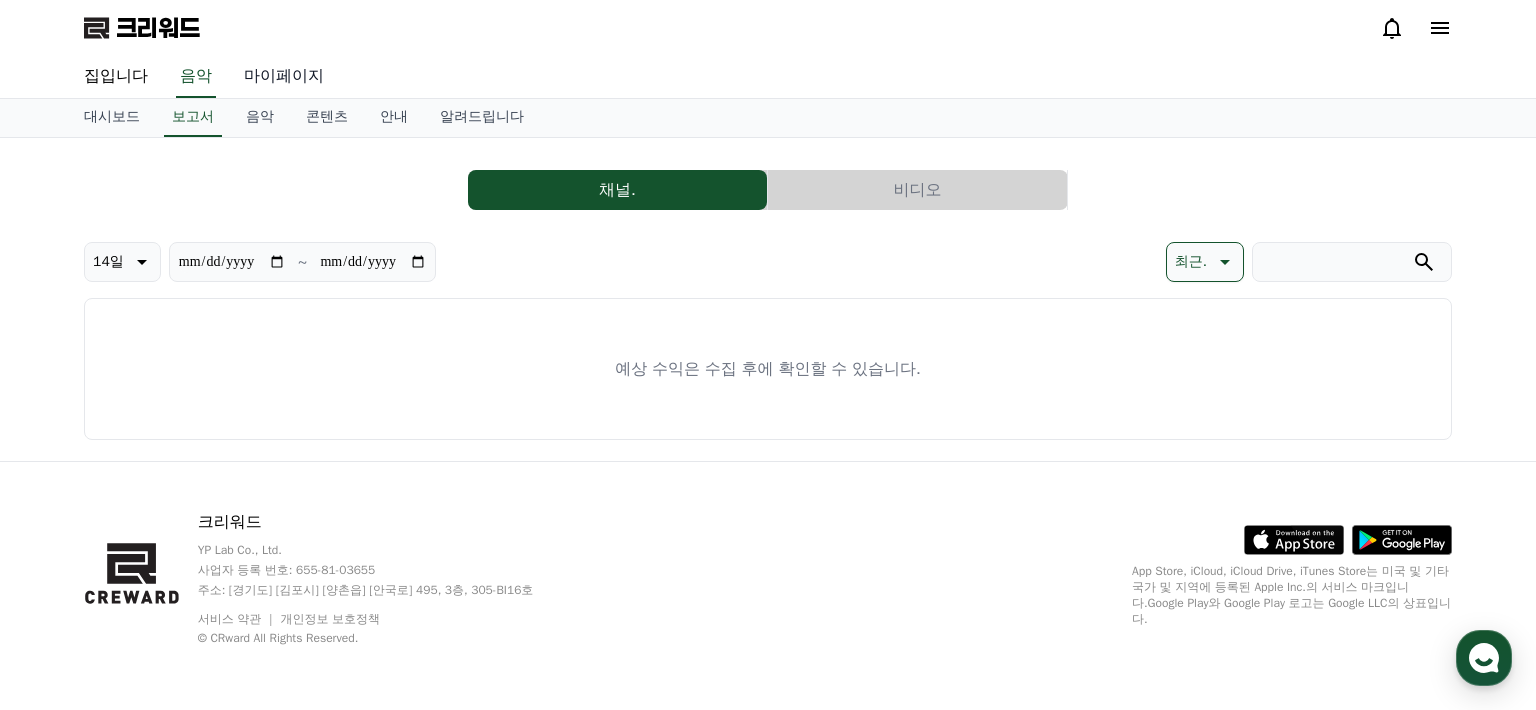 click on "마이페이지" at bounding box center (284, 76) 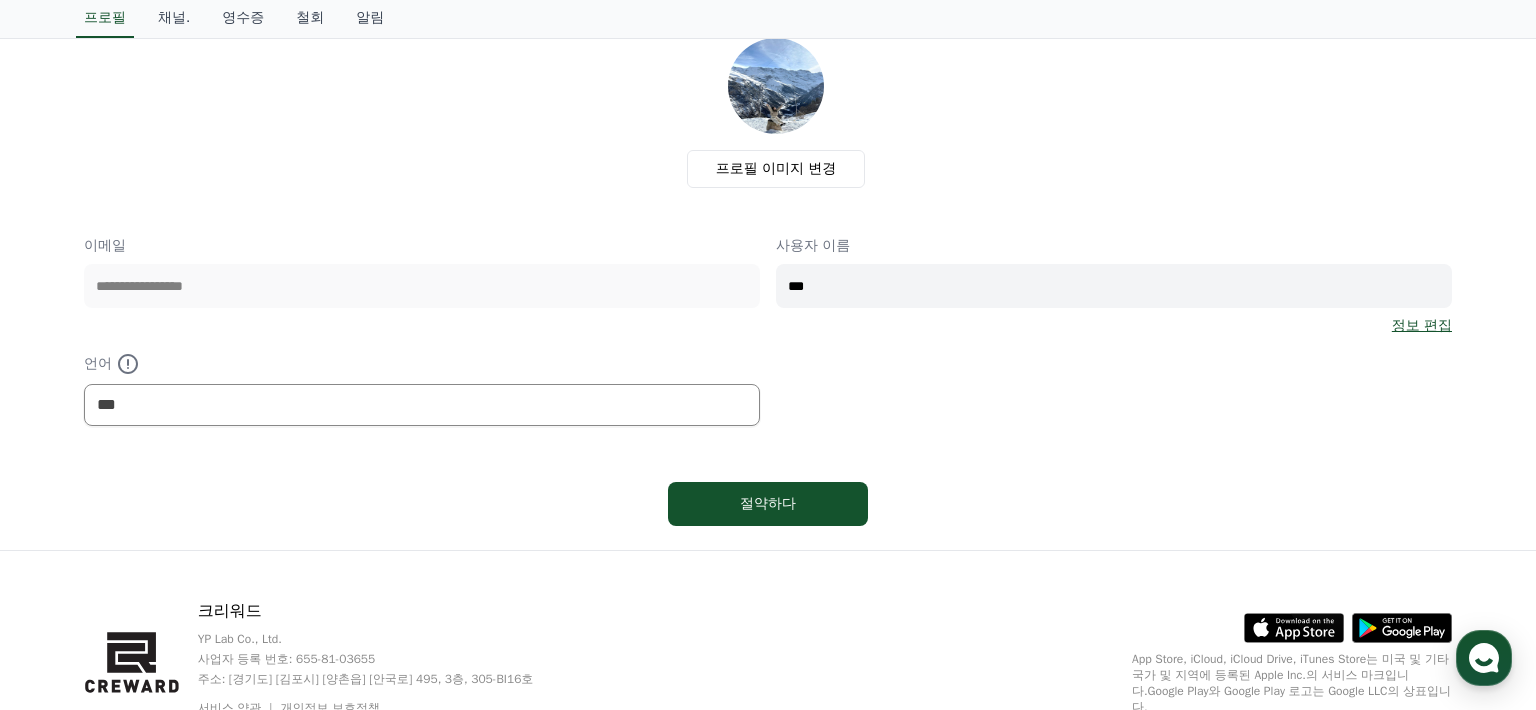 scroll, scrollTop: 203, scrollLeft: 0, axis: vertical 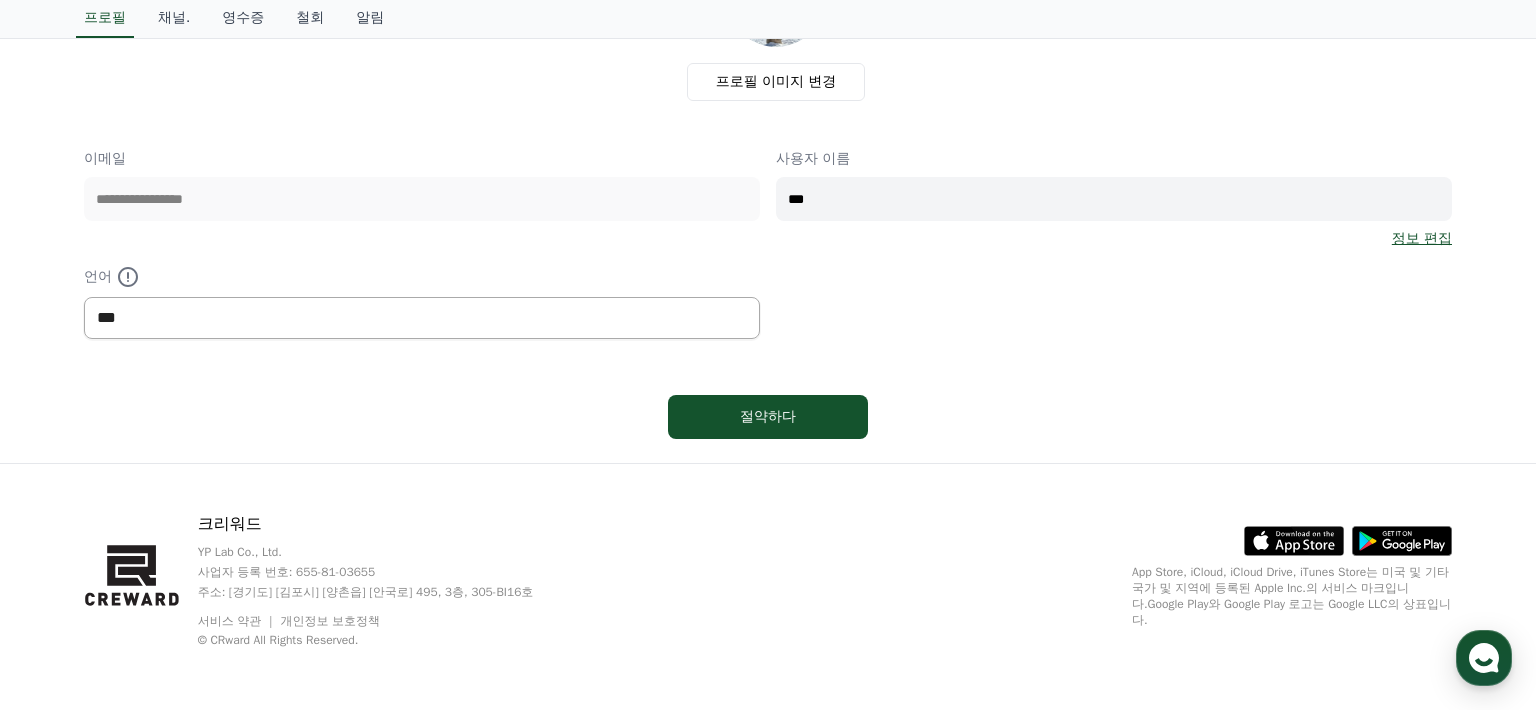 click on "*** ** ***" at bounding box center [422, 318] 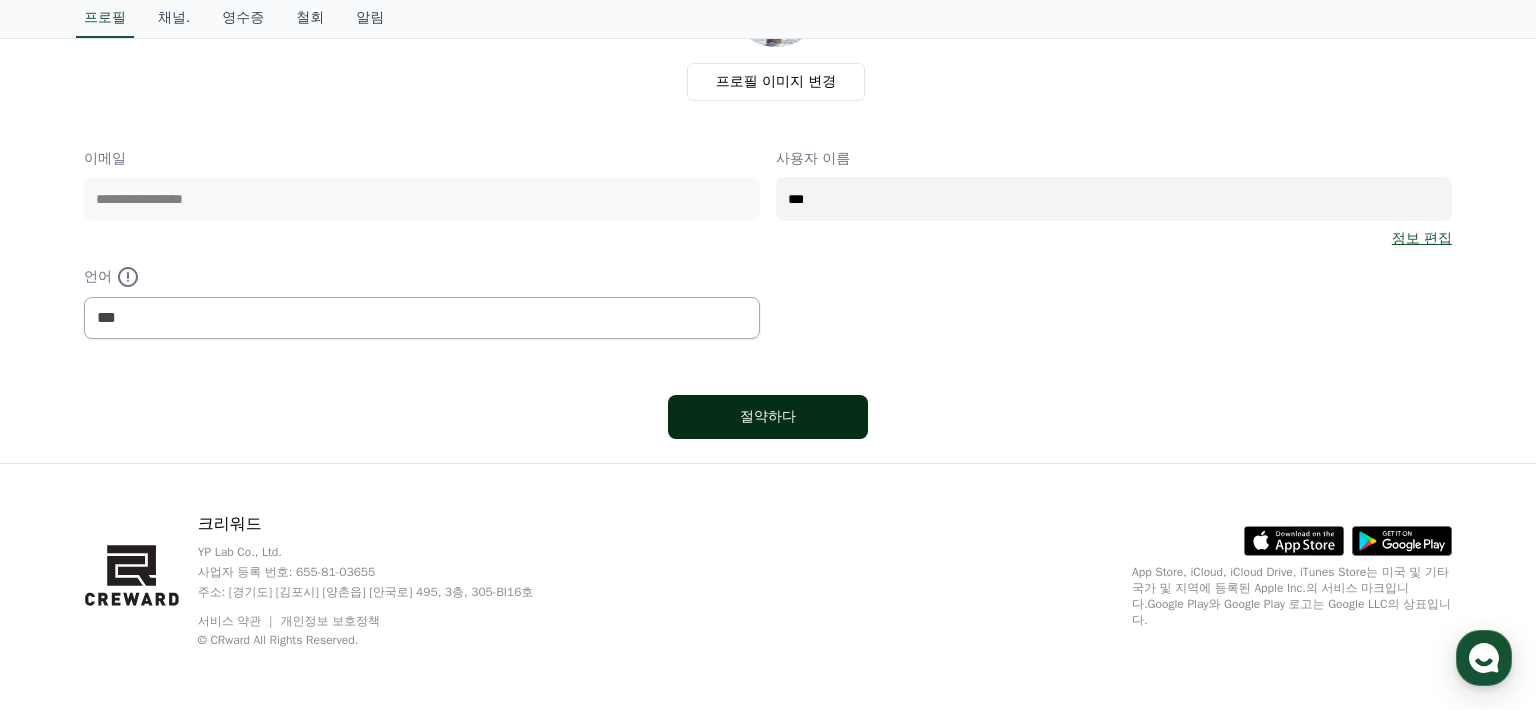 click on "절약하다" at bounding box center (768, 417) 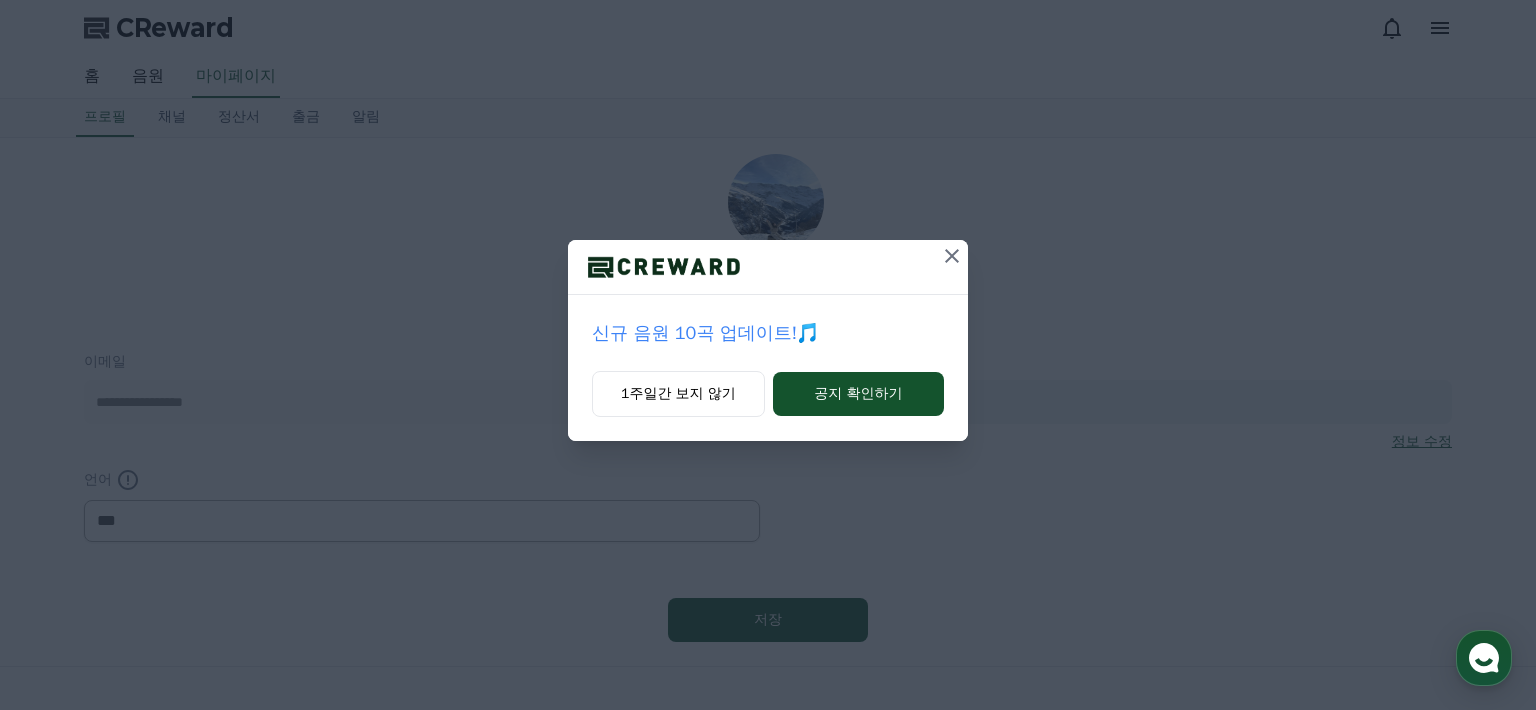 select on "**********" 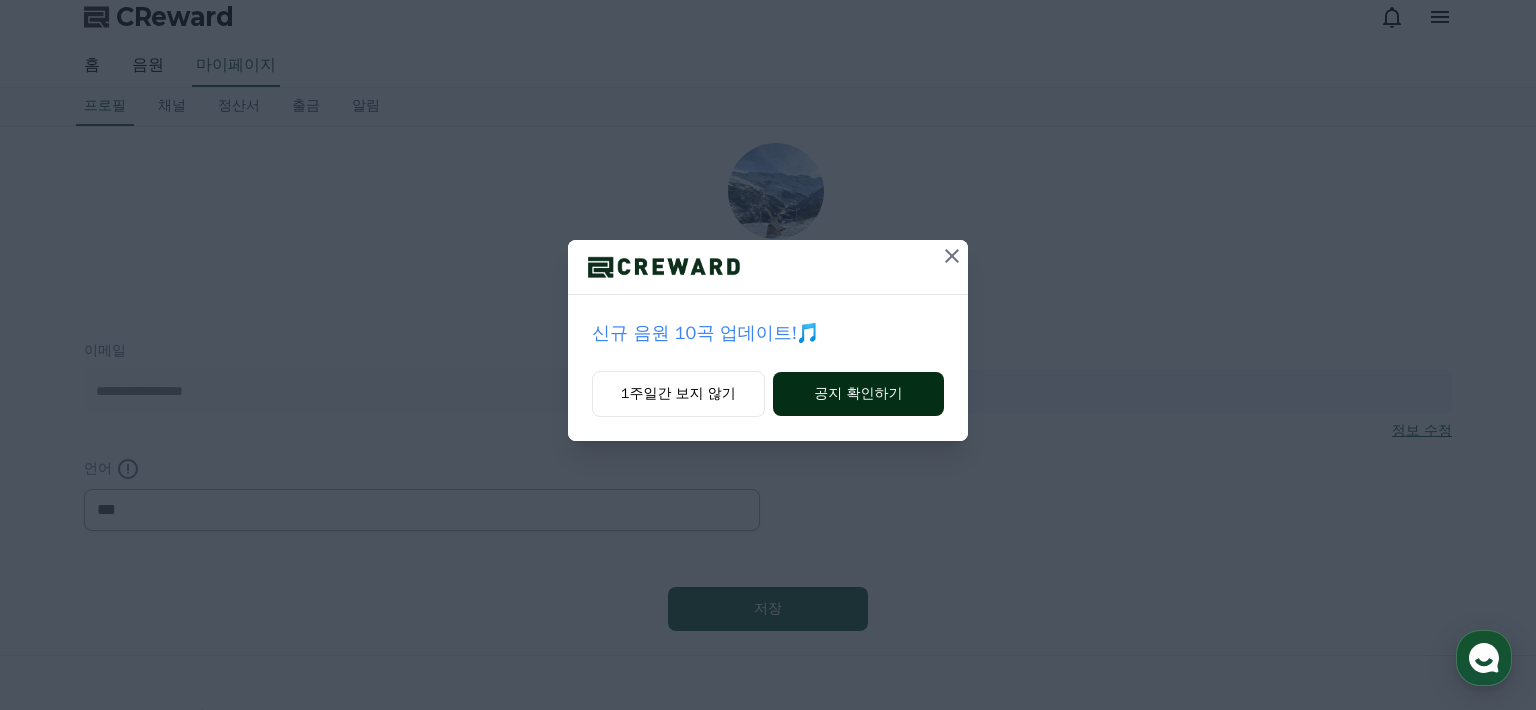 scroll, scrollTop: 0, scrollLeft: 0, axis: both 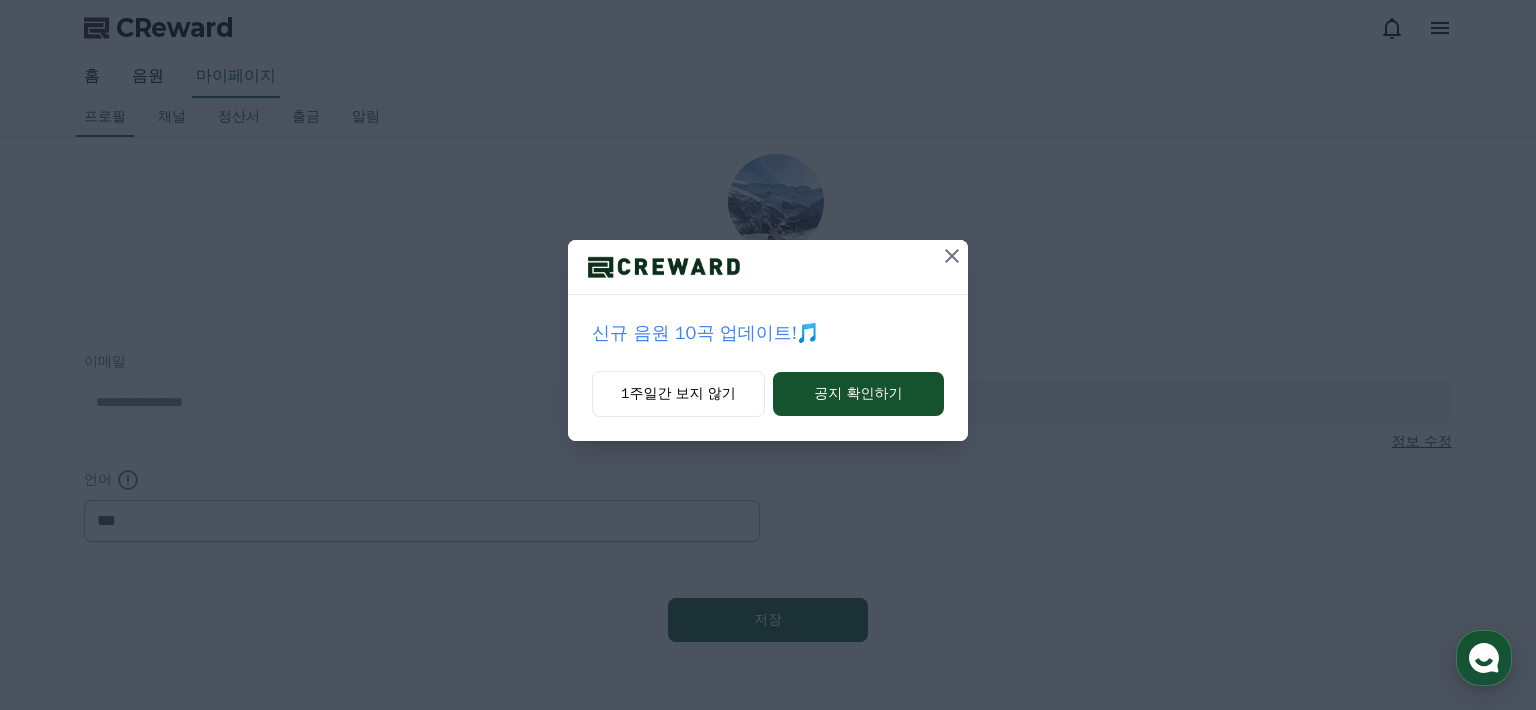 click on "신규 음원 10곡 업데이트!🎵" at bounding box center [768, 333] 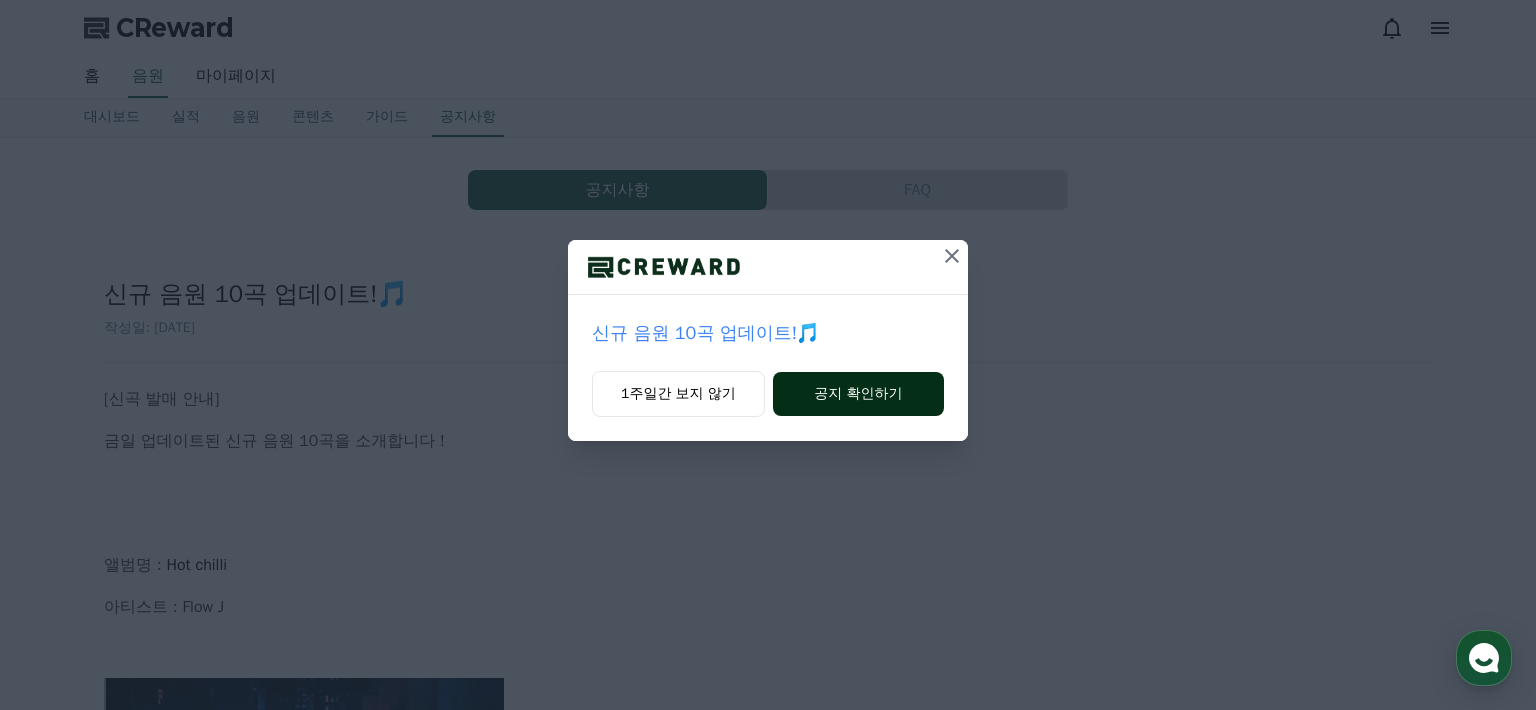 click on "공지 확인하기" at bounding box center [858, 394] 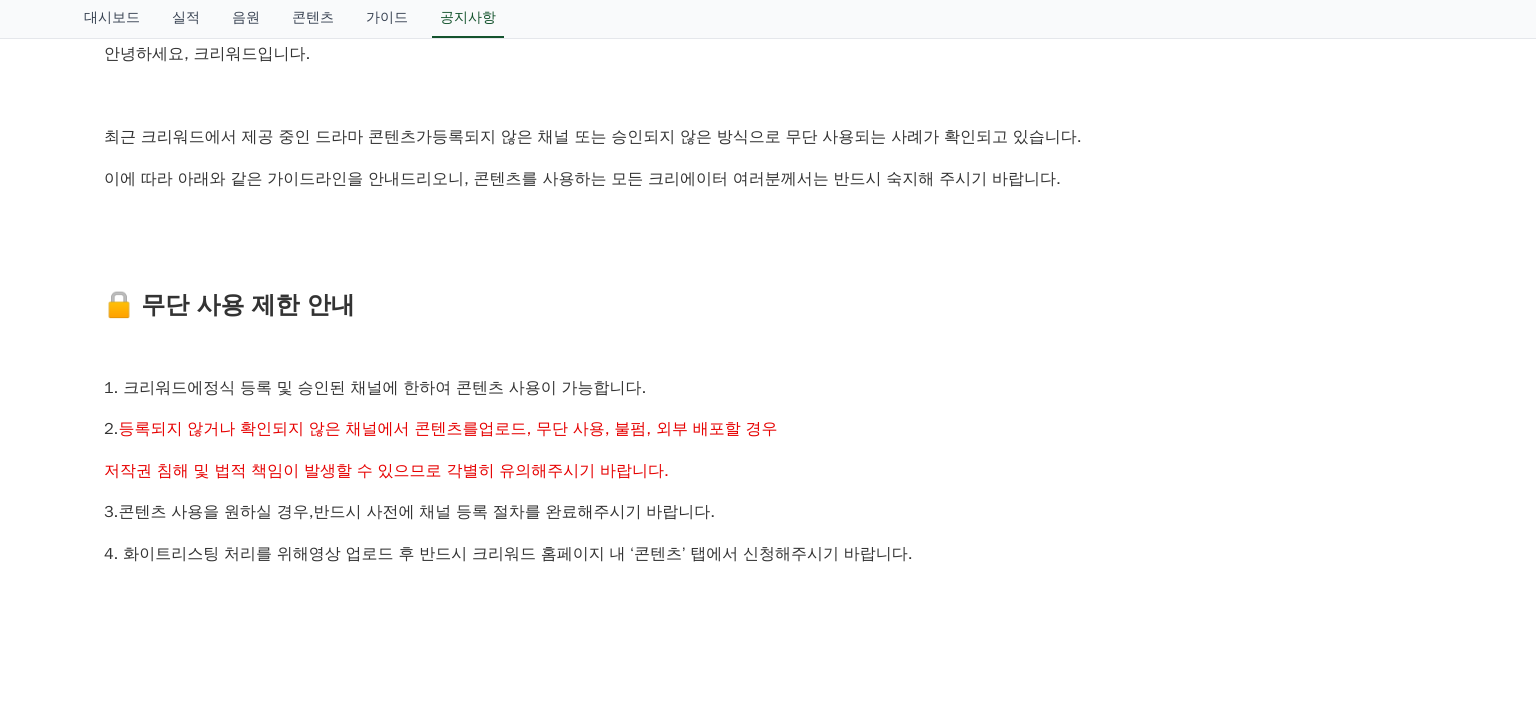 scroll, scrollTop: 400, scrollLeft: 0, axis: vertical 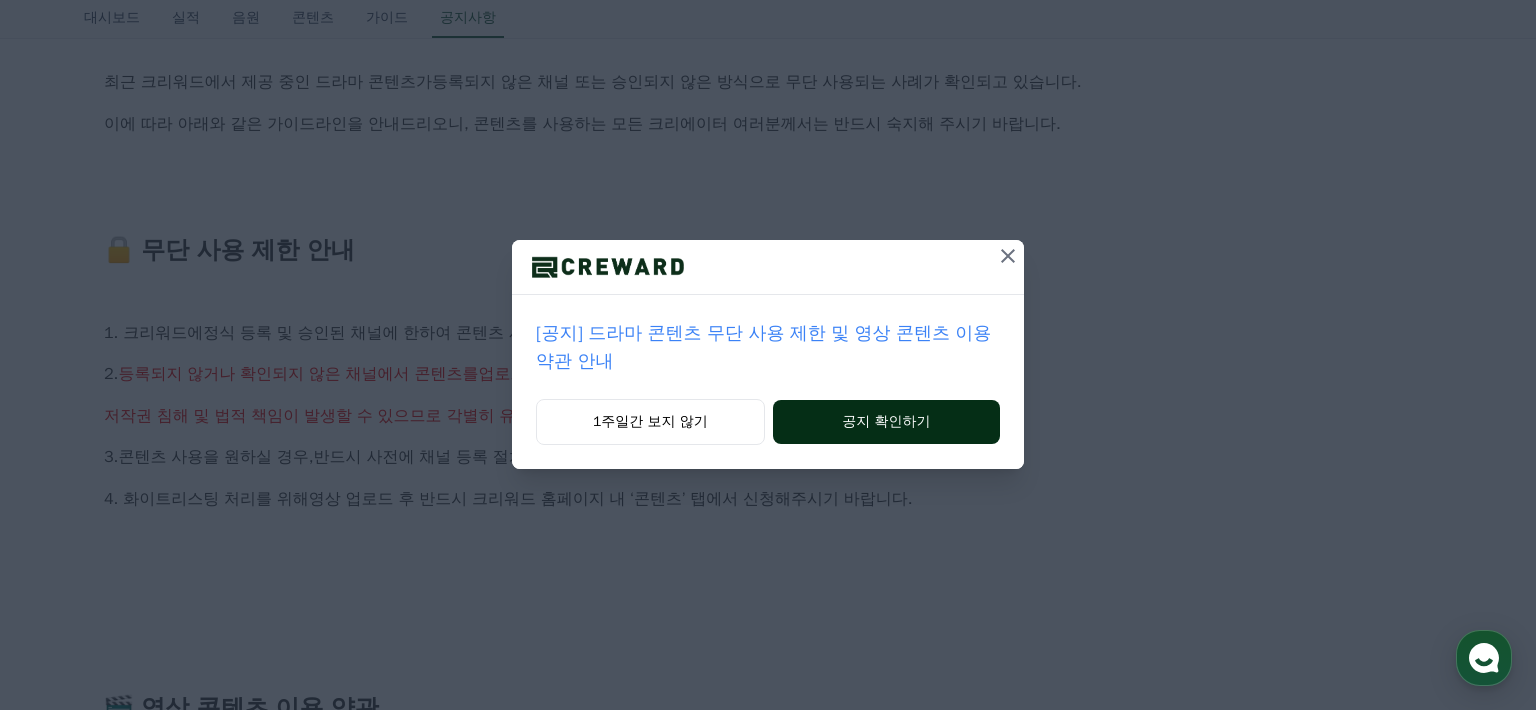 click on "공지 확인하기" at bounding box center [886, 422] 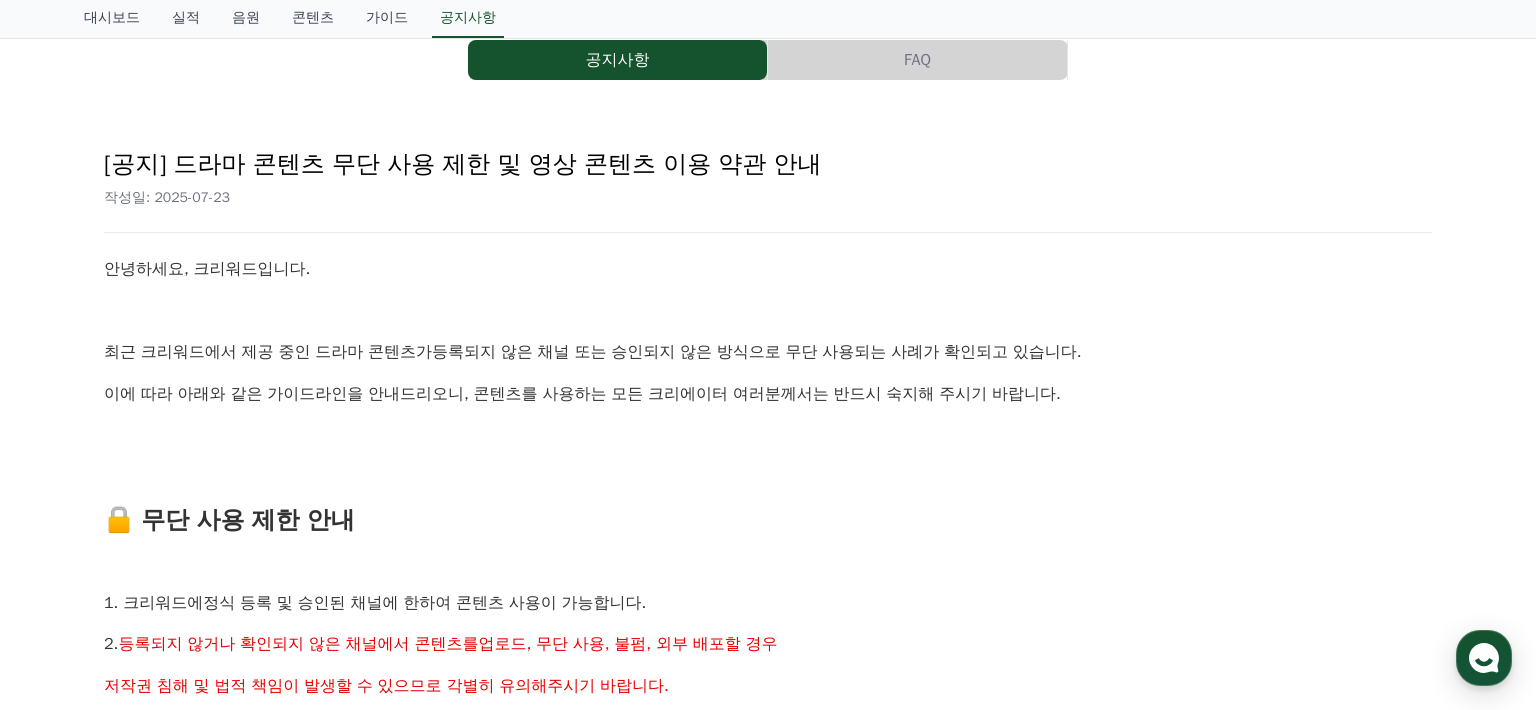 scroll, scrollTop: 0, scrollLeft: 0, axis: both 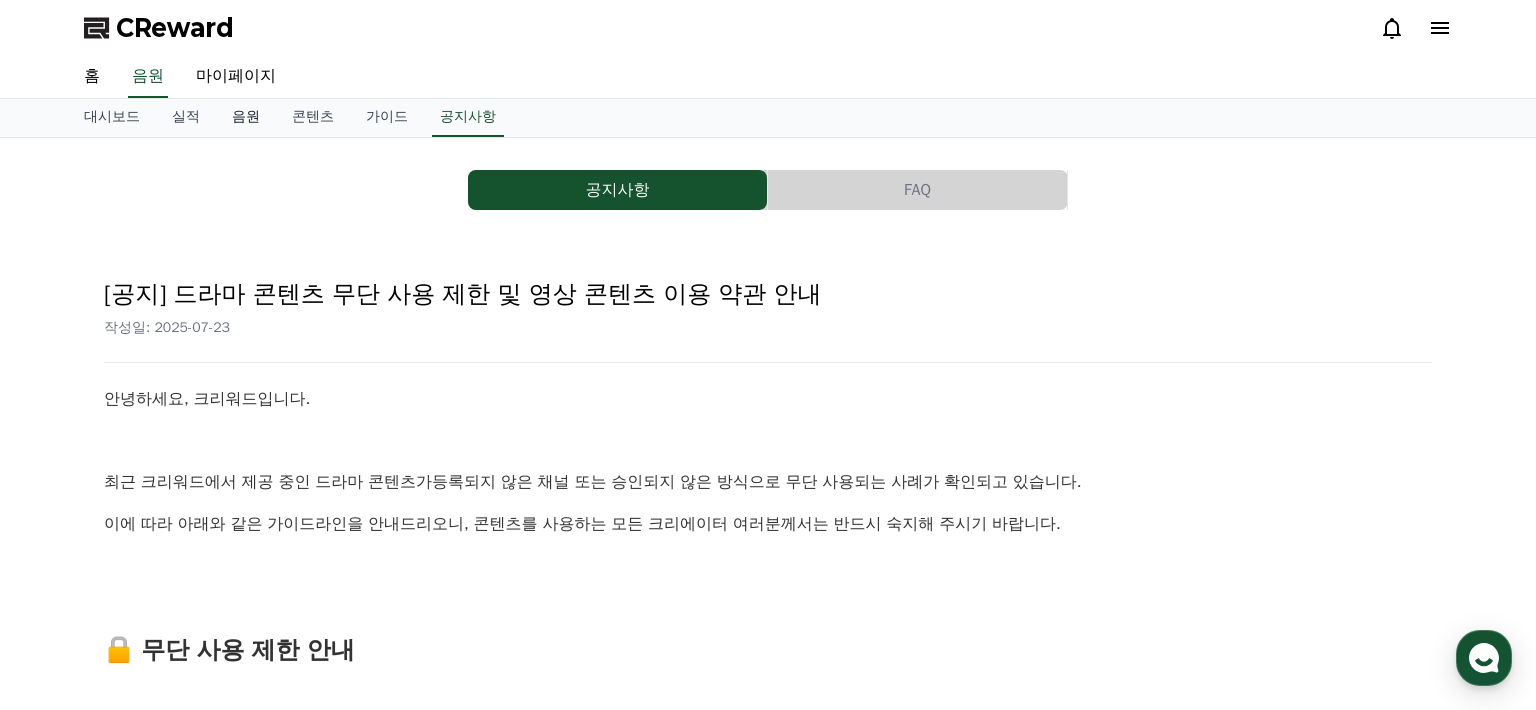 click on "음원" at bounding box center (246, 118) 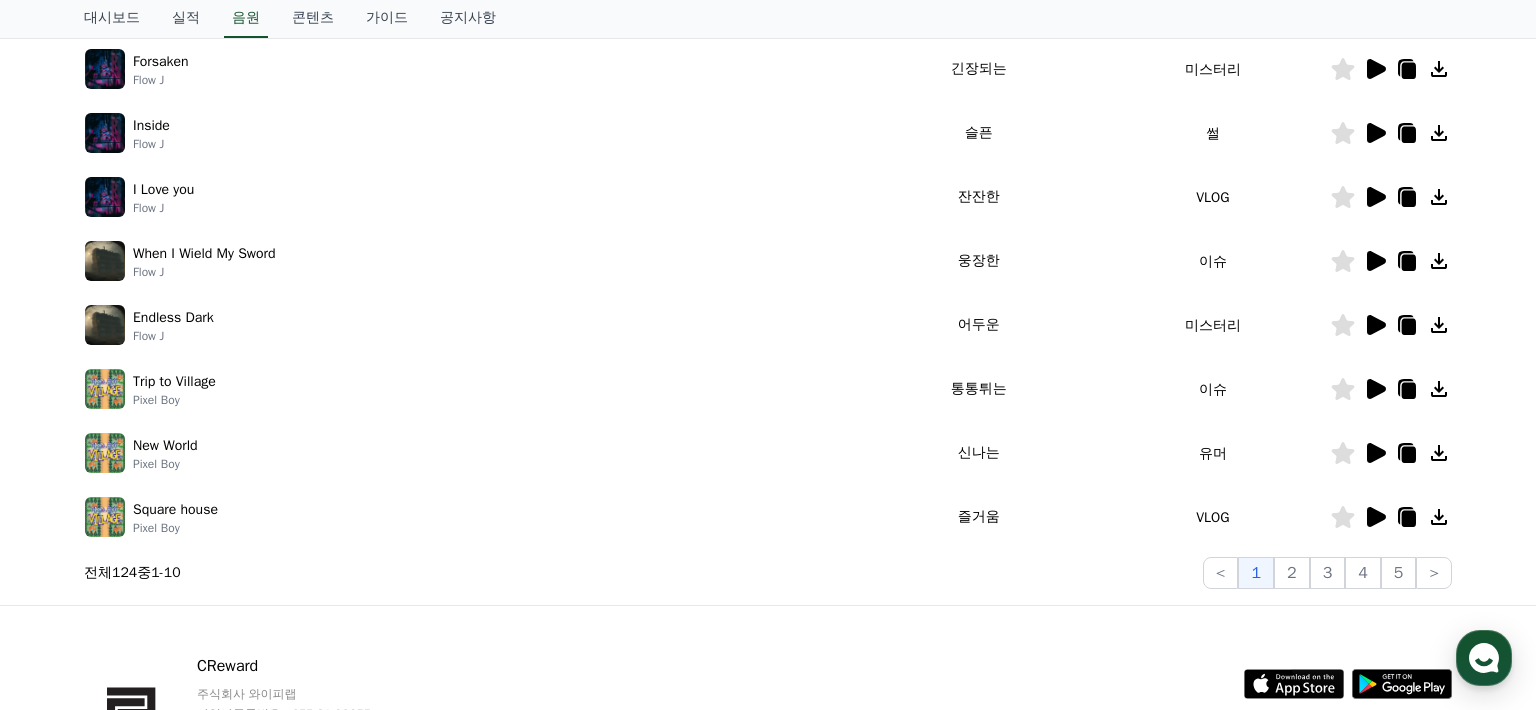 scroll, scrollTop: 0, scrollLeft: 0, axis: both 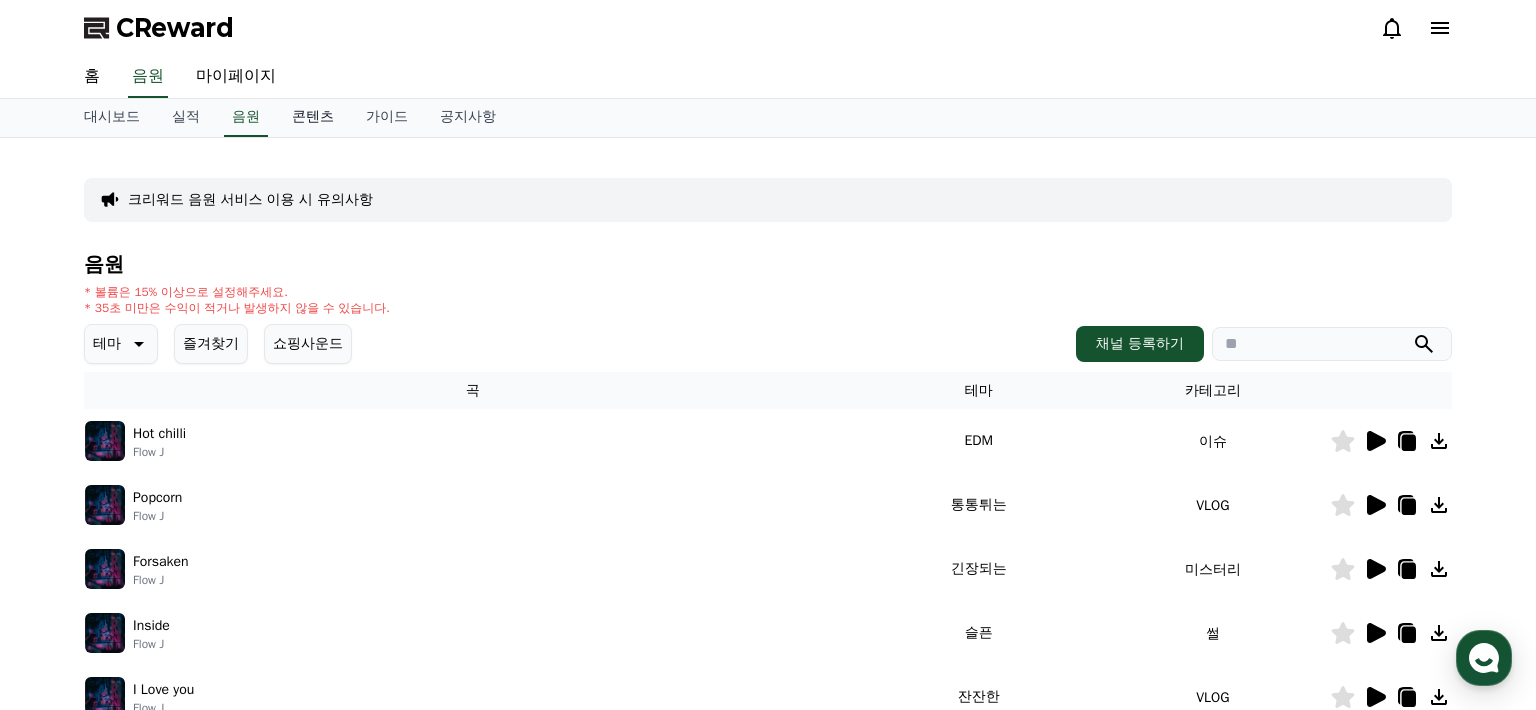 click on "콘텐츠" at bounding box center [313, 118] 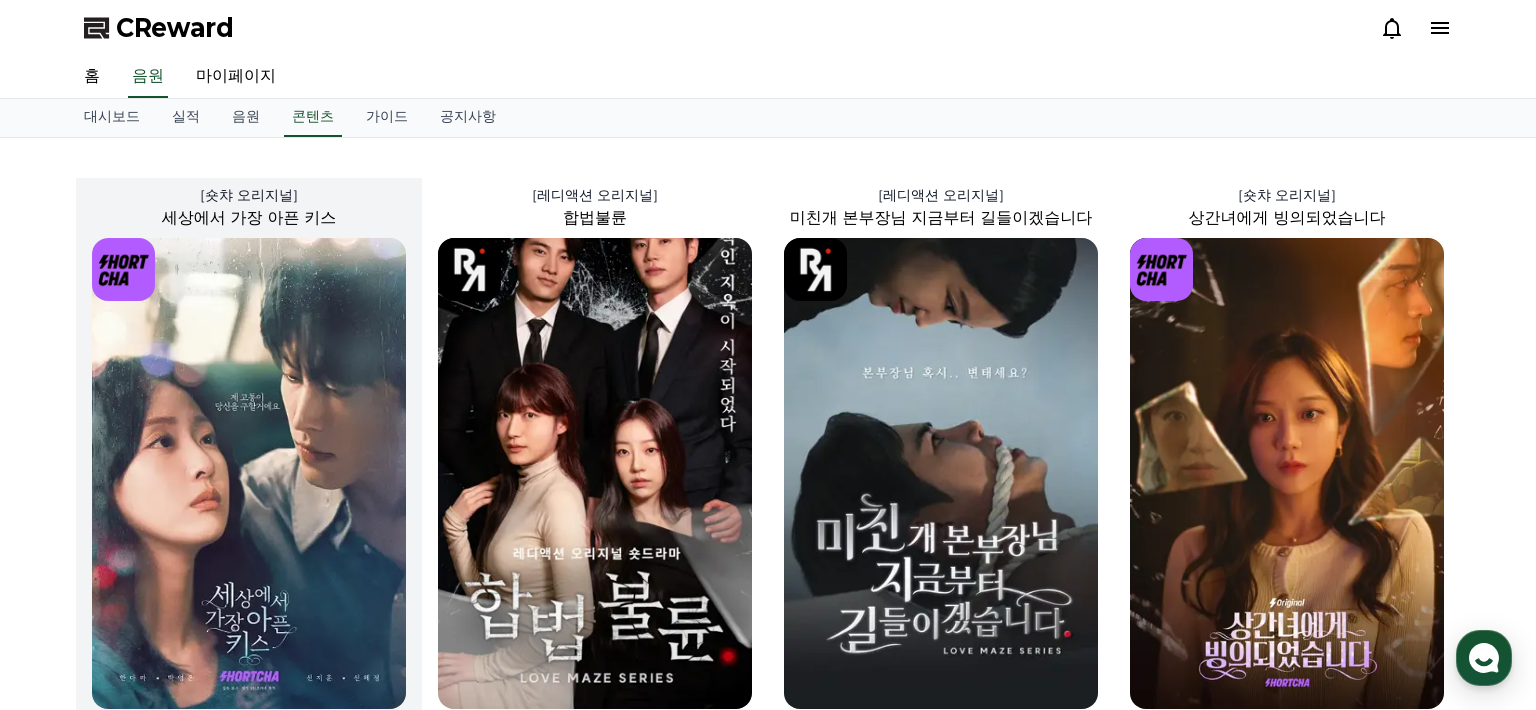 click at bounding box center (249, 473) 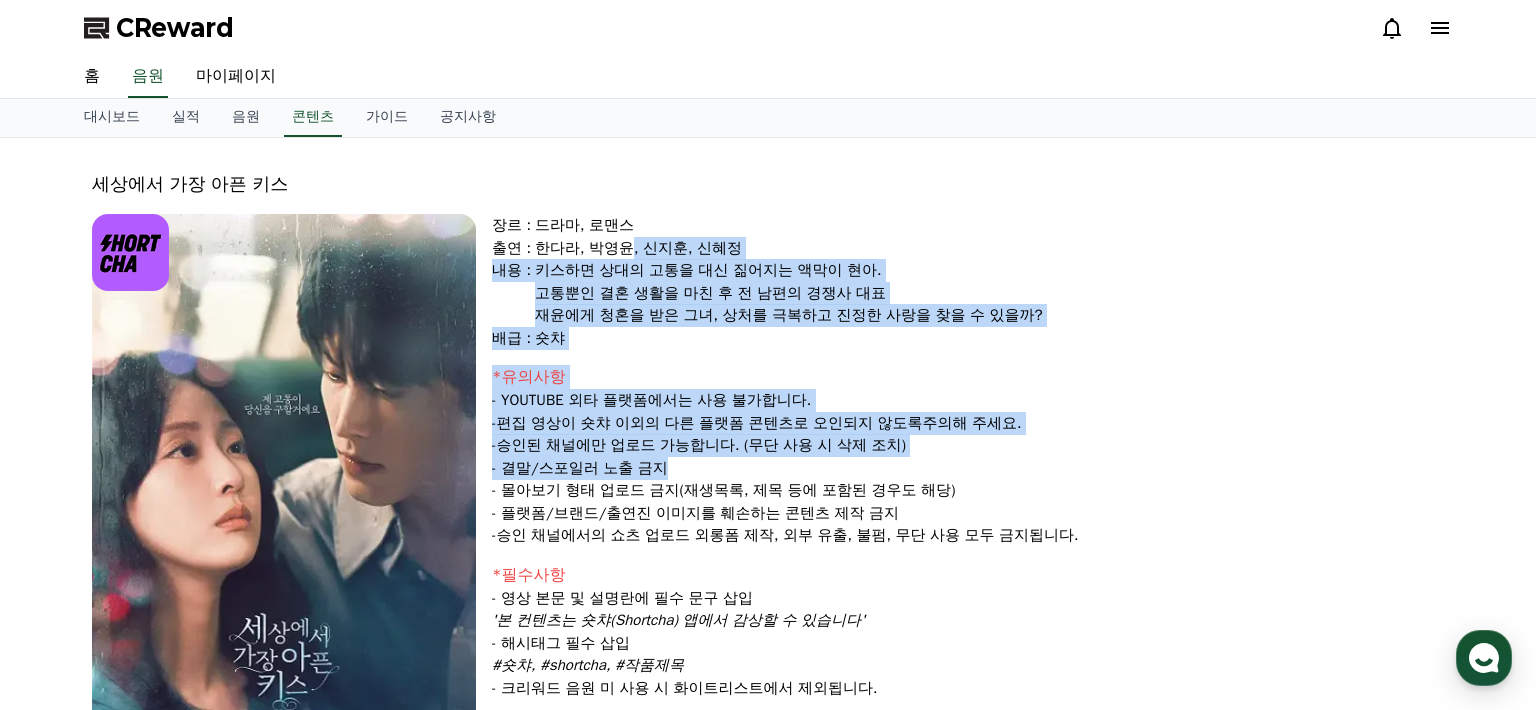 drag, startPoint x: 632, startPoint y: 236, endPoint x: 814, endPoint y: 469, distance: 295.6569 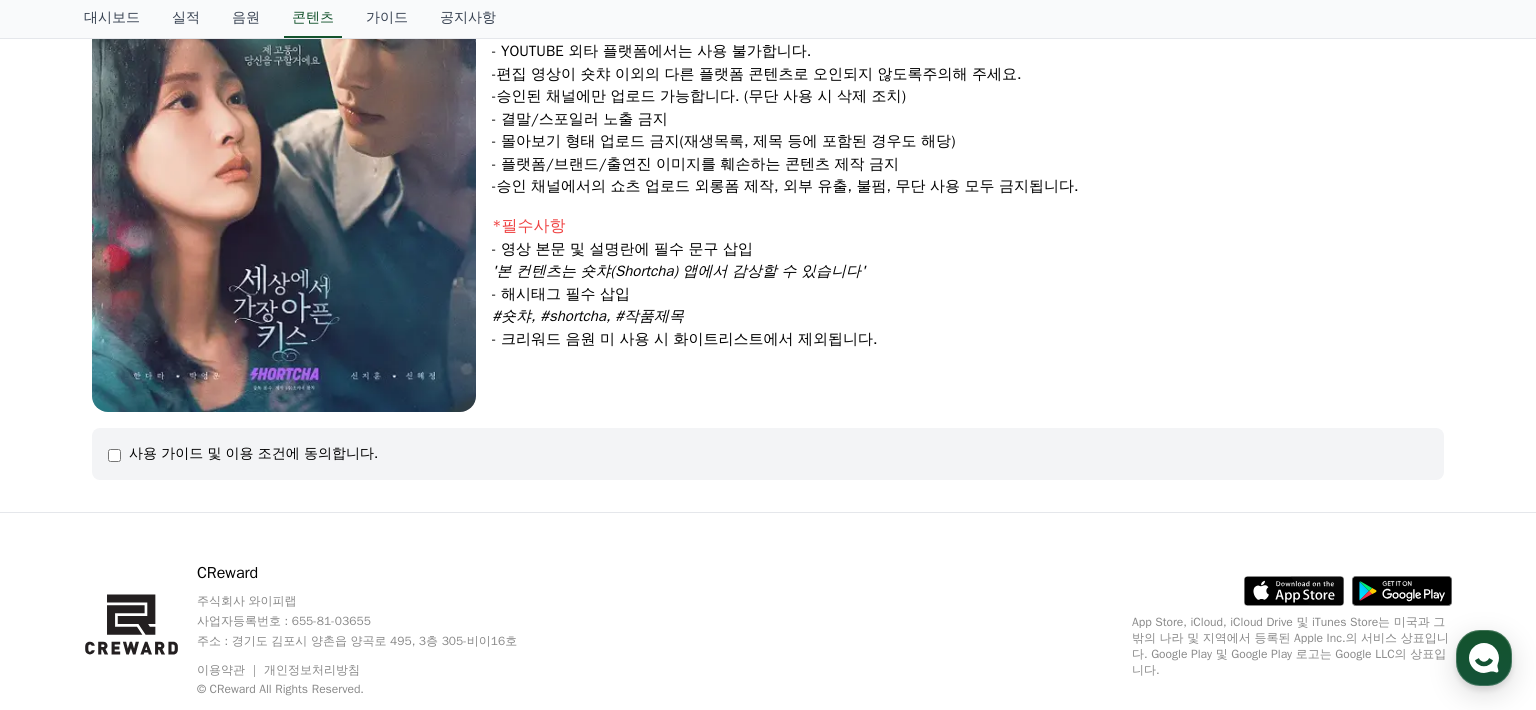 scroll, scrollTop: 399, scrollLeft: 0, axis: vertical 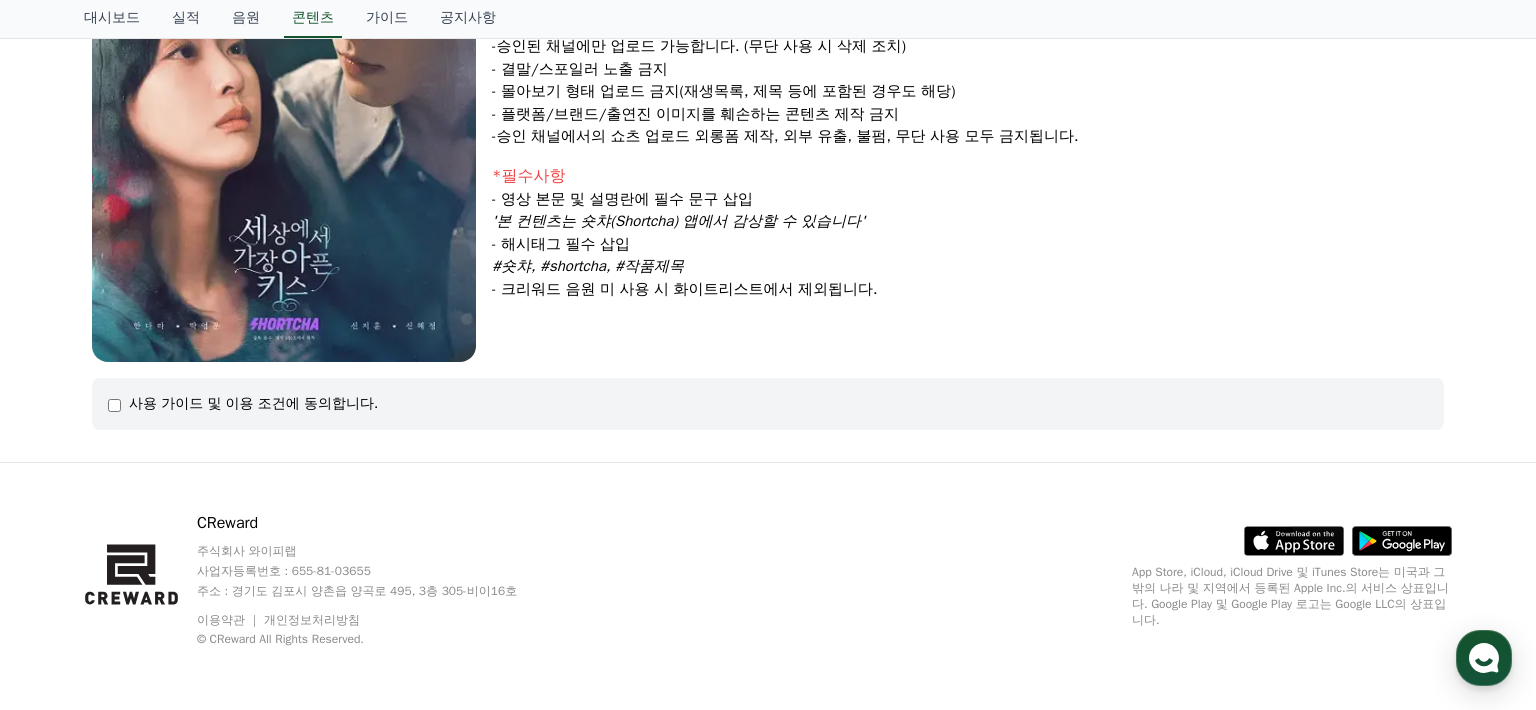 click on "사용 가이드 및 이용 조건에 동의합니다." 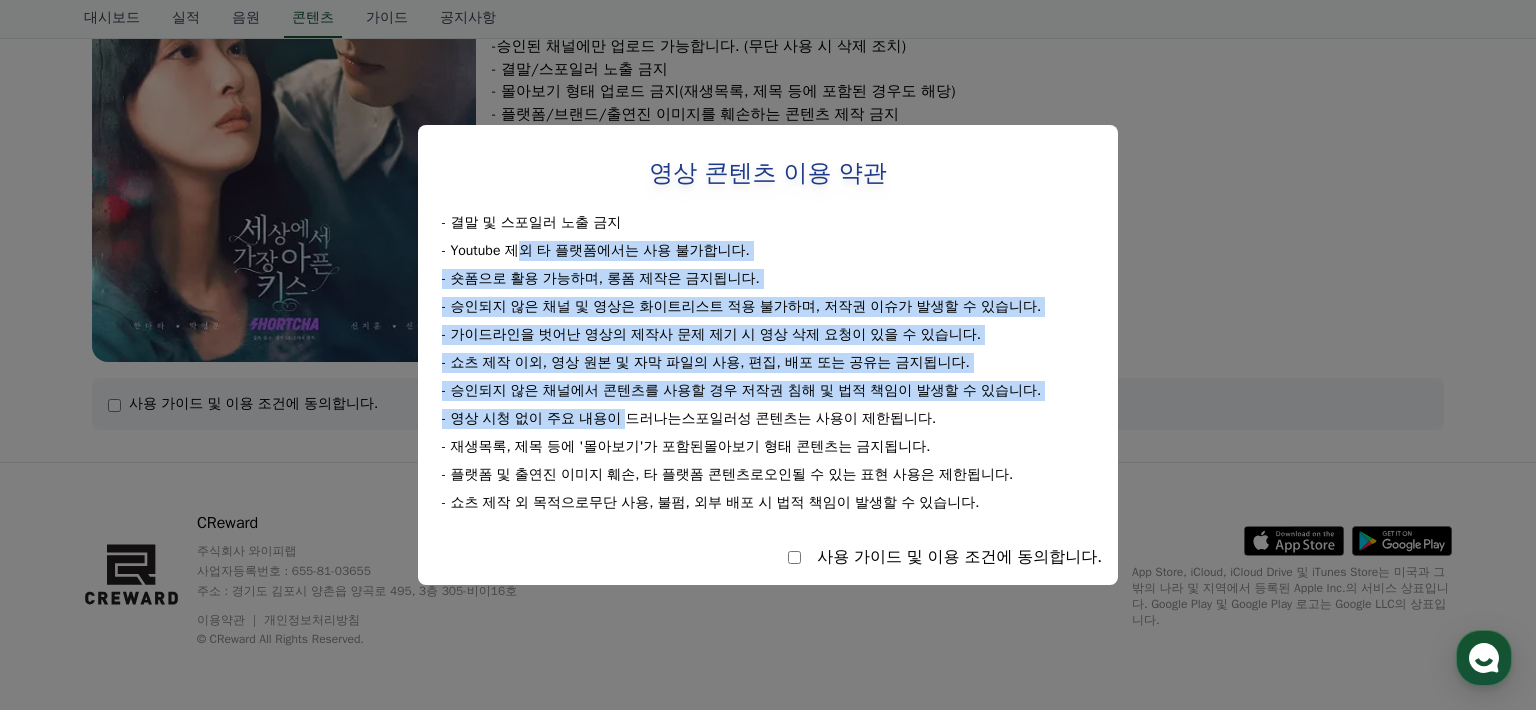 drag, startPoint x: 598, startPoint y: 328, endPoint x: 636, endPoint y: 414, distance: 94.02127 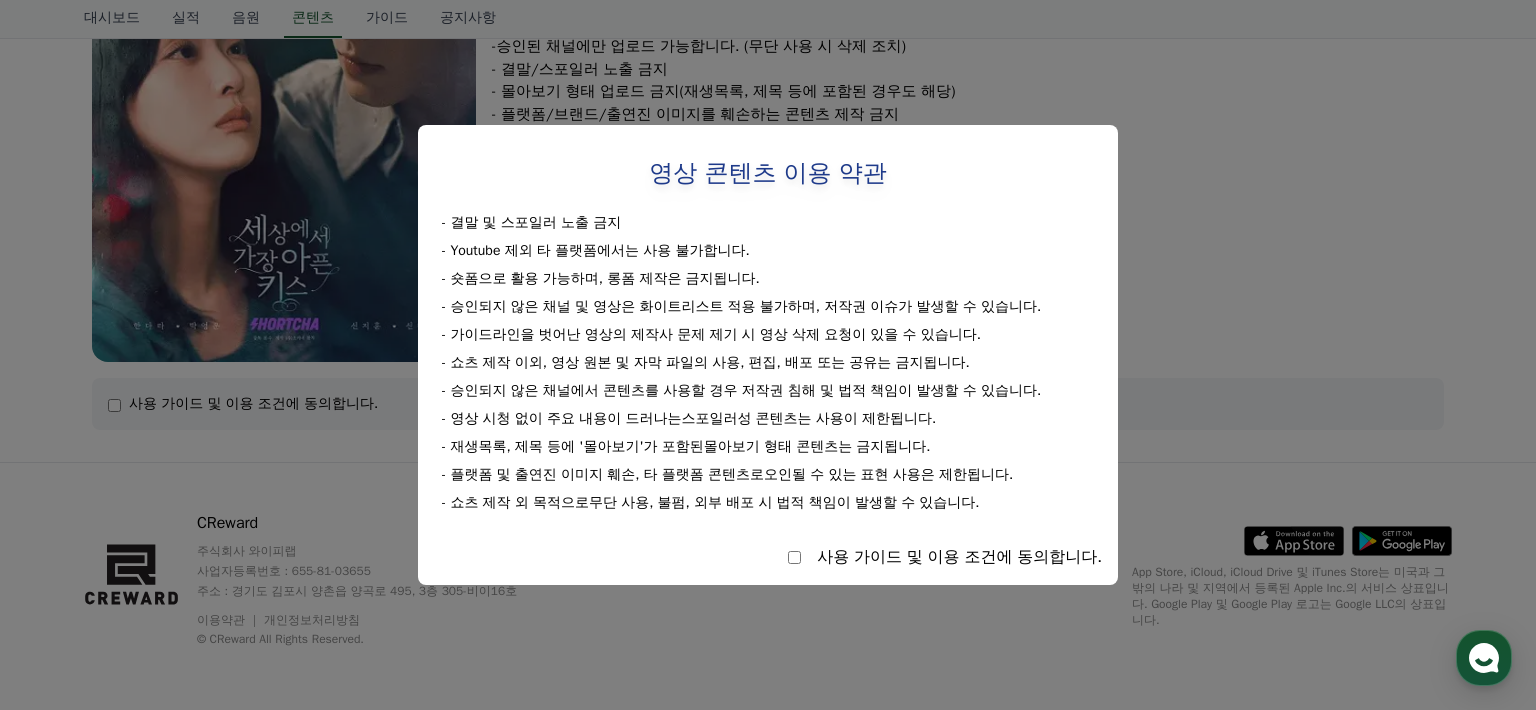 click on "사용 가이드 및 이용 조건에 동의합니다." at bounding box center (768, 557) 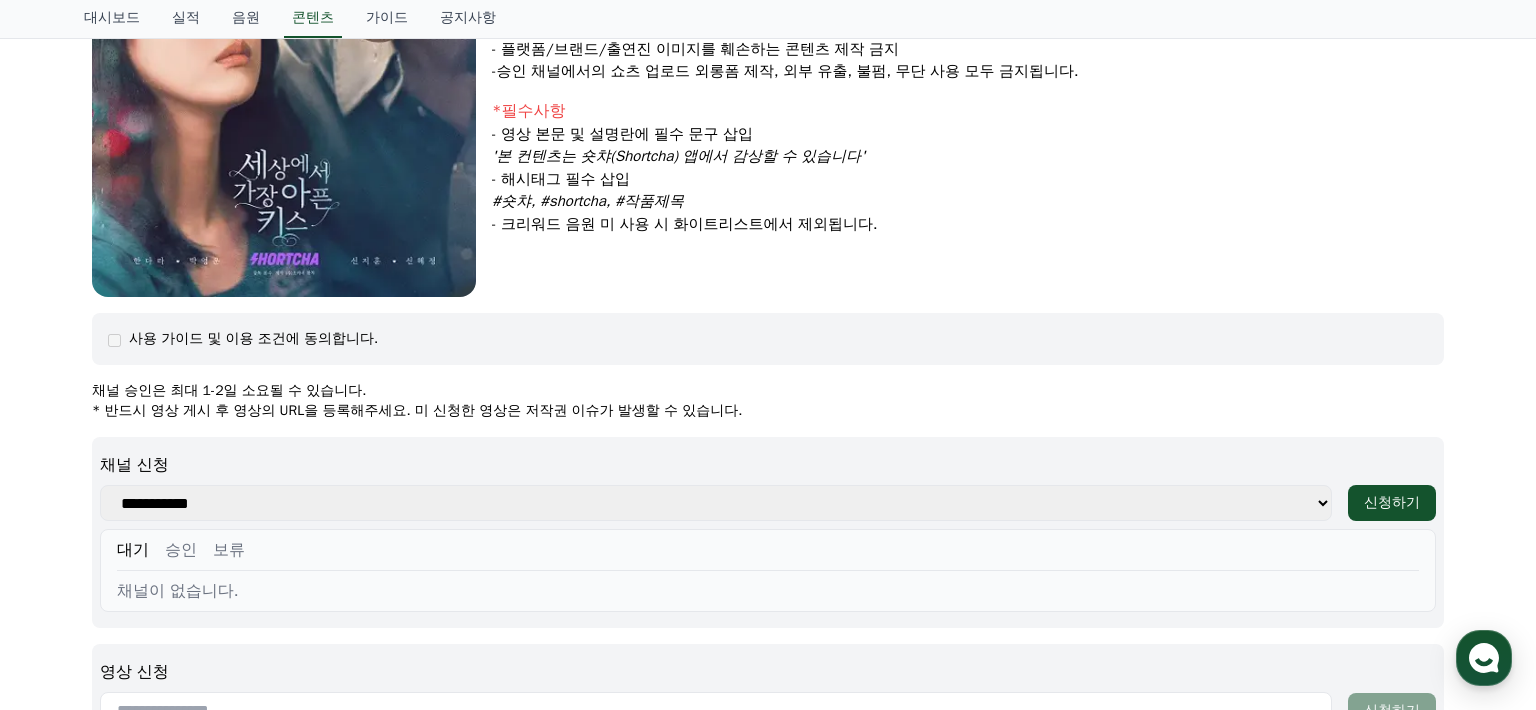 scroll, scrollTop: 499, scrollLeft: 0, axis: vertical 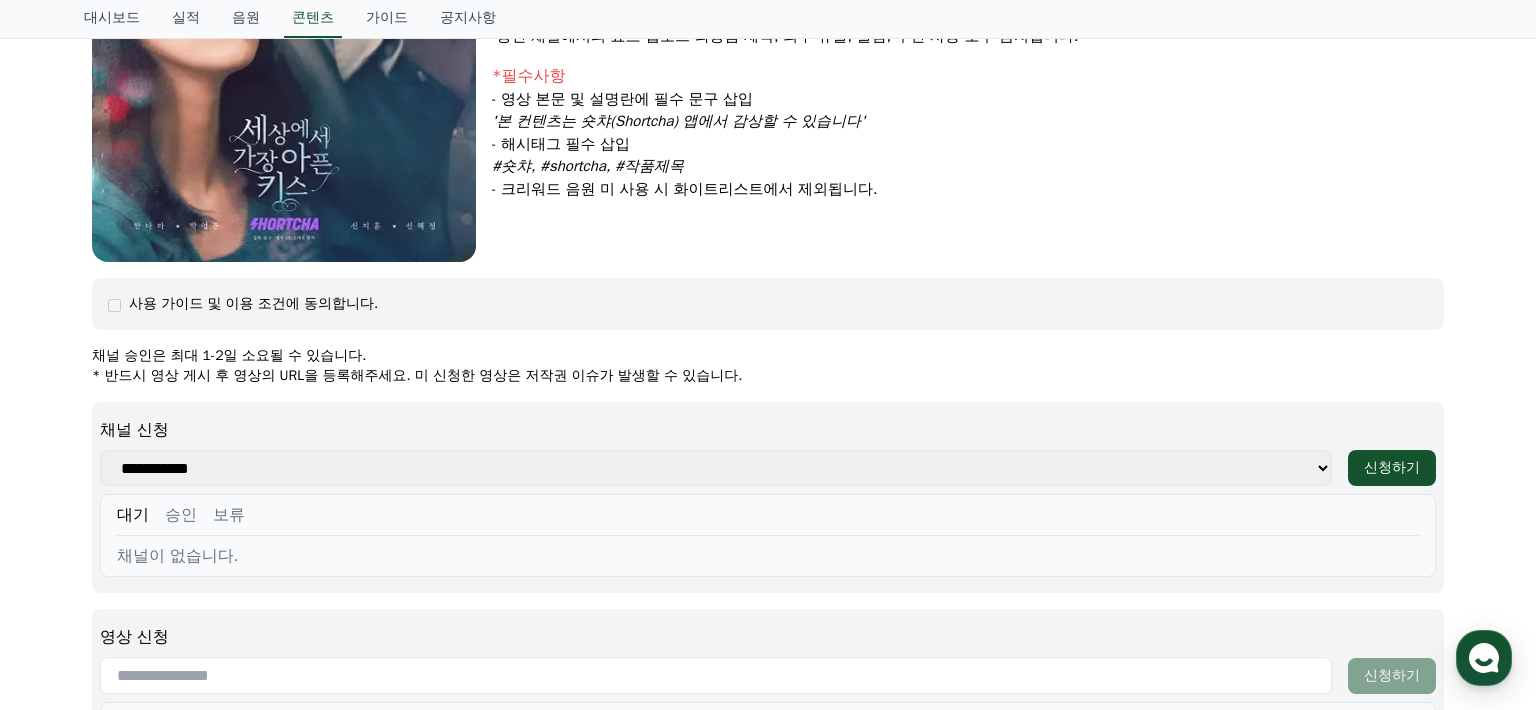 click on "채널 신청" at bounding box center [768, 430] 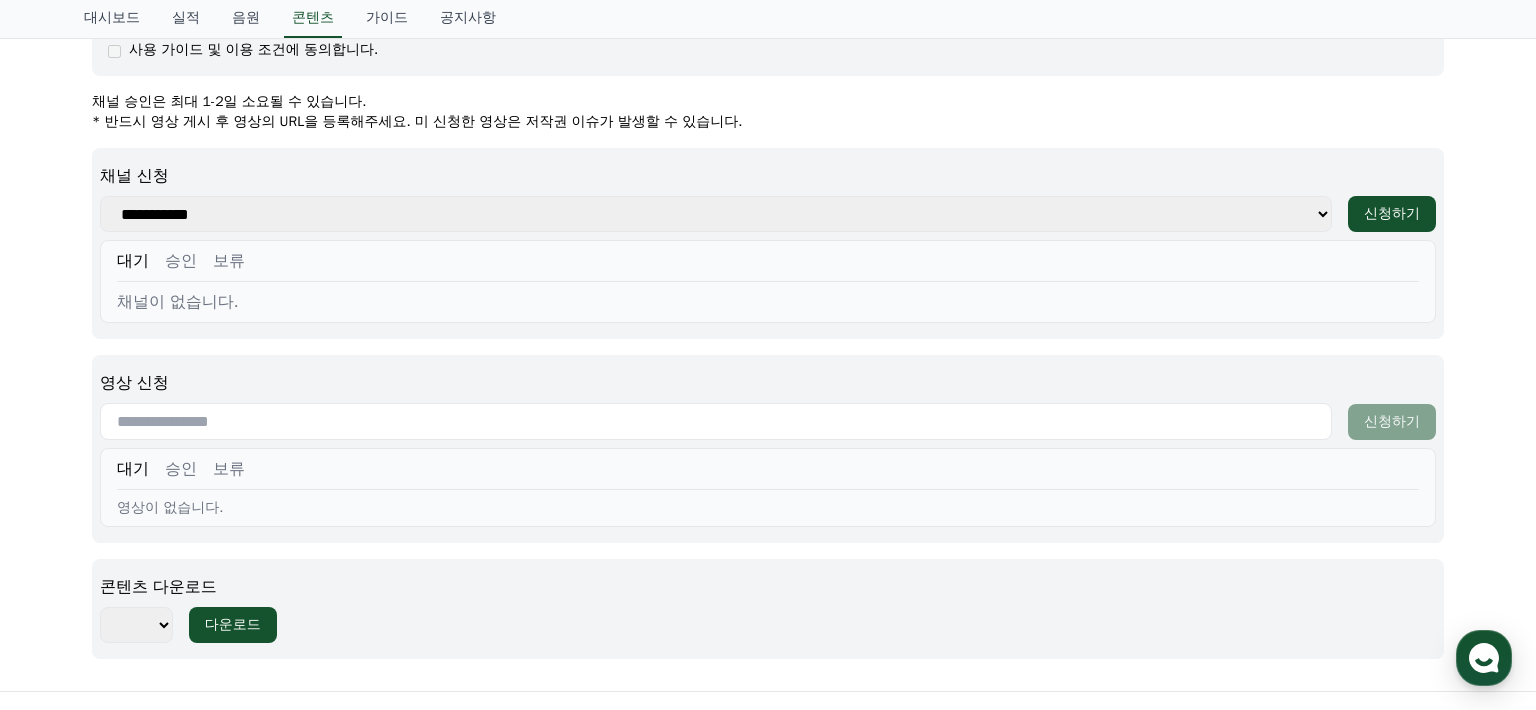 scroll, scrollTop: 799, scrollLeft: 0, axis: vertical 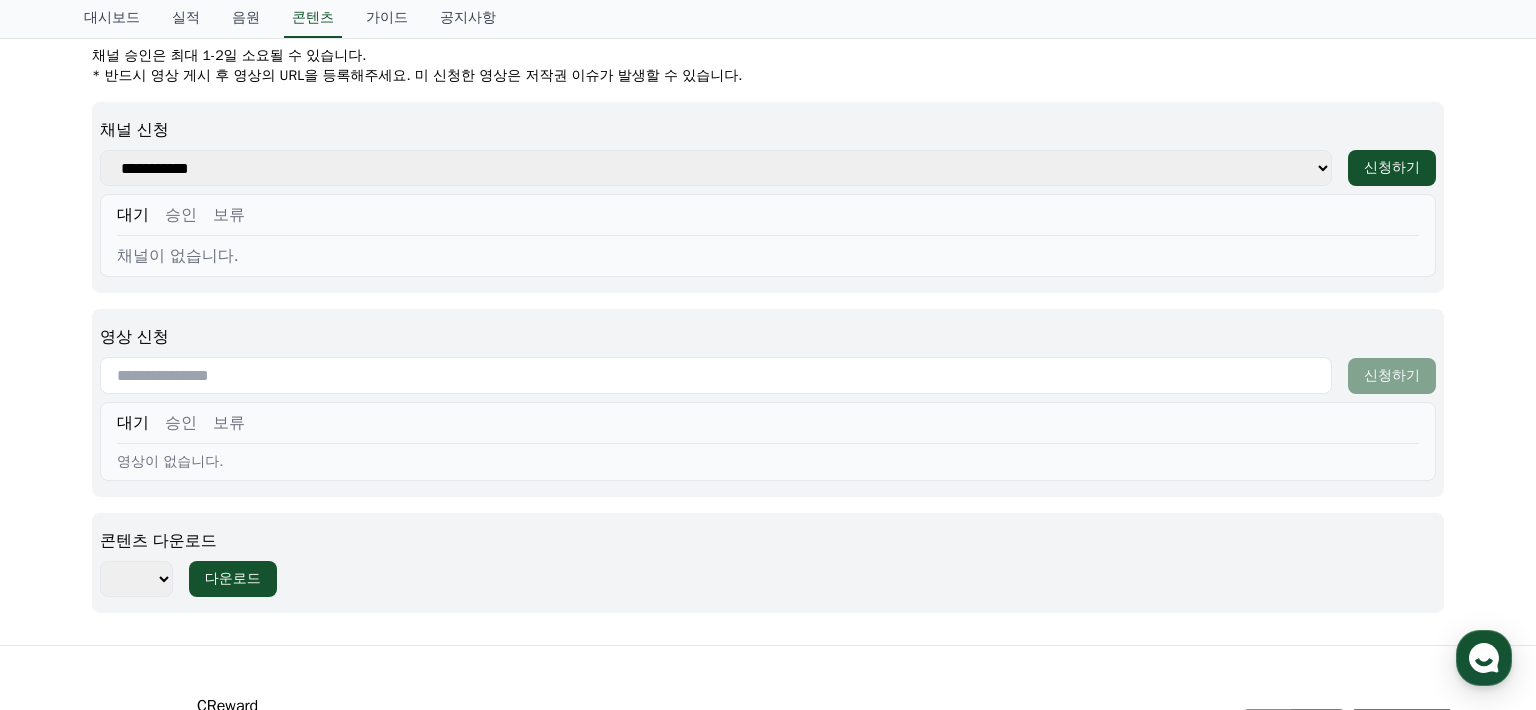 click on "대기   승인   보류" at bounding box center (768, 427) 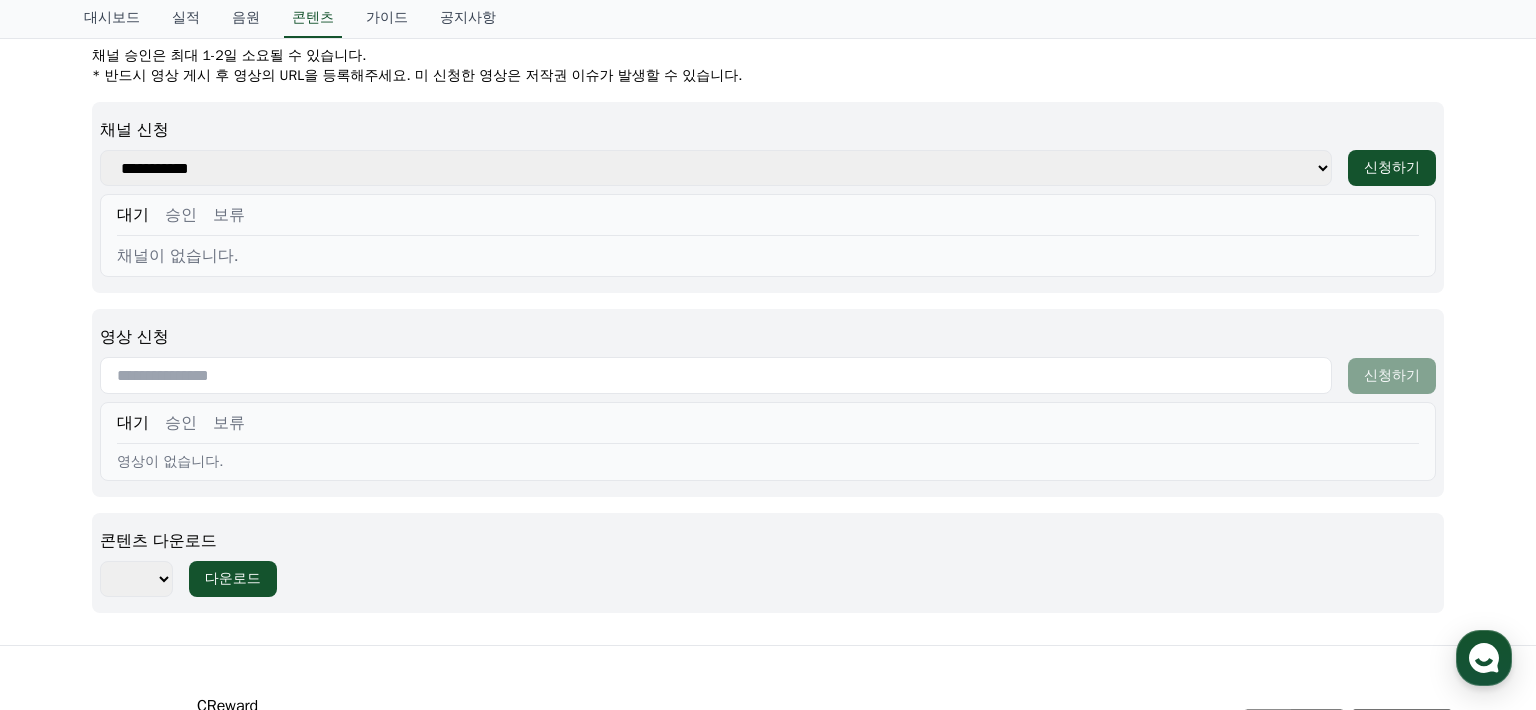 click on "*** ***" at bounding box center (136, 579) 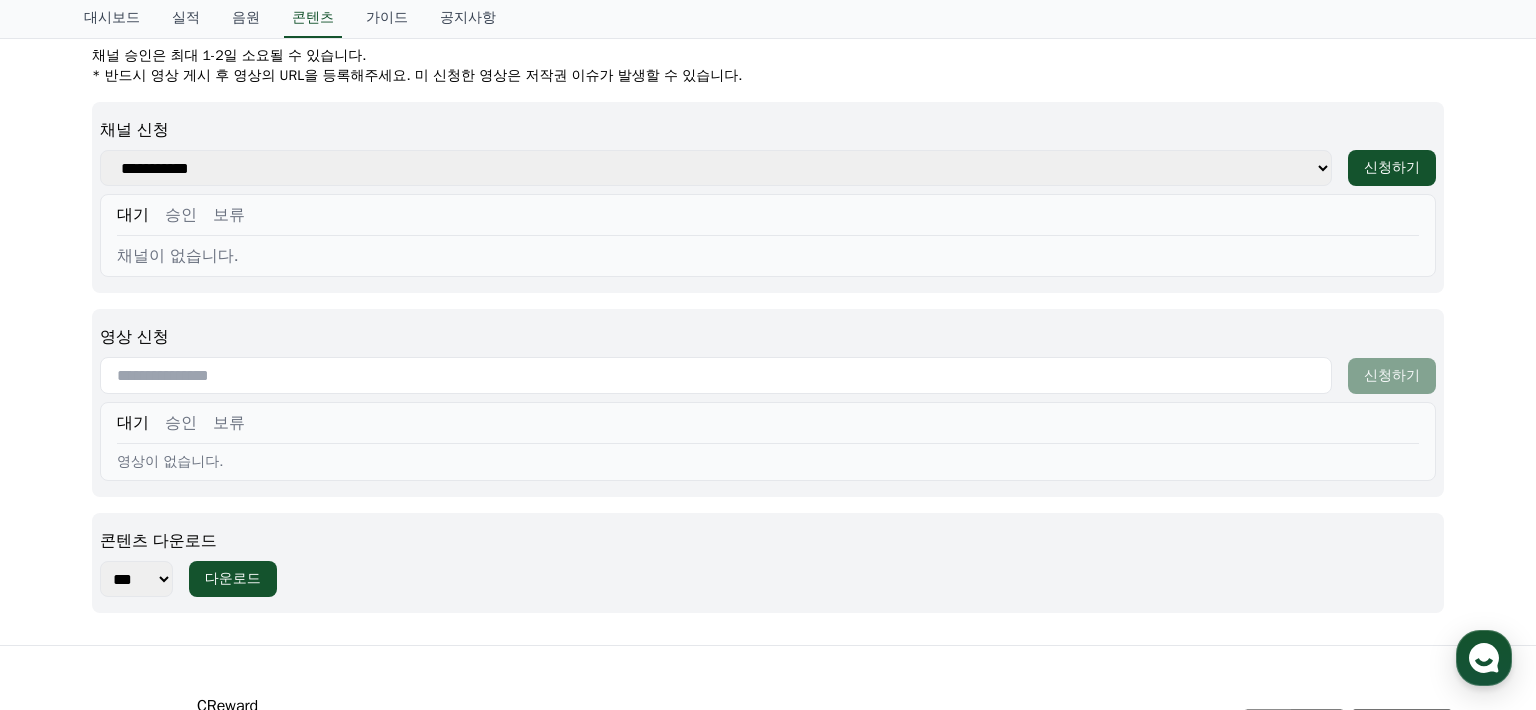click on "*** ***" at bounding box center [136, 579] 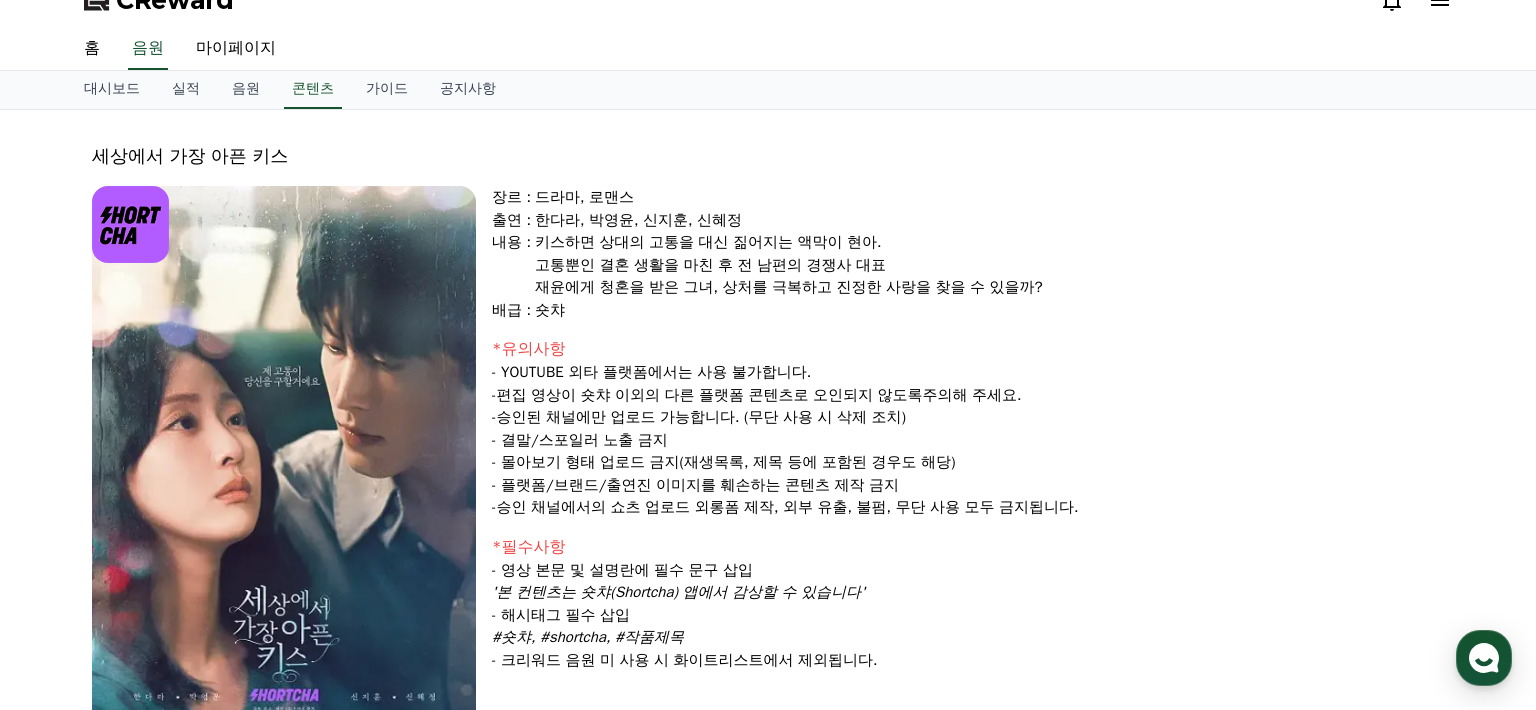 scroll, scrollTop: 0, scrollLeft: 0, axis: both 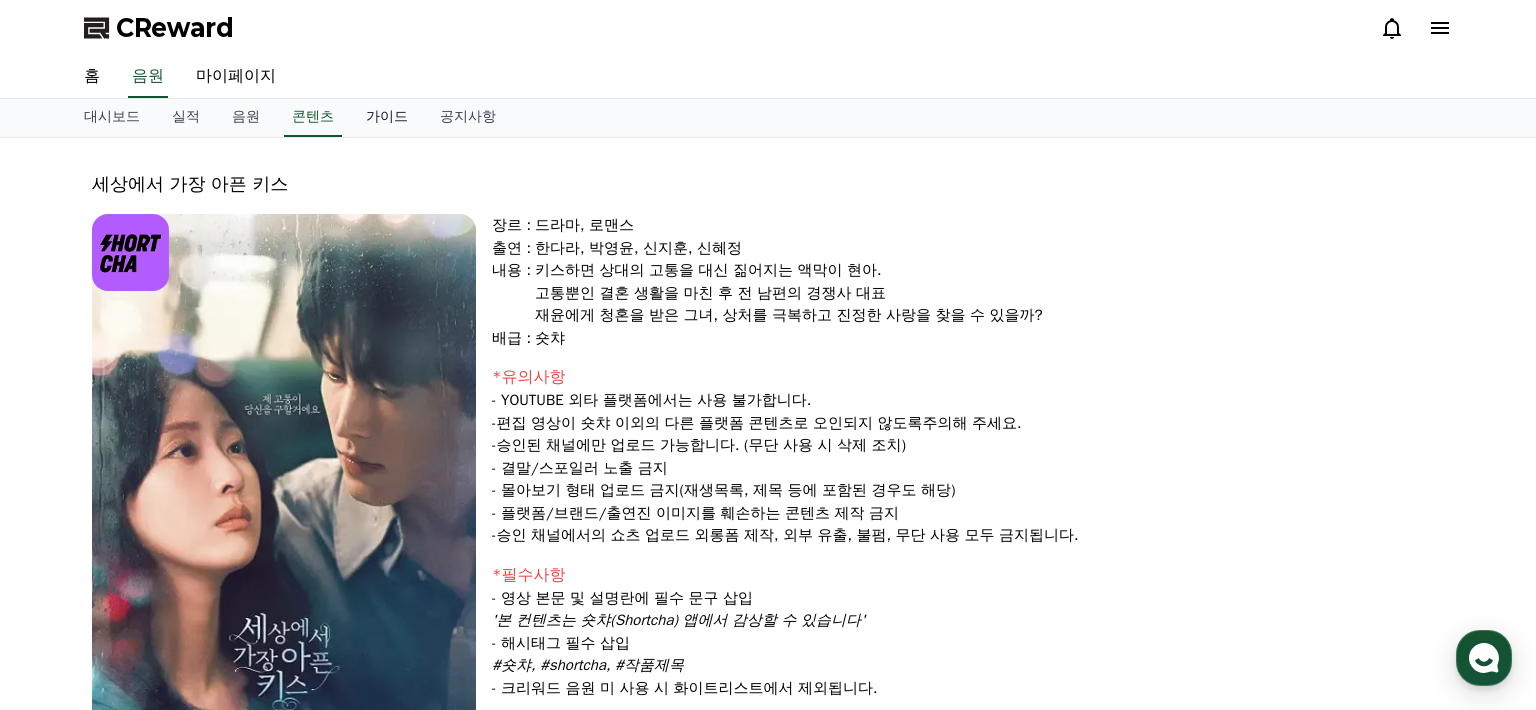click on "가이드" at bounding box center [387, 118] 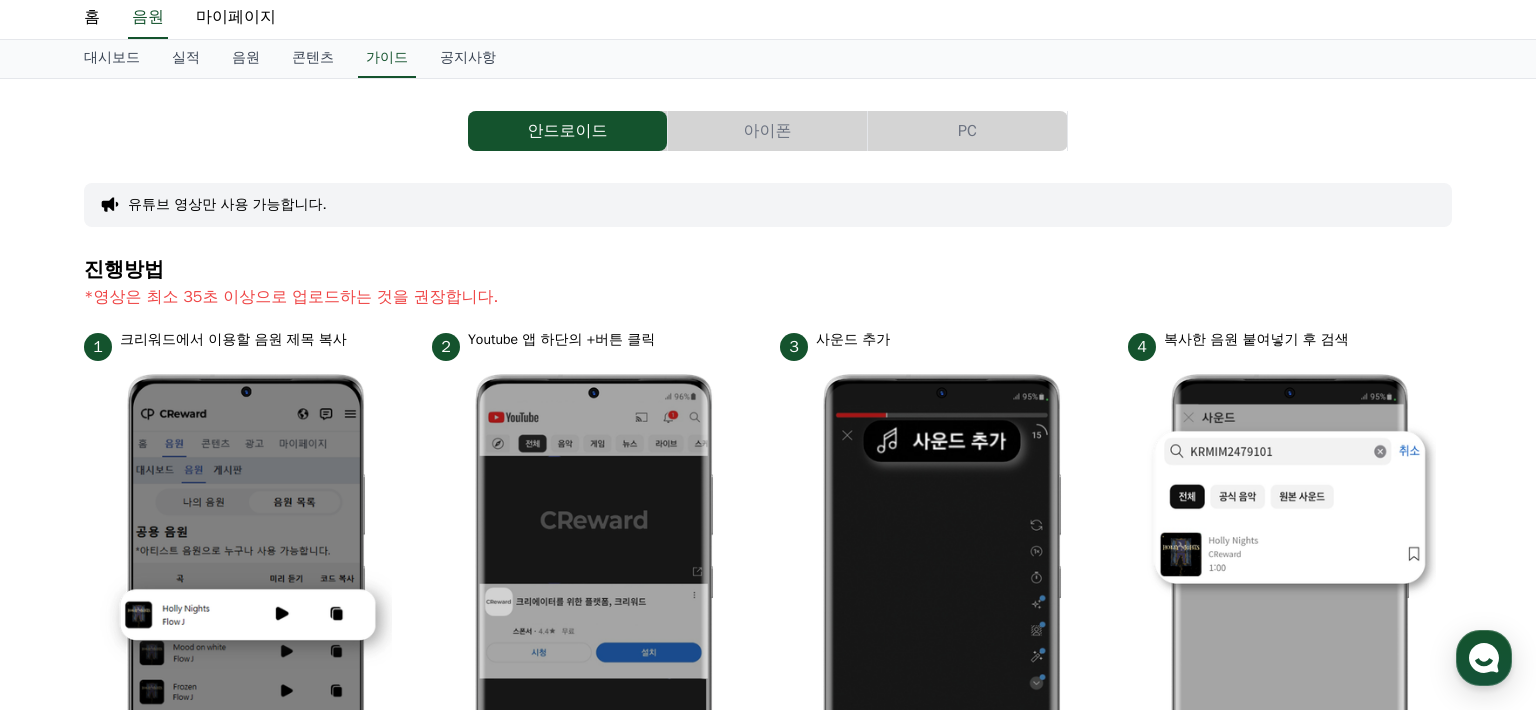 scroll, scrollTop: 0, scrollLeft: 0, axis: both 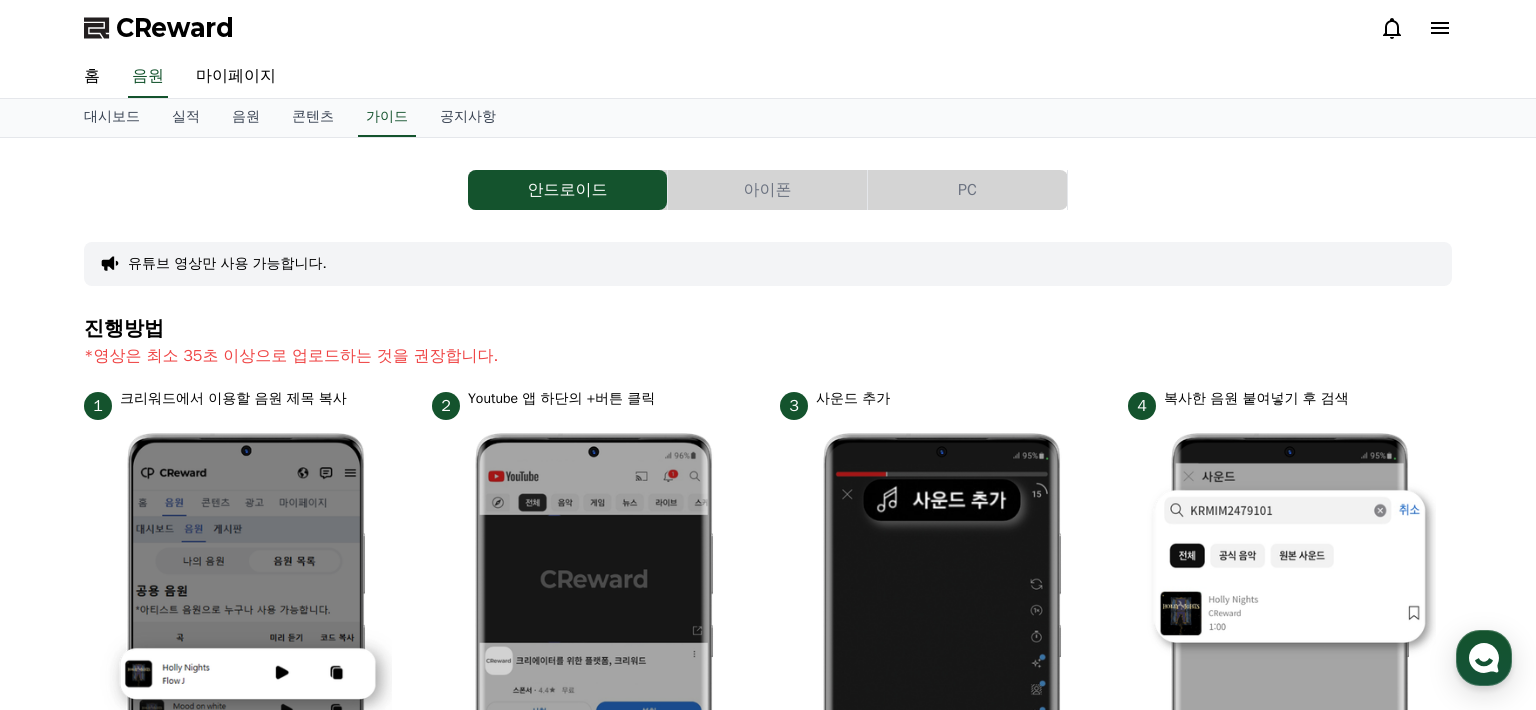 click on "아이폰" at bounding box center [767, 190] 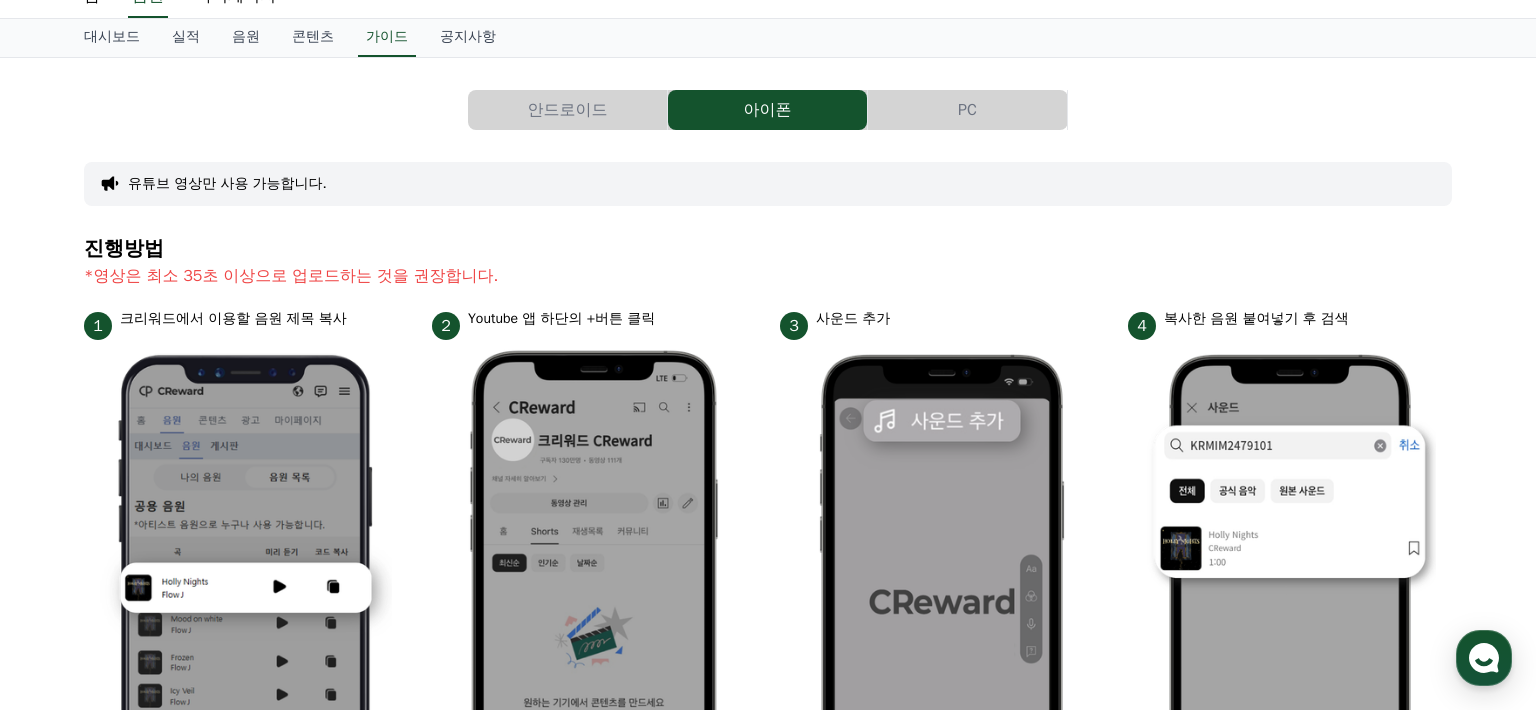scroll, scrollTop: 0, scrollLeft: 0, axis: both 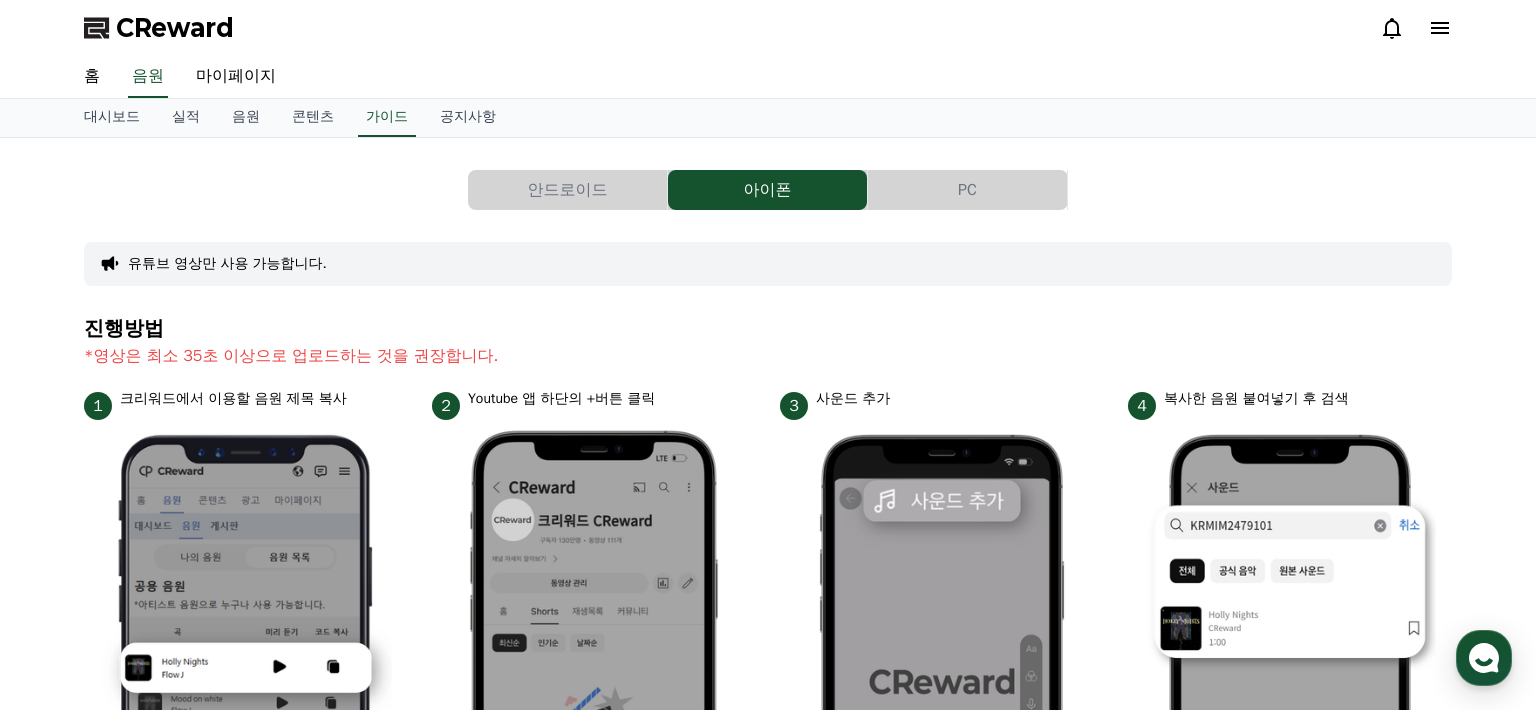 click on "PC" at bounding box center (967, 190) 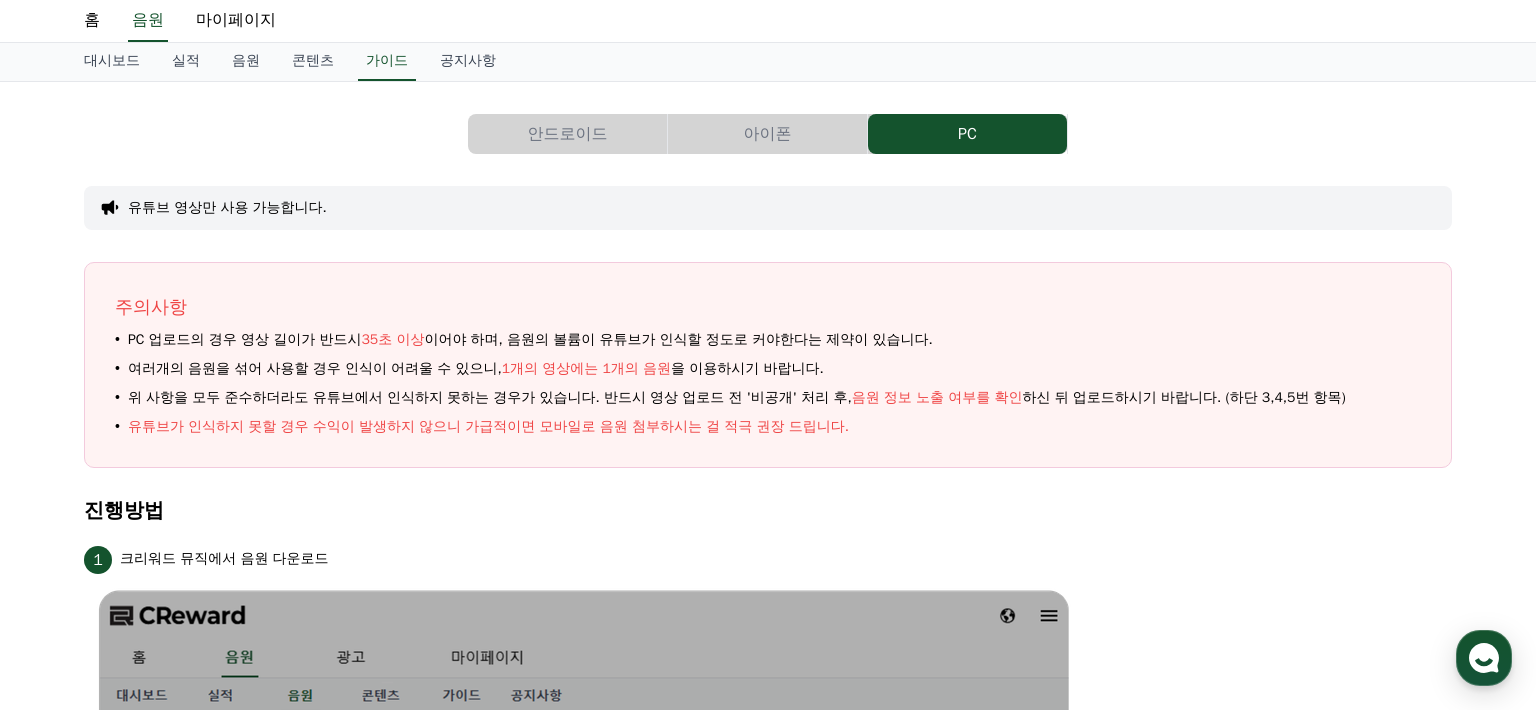 scroll, scrollTop: 0, scrollLeft: 0, axis: both 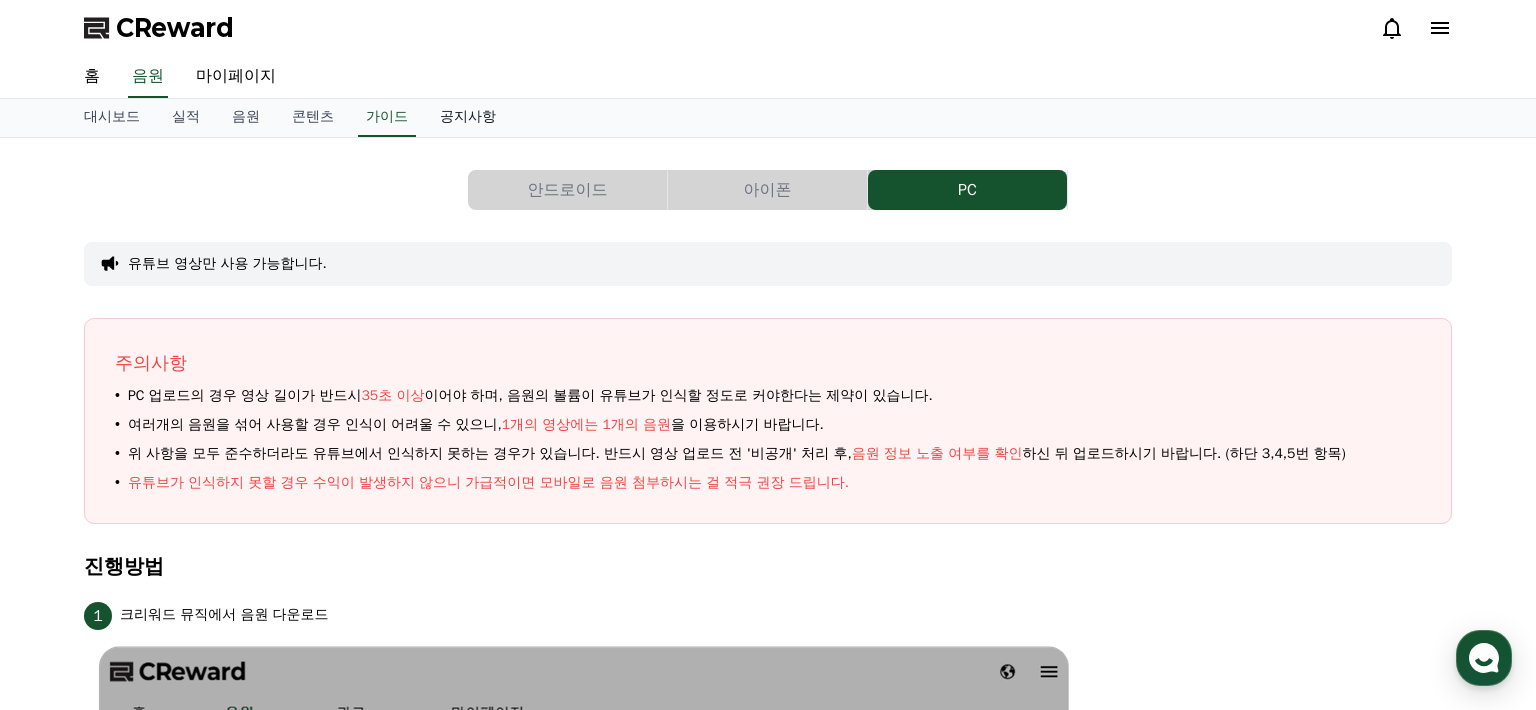click on "공지사항" at bounding box center (468, 118) 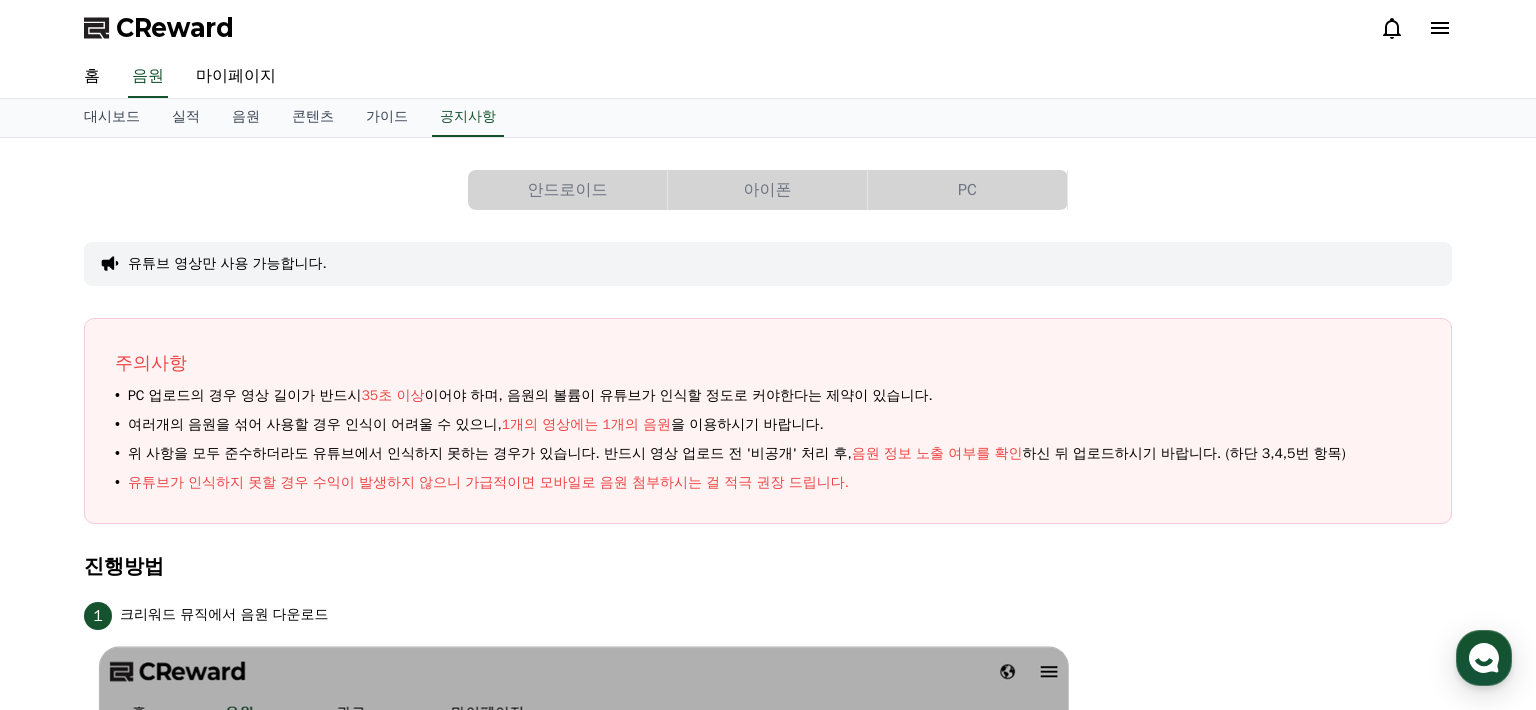 scroll, scrollTop: 500, scrollLeft: 0, axis: vertical 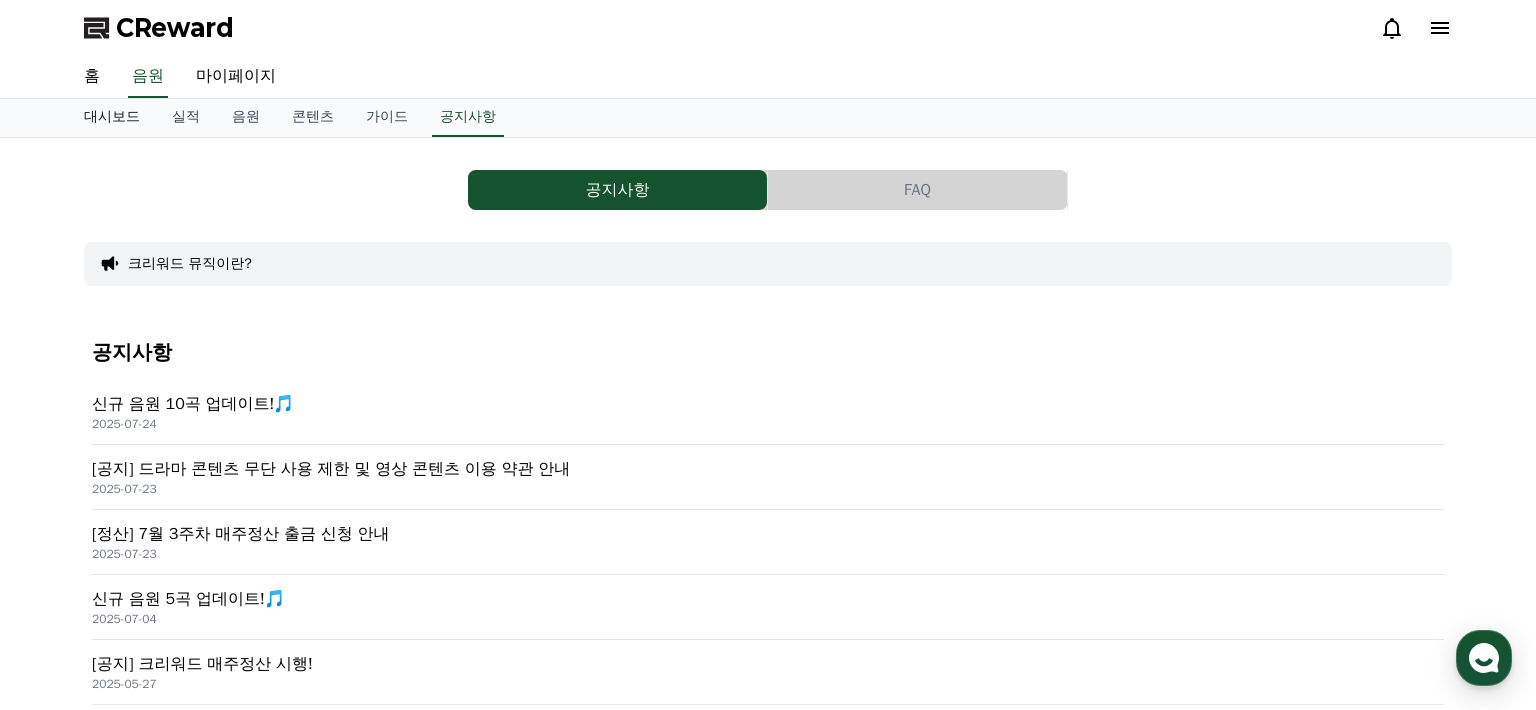 click on "대시보드" at bounding box center (112, 118) 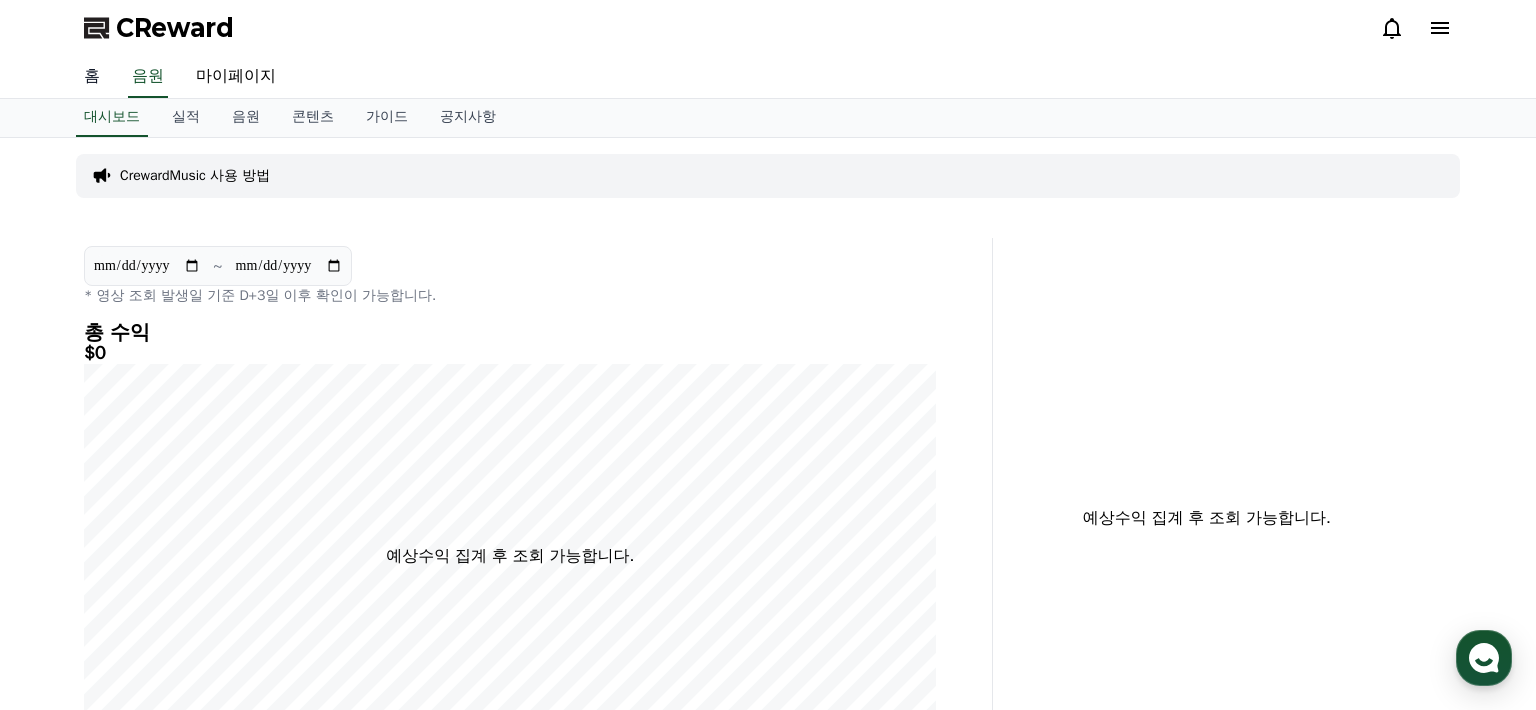 click on "홈" at bounding box center (92, 77) 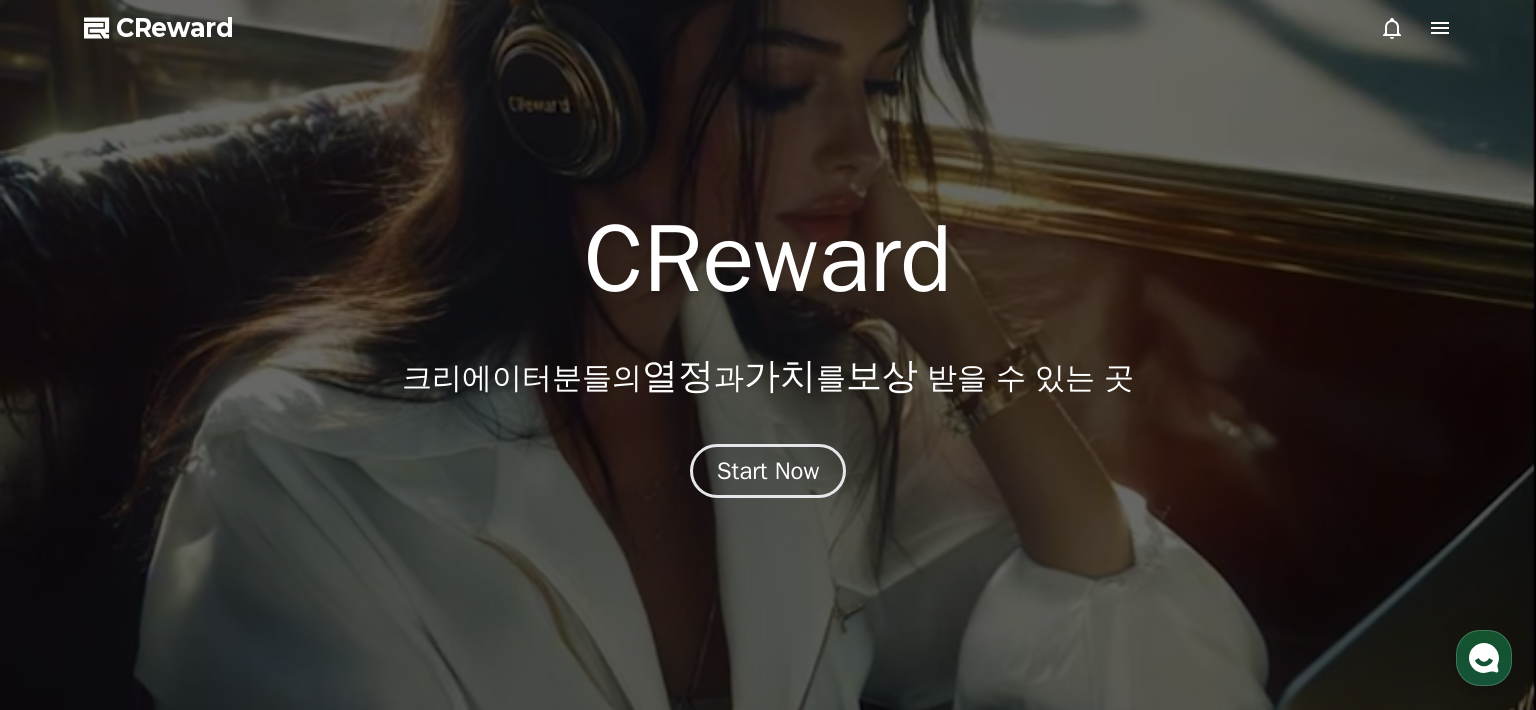 click on "CReward   크리에이터분들의  열정 과  가치 를  보상   받을 수 있는 곳     Start Now" at bounding box center (768, 355) 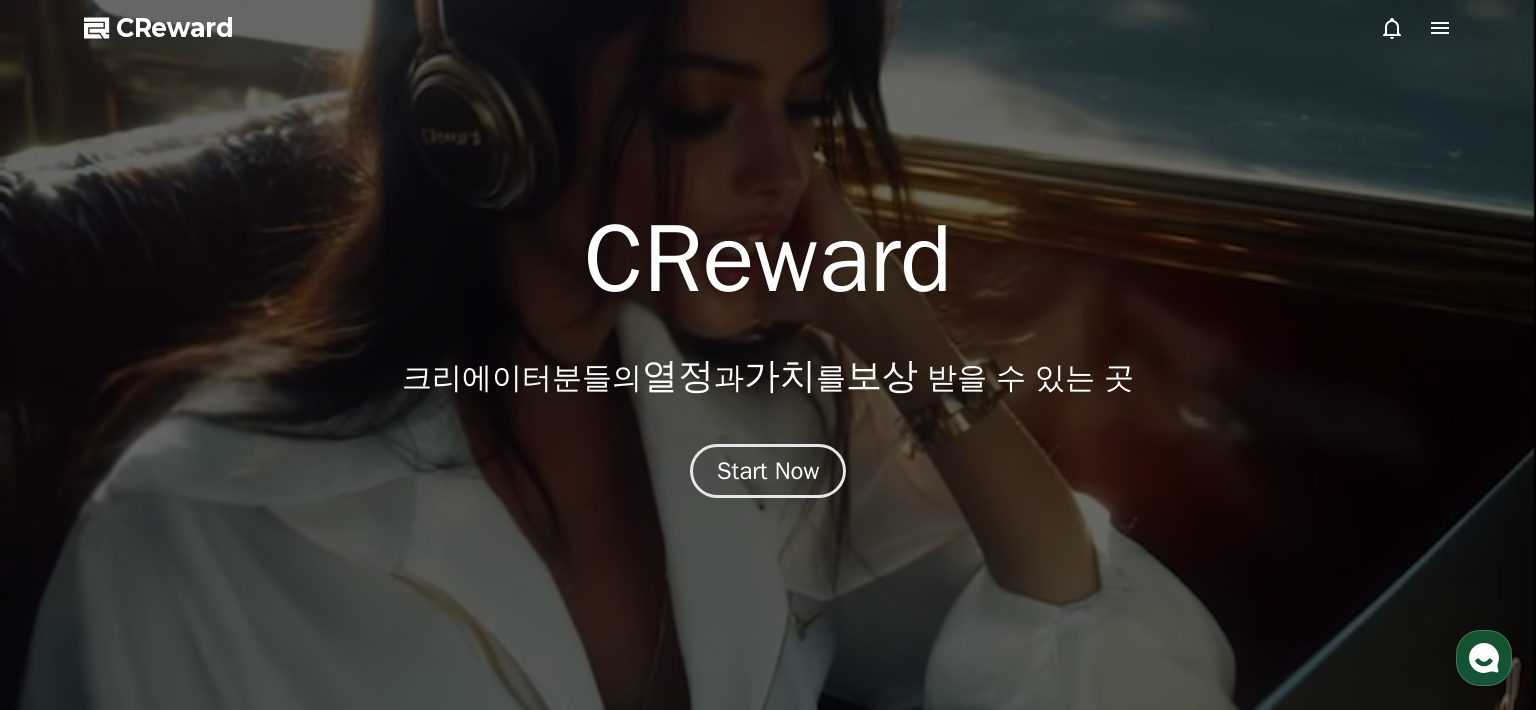 click on "CReward   크리에이터분들의  열정 과  가치 를  보상   받을 수 있는 곳     Start Now" at bounding box center [768, 355] 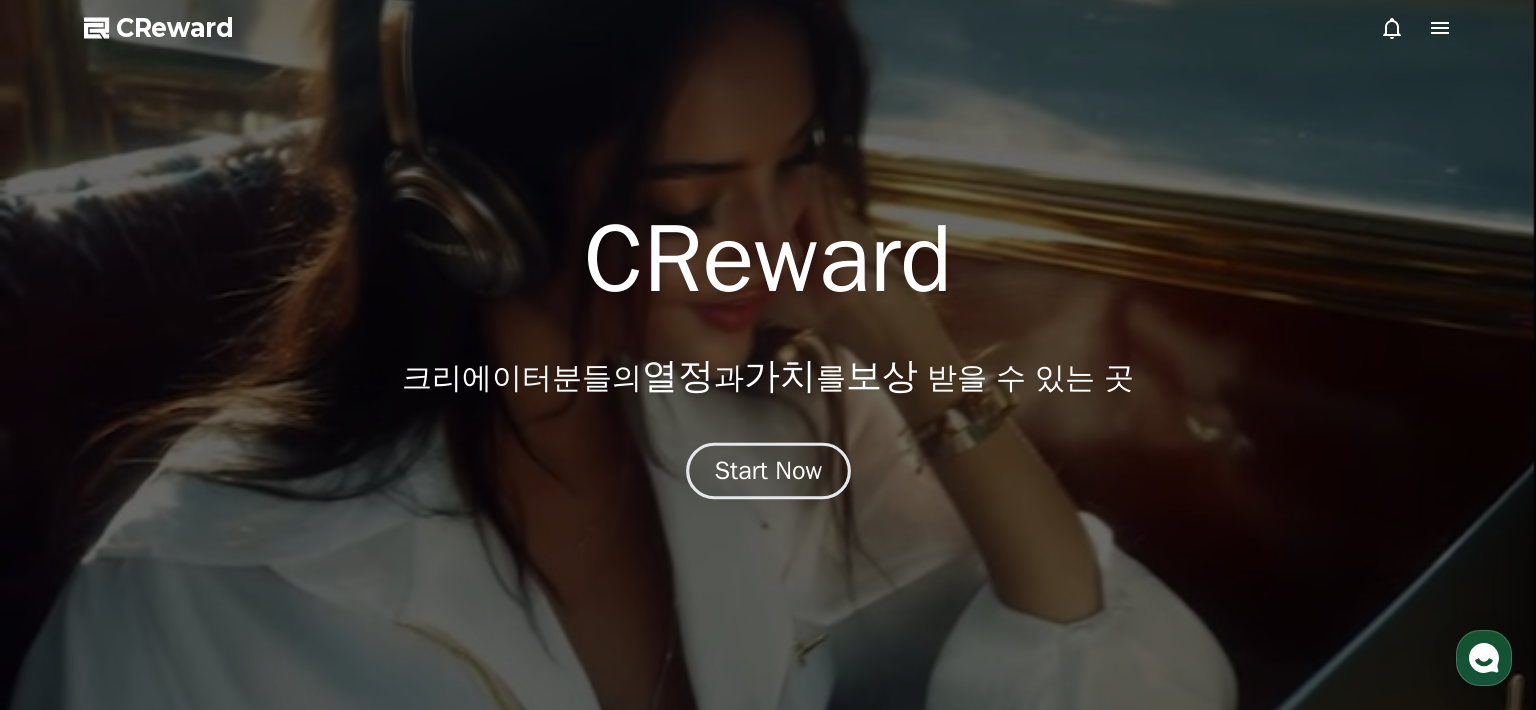 click on "Start Now" at bounding box center [768, 471] 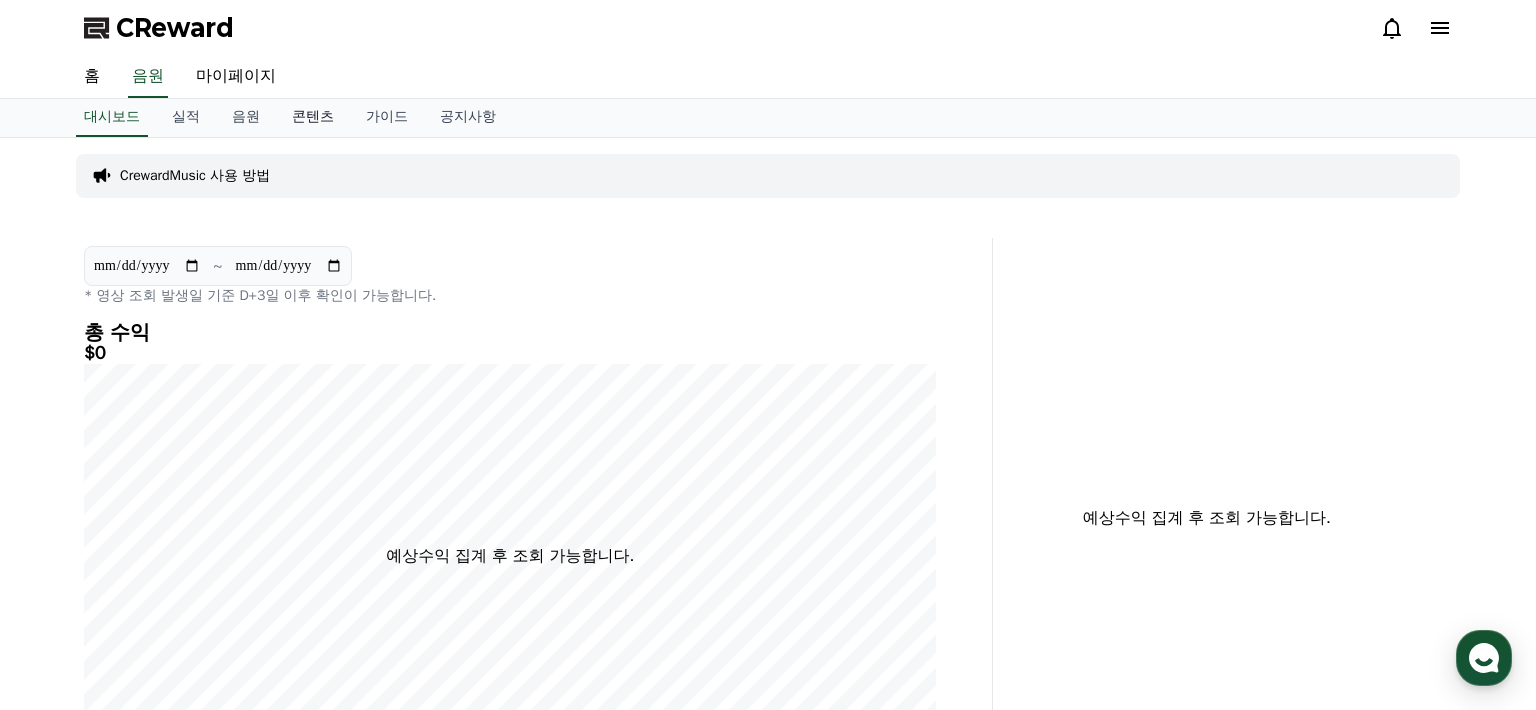 click on "콘텐츠" at bounding box center [313, 118] 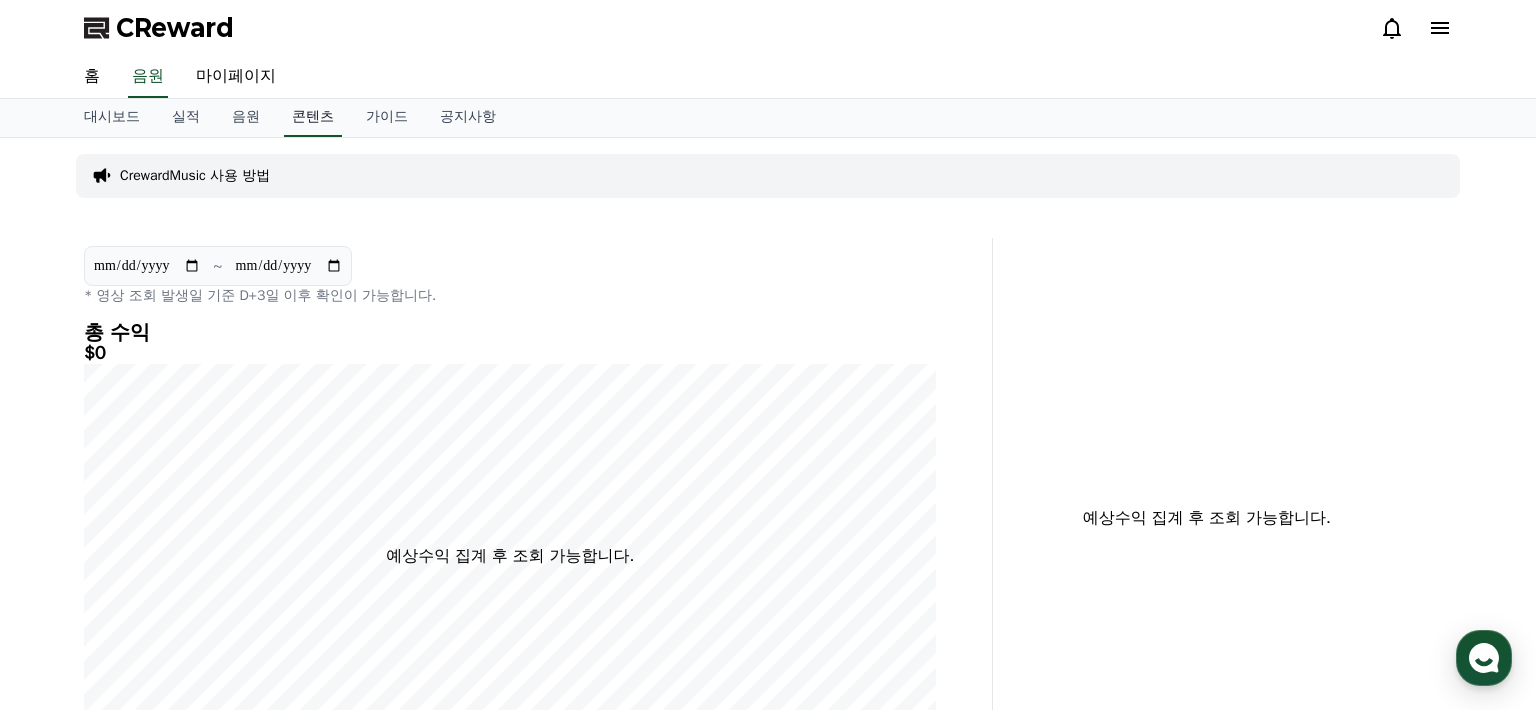 click on "콘텐츠" at bounding box center (313, 118) 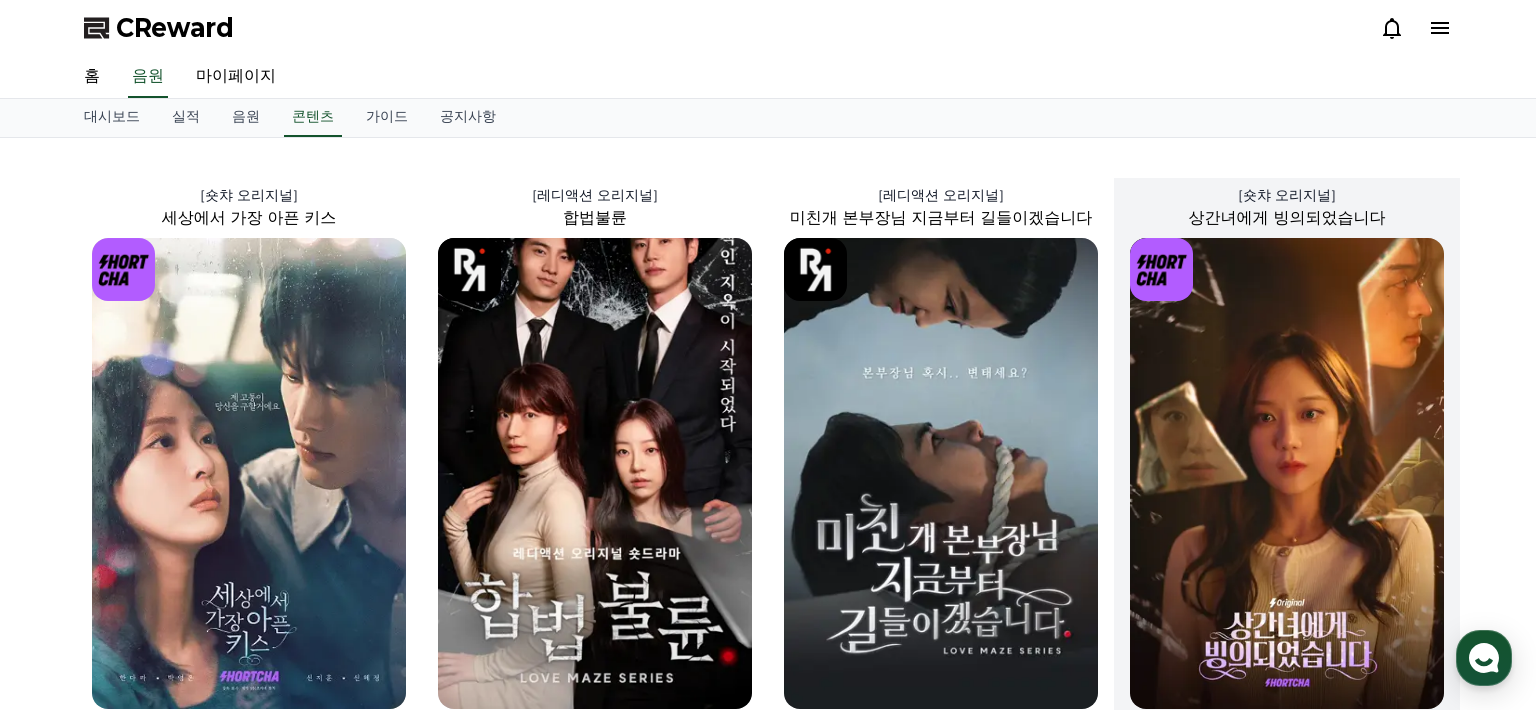 click at bounding box center (1287, 473) 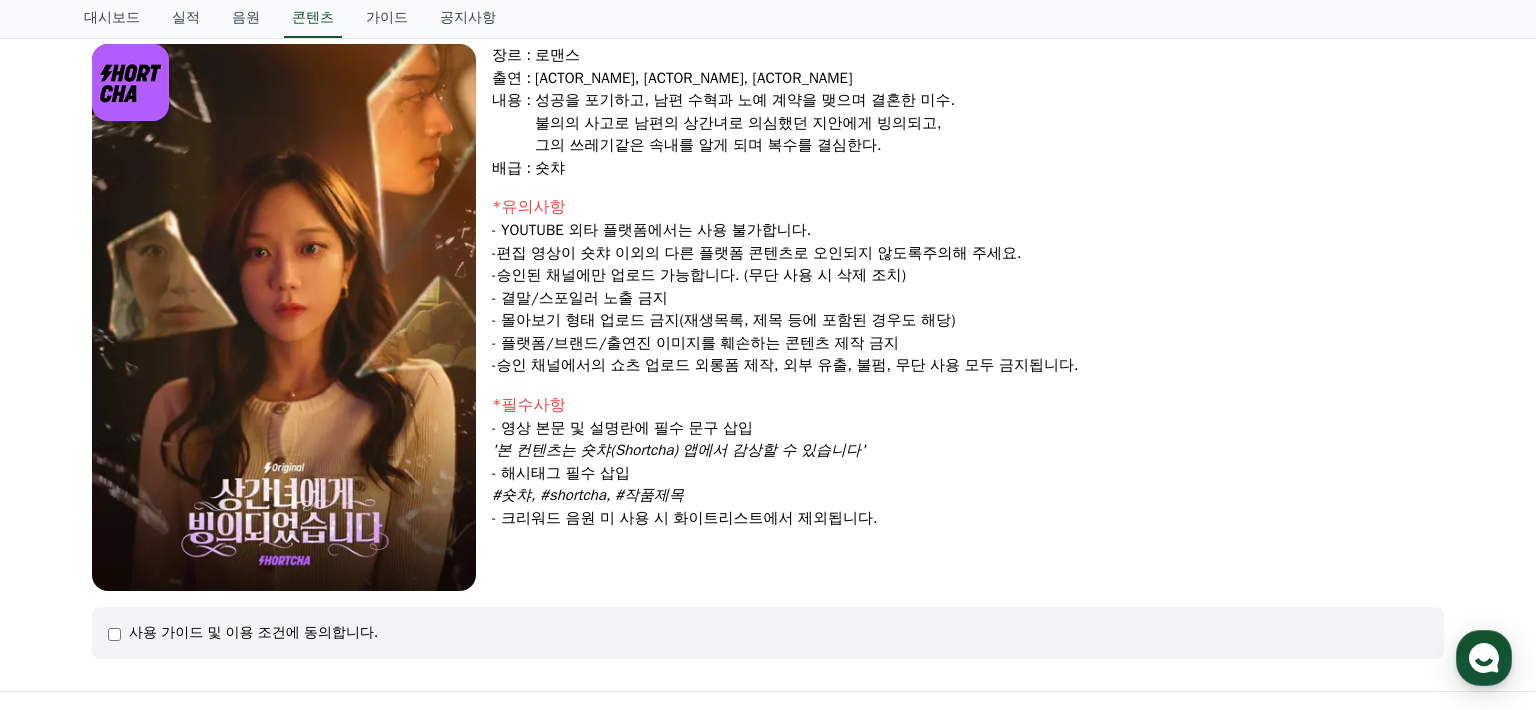 scroll, scrollTop: 99, scrollLeft: 0, axis: vertical 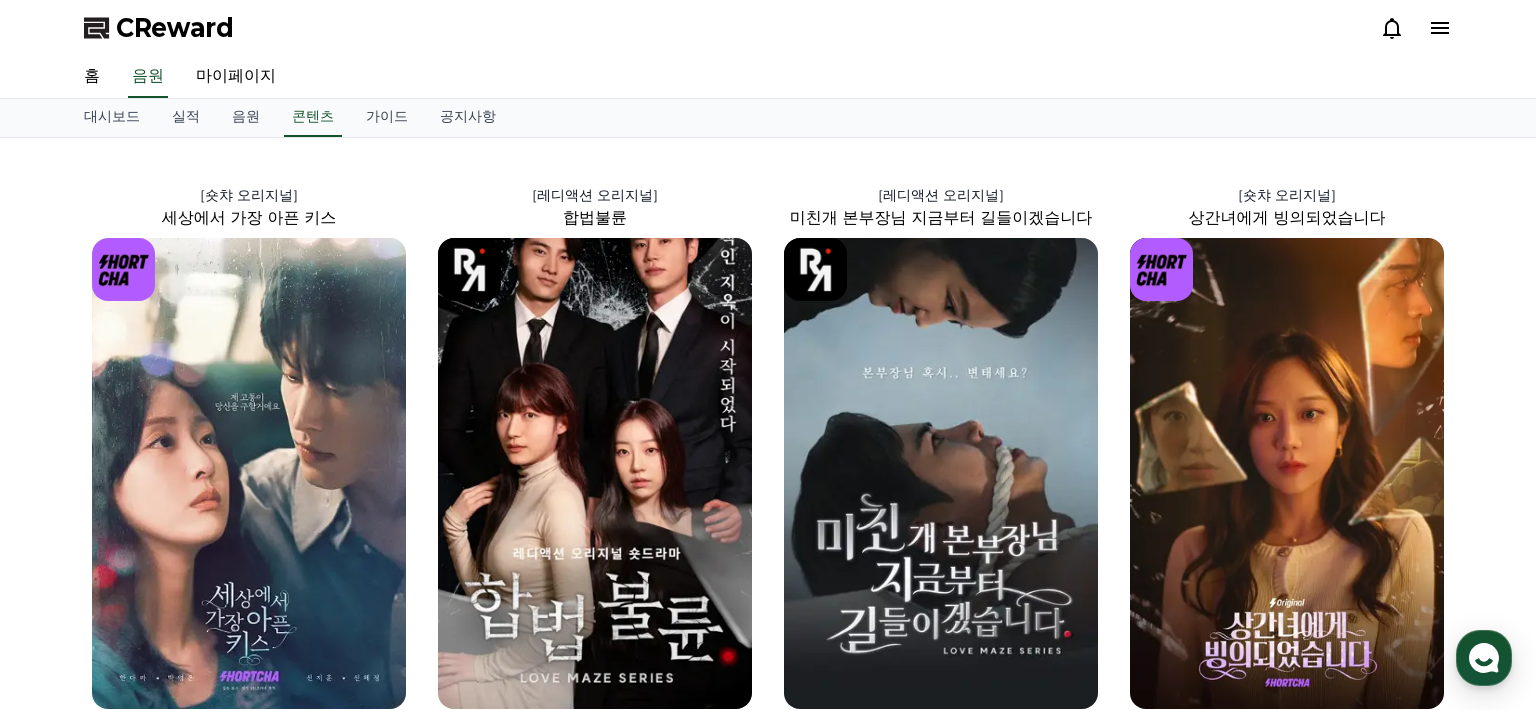 click 